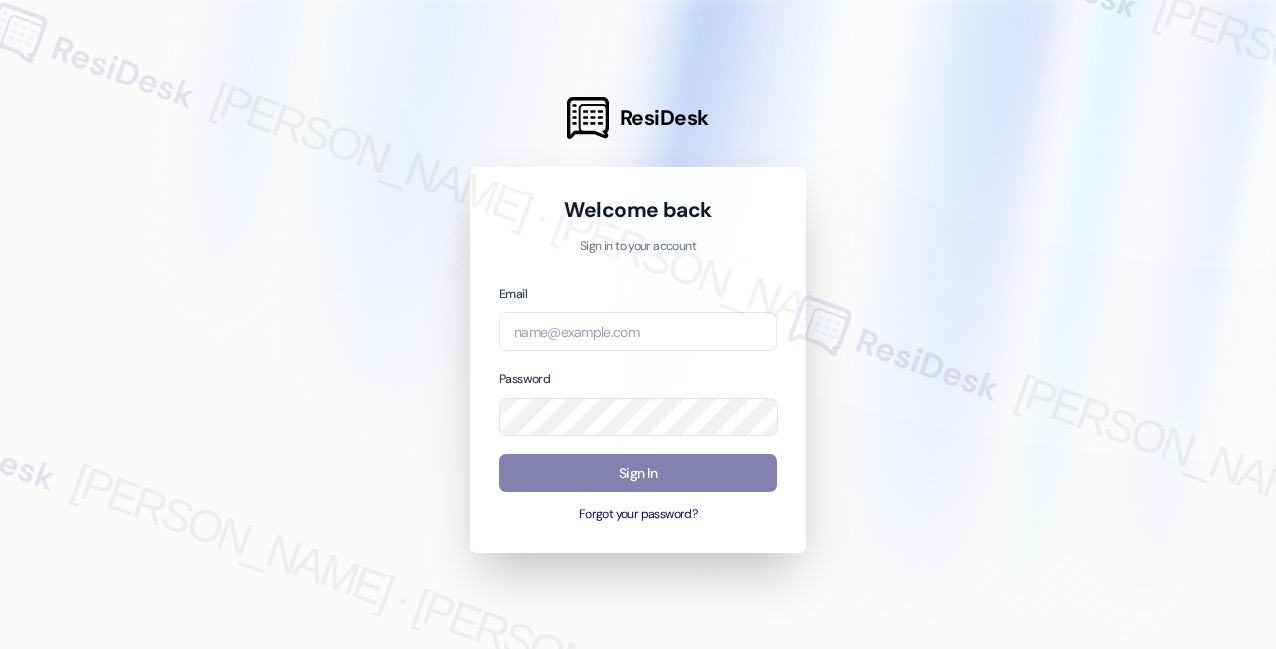 scroll, scrollTop: 0, scrollLeft: 0, axis: both 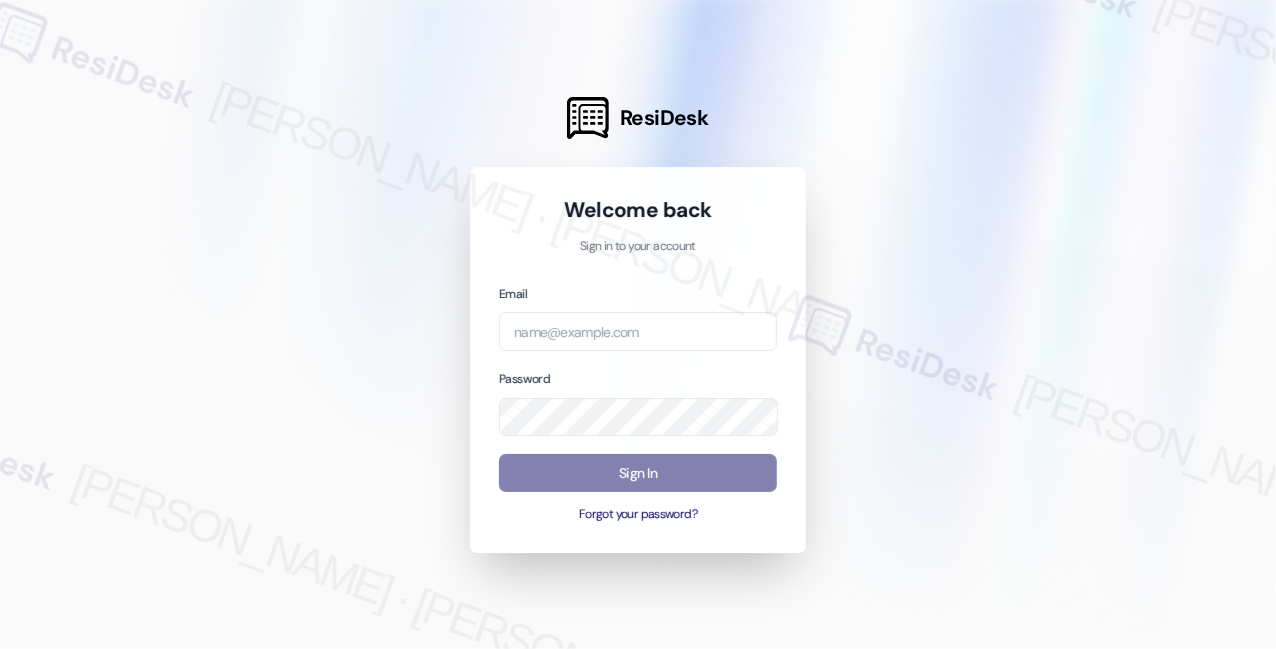 click on "Email" at bounding box center [638, 317] 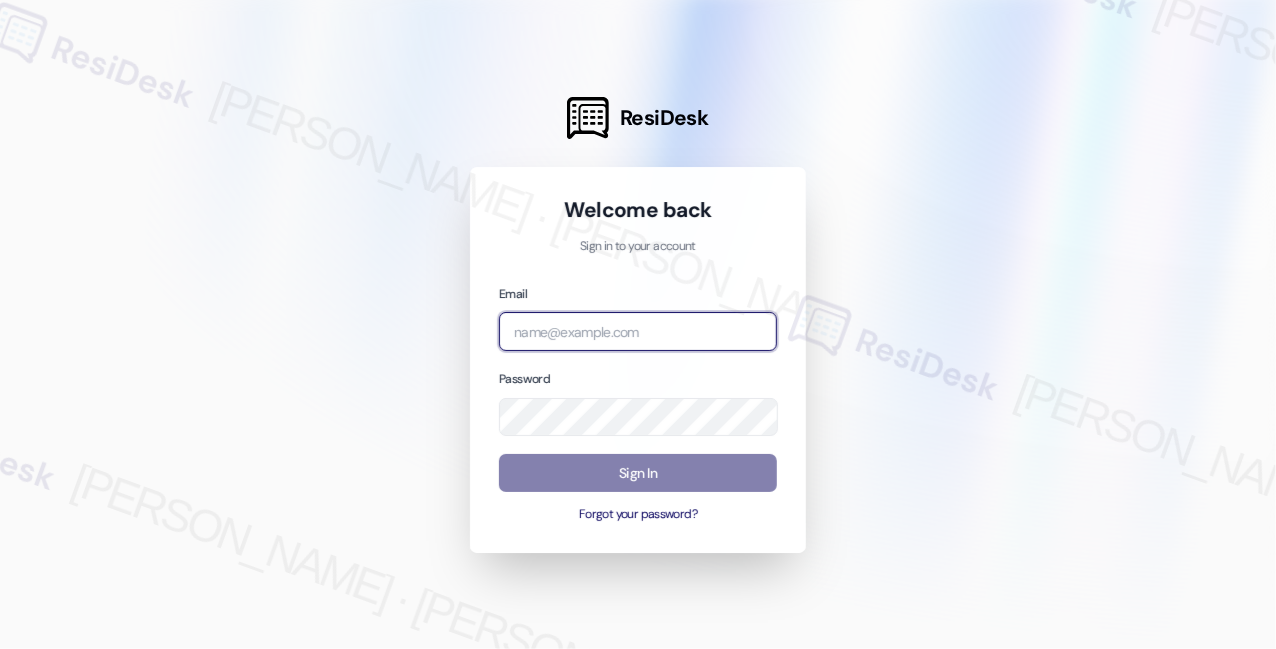 click at bounding box center (638, 331) 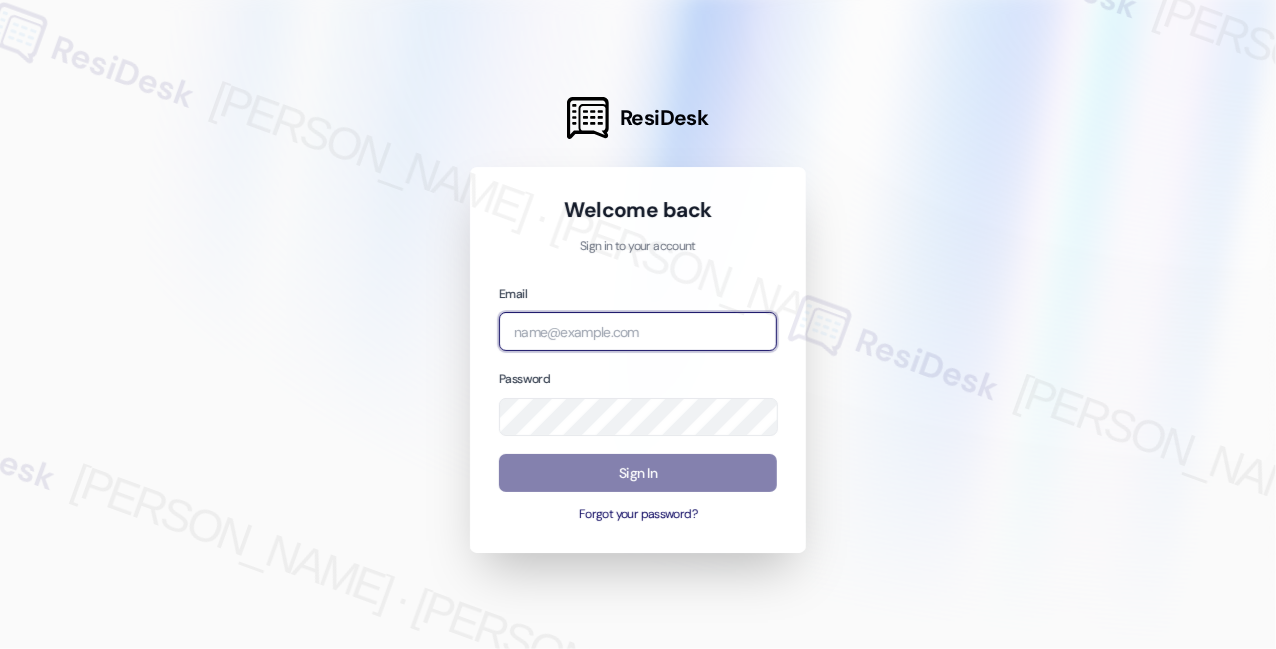 click at bounding box center (0, 649) 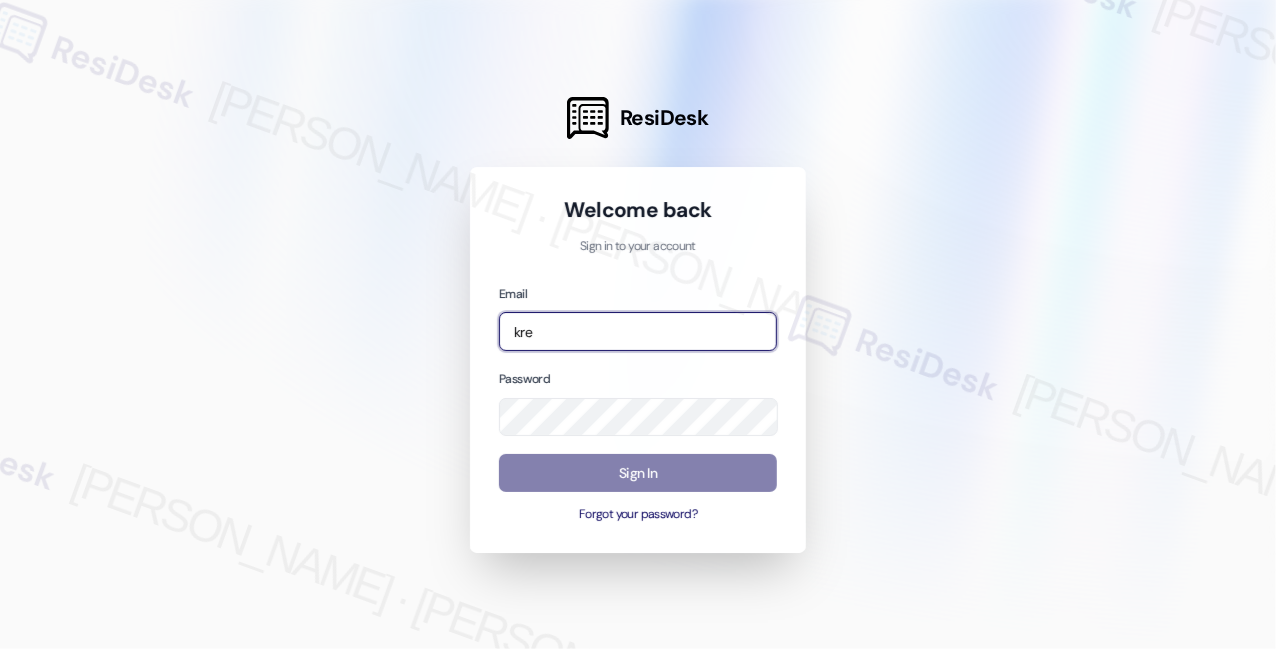 type on "[EMAIL_ADDRESS][PERSON_NAME][PERSON_NAME][DOMAIN_NAME]" 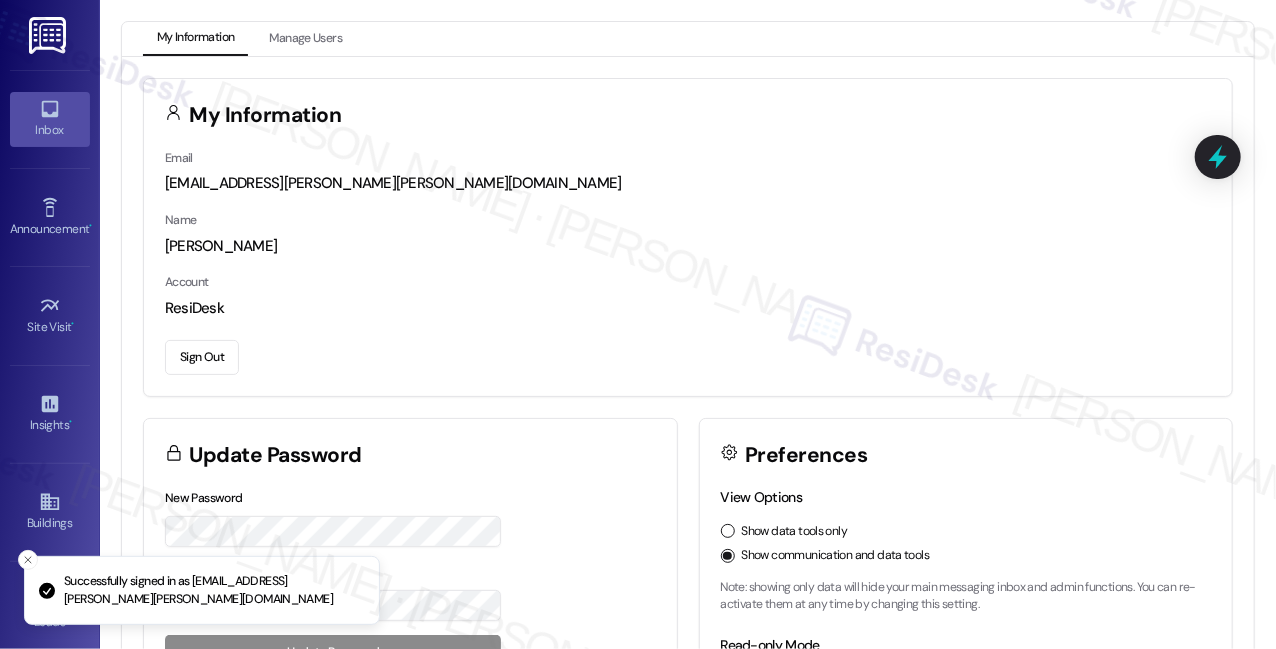 click on "Inbox" at bounding box center (50, 119) 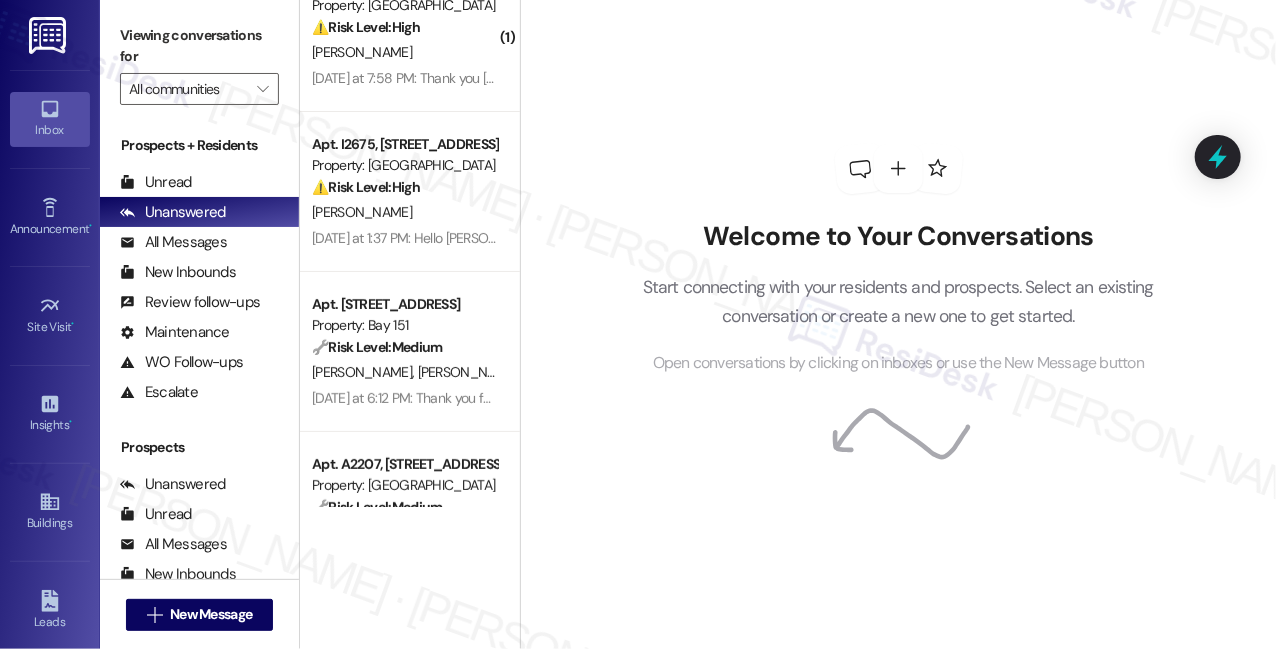 scroll, scrollTop: 0, scrollLeft: 0, axis: both 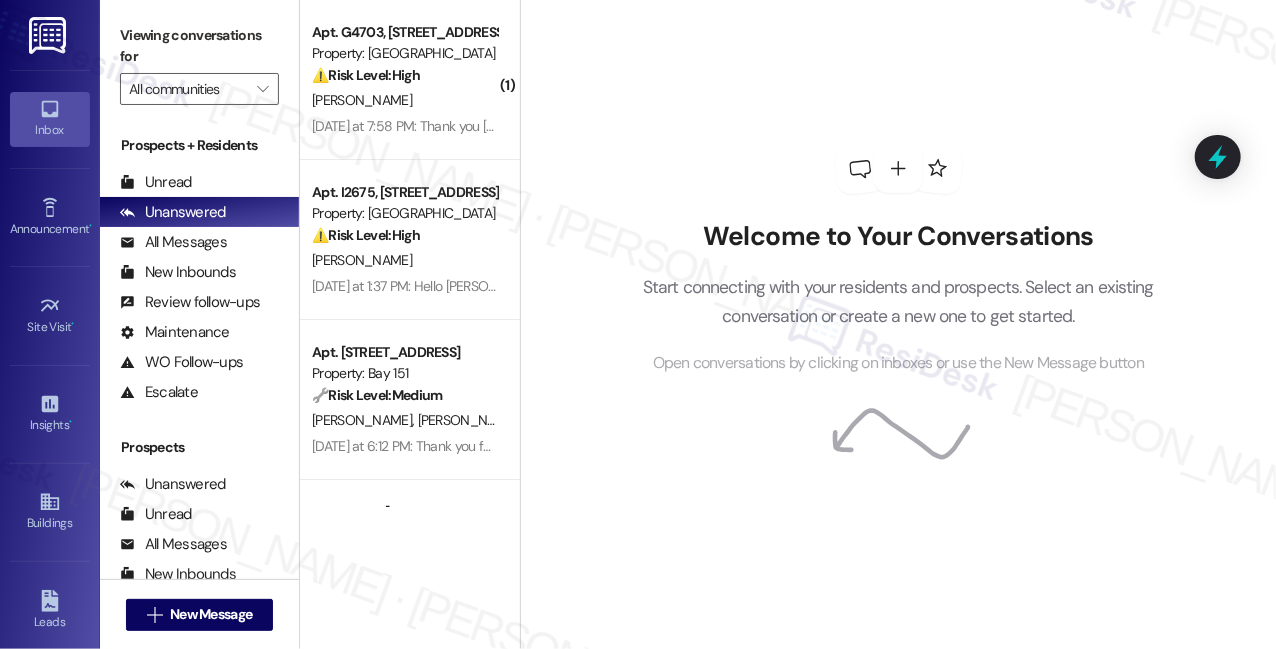 click on "Welcome to Your Conversations Start connecting with your residents and prospects. Select an existing conversation or create a new one to get started. Open conversations by clicking on inboxes or use the New Message button" at bounding box center [898, 324] 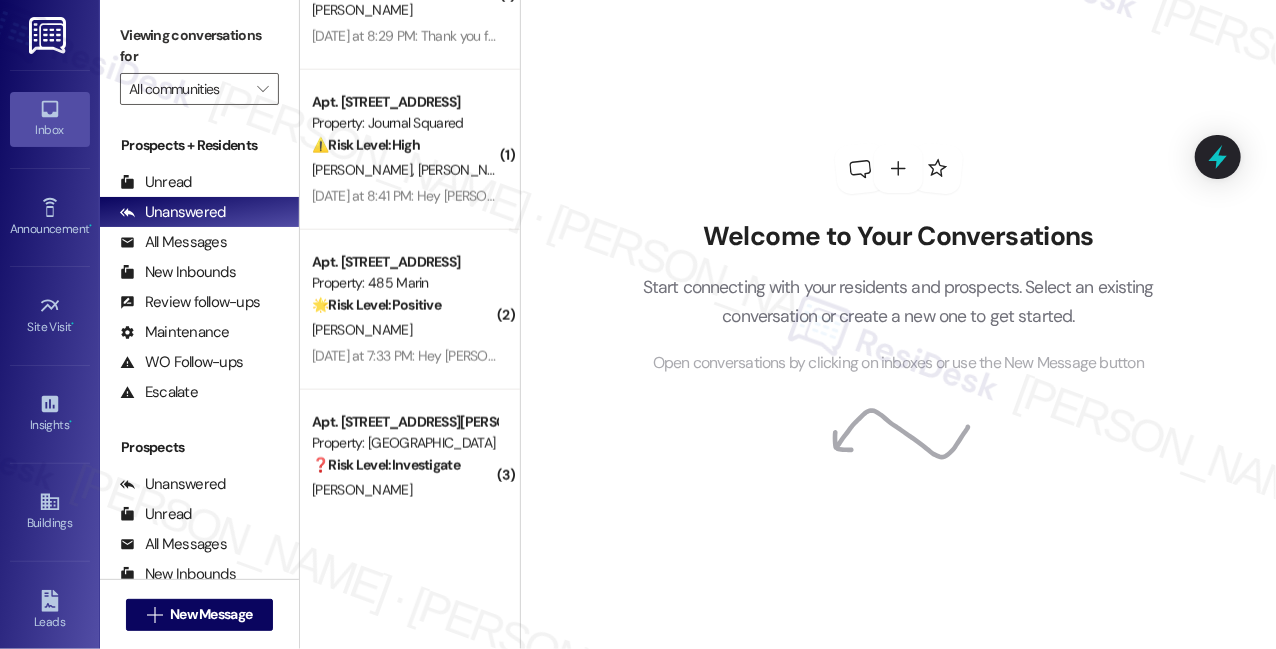scroll, scrollTop: 1093, scrollLeft: 0, axis: vertical 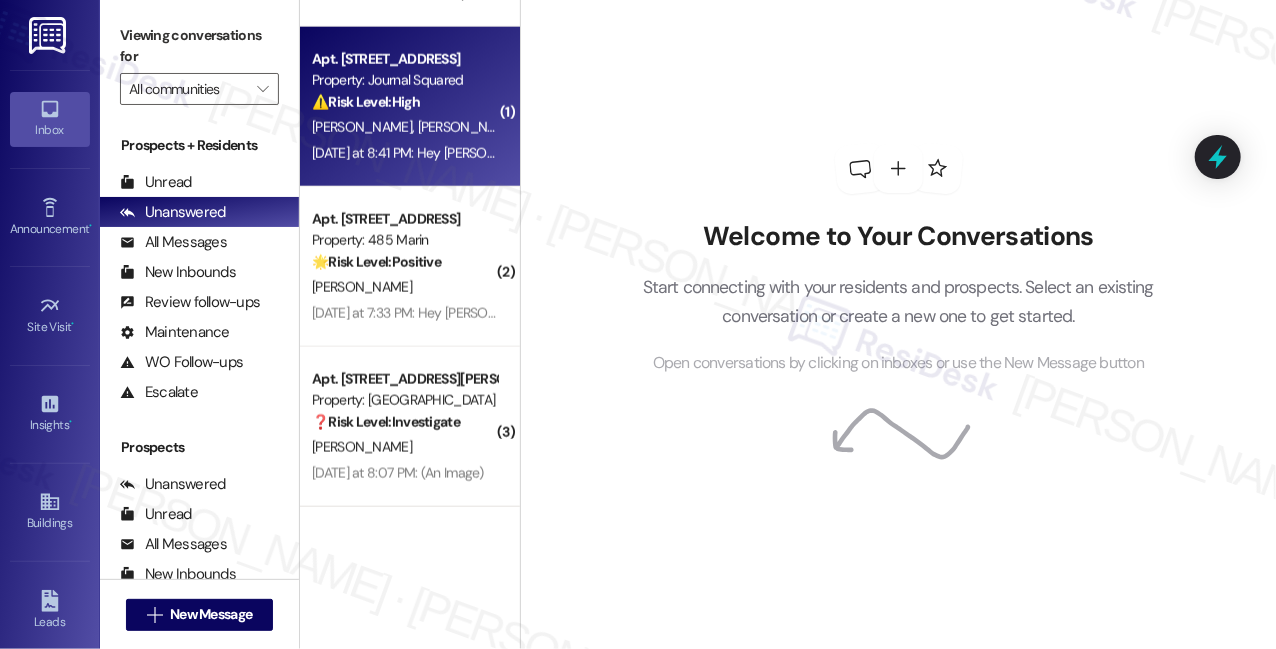 click on "[DATE] at 8:41 PM: Hey [PERSON_NAME] and [PERSON_NAME], we appreciate your text! We'll be back at 11AM to help you out. If it's urgent, dial our emergency number. Take care! [DATE] at 8:41 PM: Hey [PERSON_NAME] and [PERSON_NAME], we appreciate your text! We'll be back at 11AM to help you out. If it's urgent, dial our emergency number. Take care!" at bounding box center (824, 153) 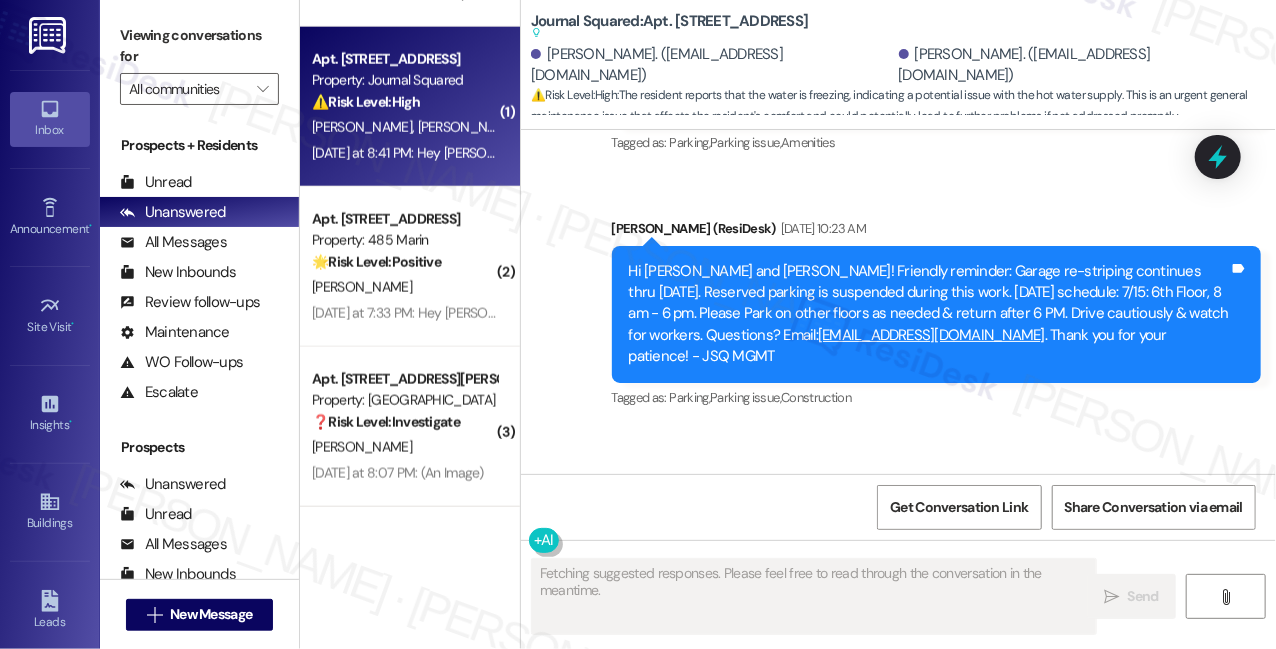 scroll, scrollTop: 53885, scrollLeft: 0, axis: vertical 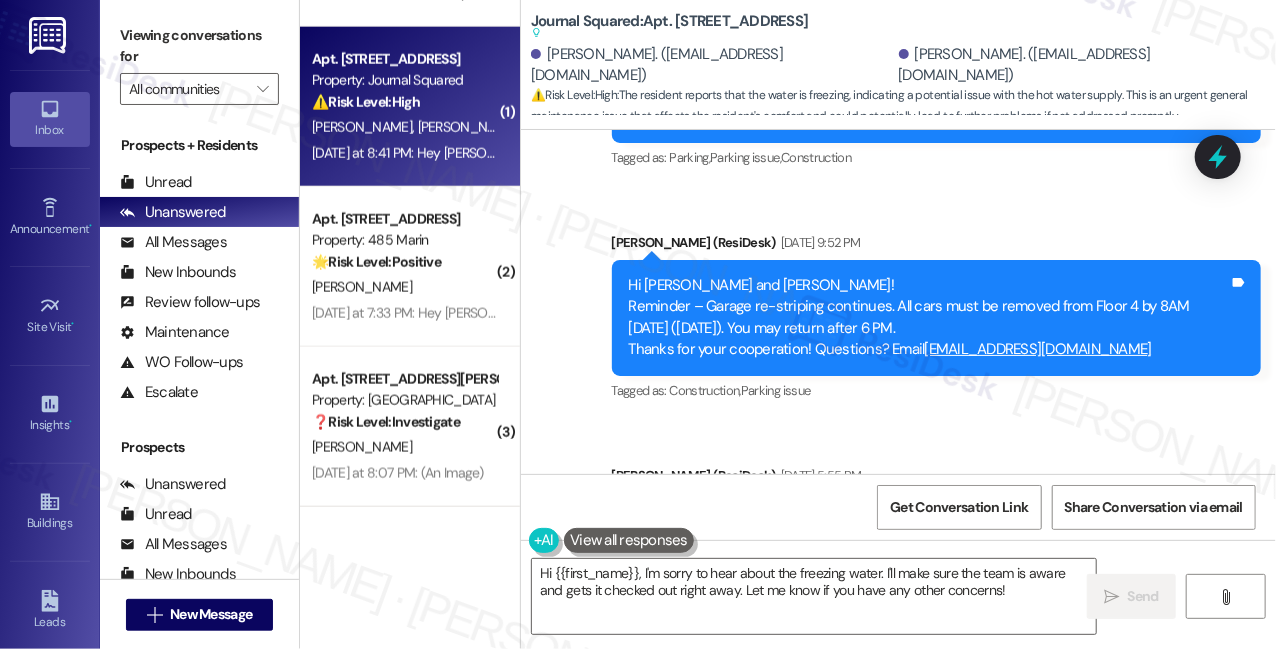 click on "The water is freezing..." at bounding box center (637, 751) 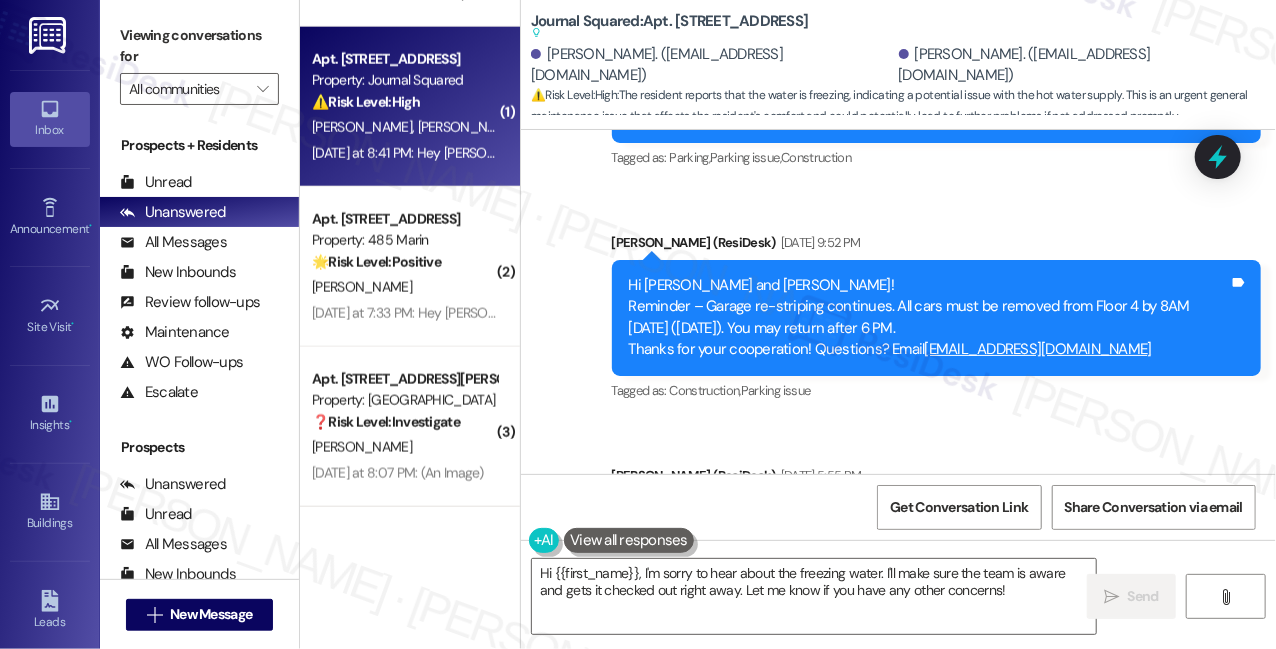 click on "The water is freezing..." at bounding box center (637, 751) 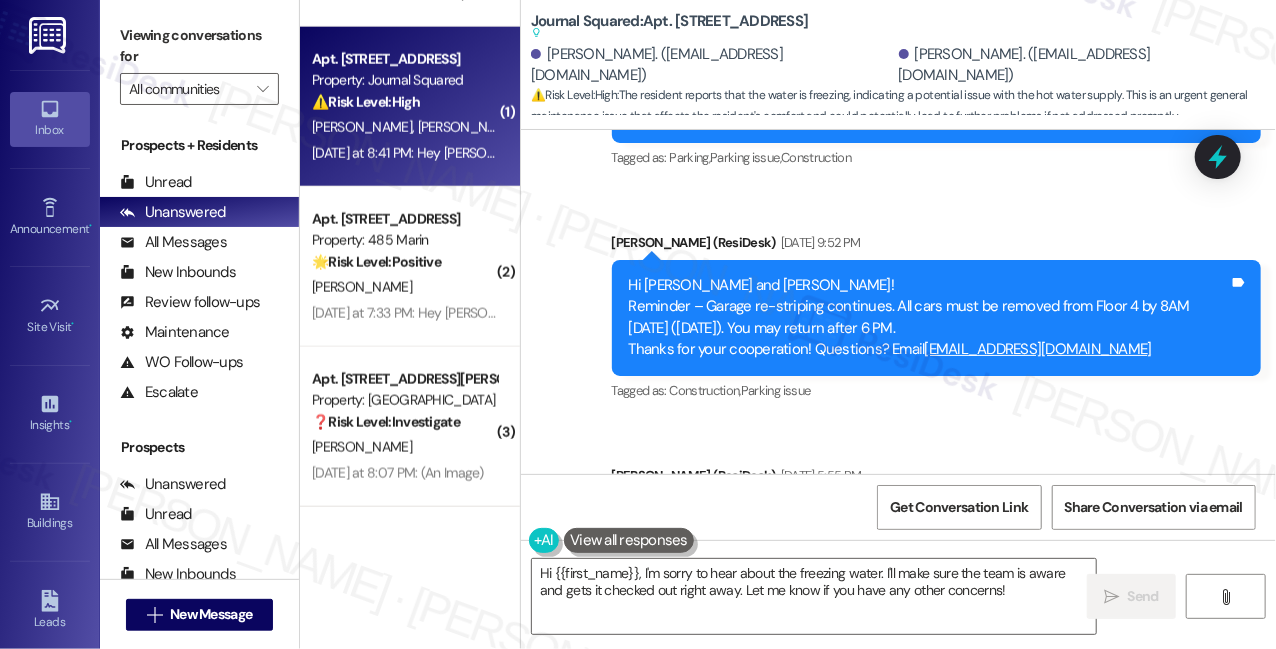 copy on "The water is freezing... Tags and notes" 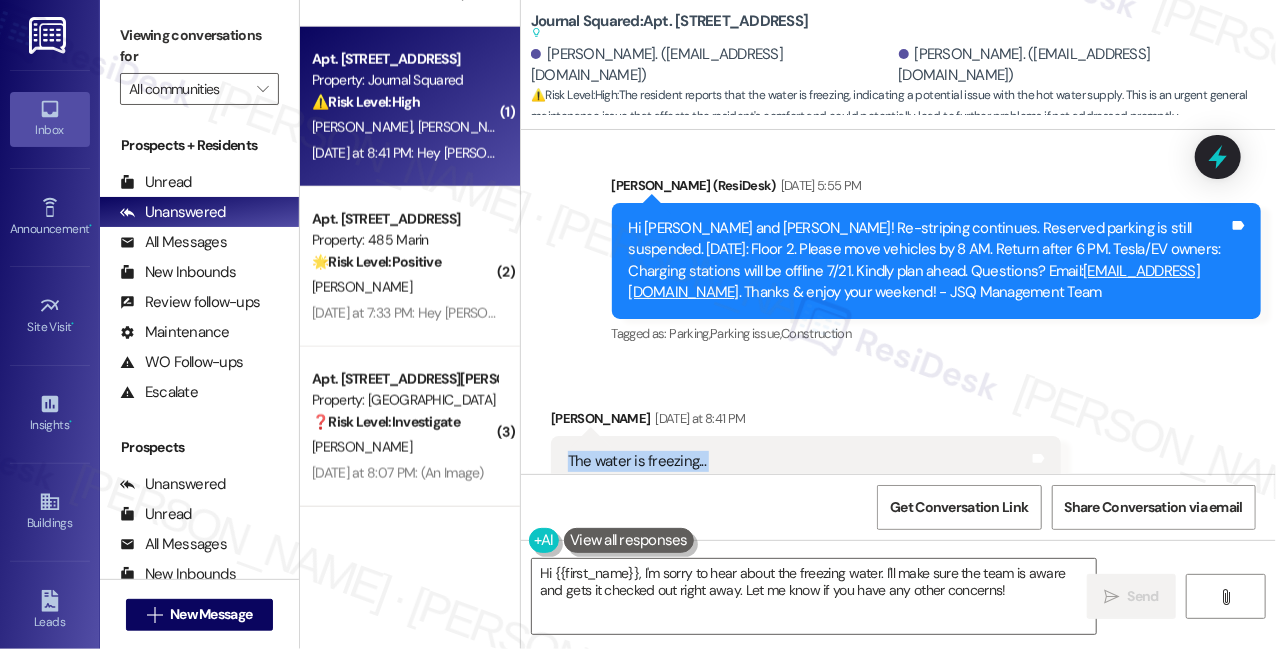 scroll, scrollTop: 53976, scrollLeft: 0, axis: vertical 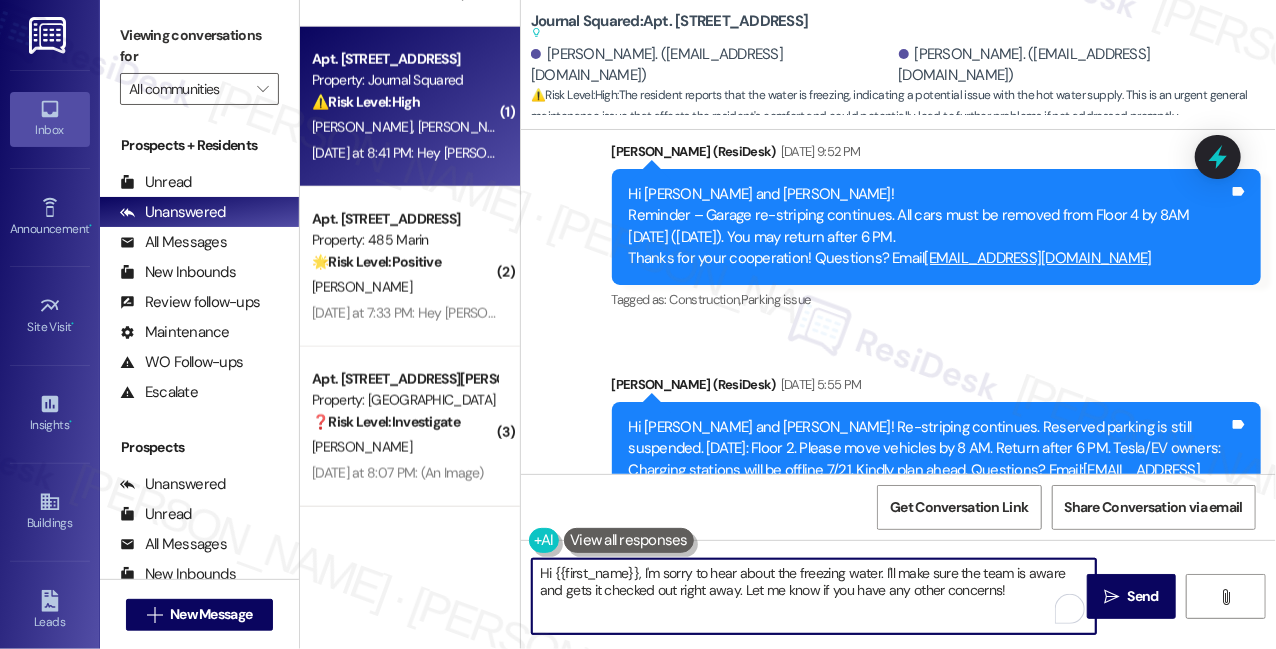 drag, startPoint x: 994, startPoint y: 590, endPoint x: 882, endPoint y: 574, distance: 113.137085 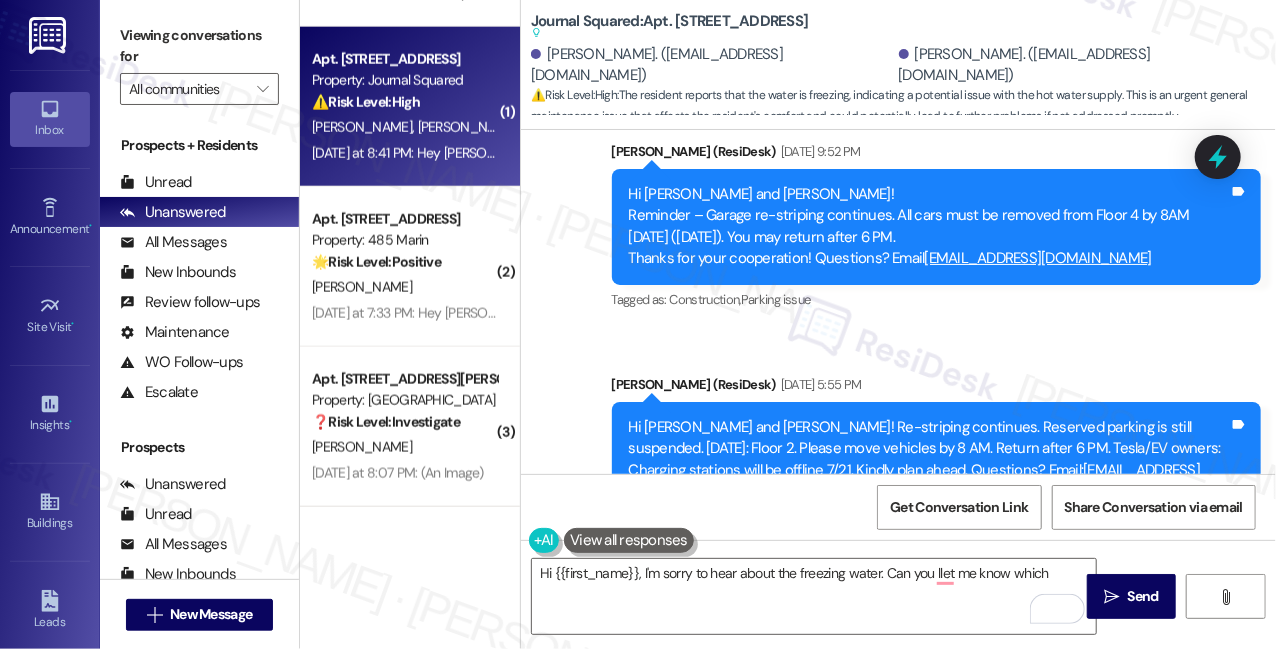 click on "Viewing conversations for" at bounding box center [199, 46] 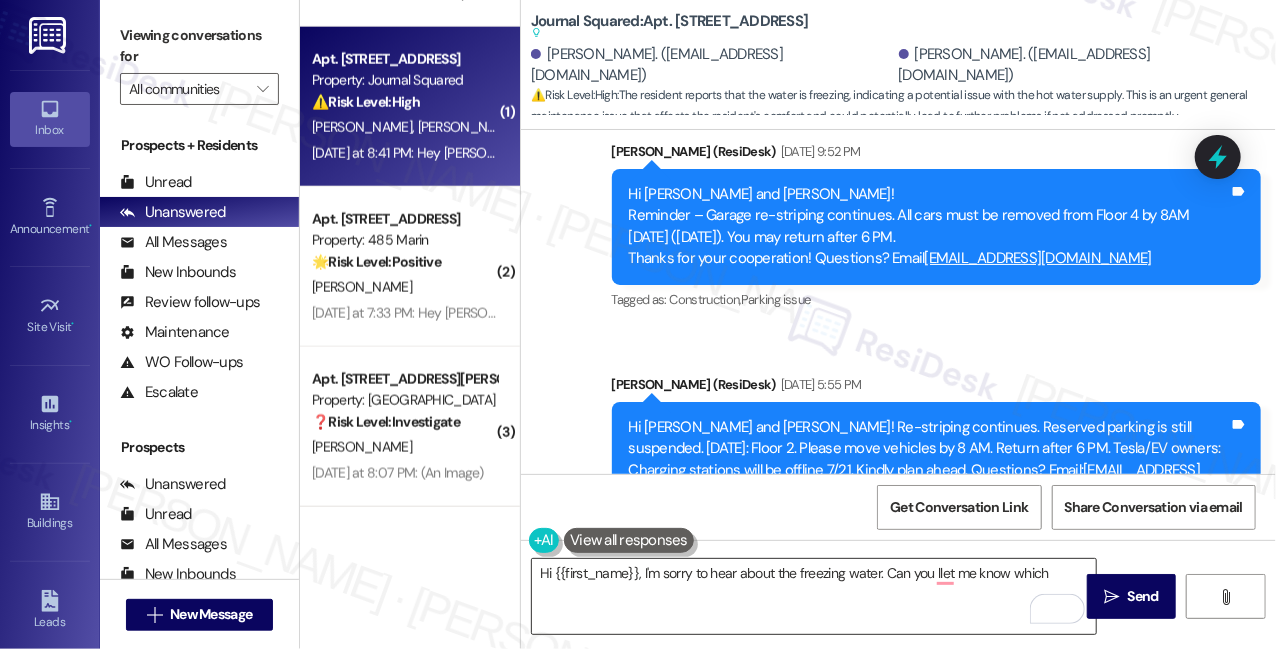 click on "Hi {{first_name}}, I'm sorry to hear about the freezing water. Can you llet me know which" at bounding box center (814, 596) 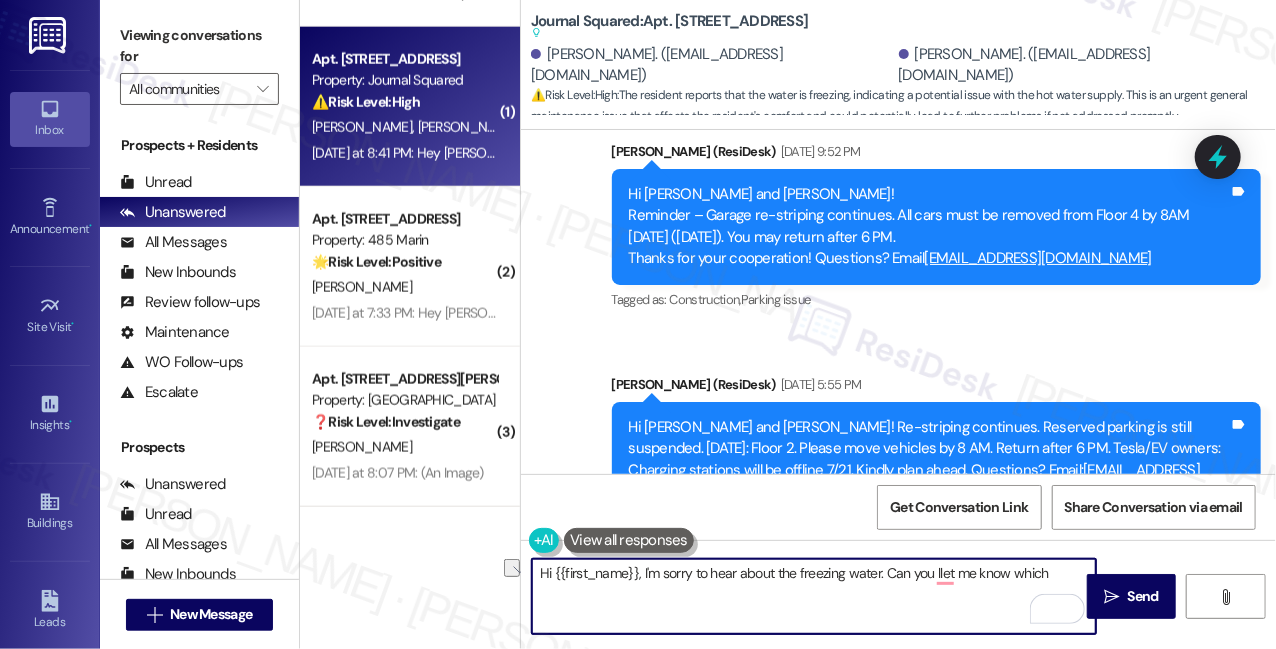 drag, startPoint x: 1051, startPoint y: 571, endPoint x: 884, endPoint y: 567, distance: 167.0479 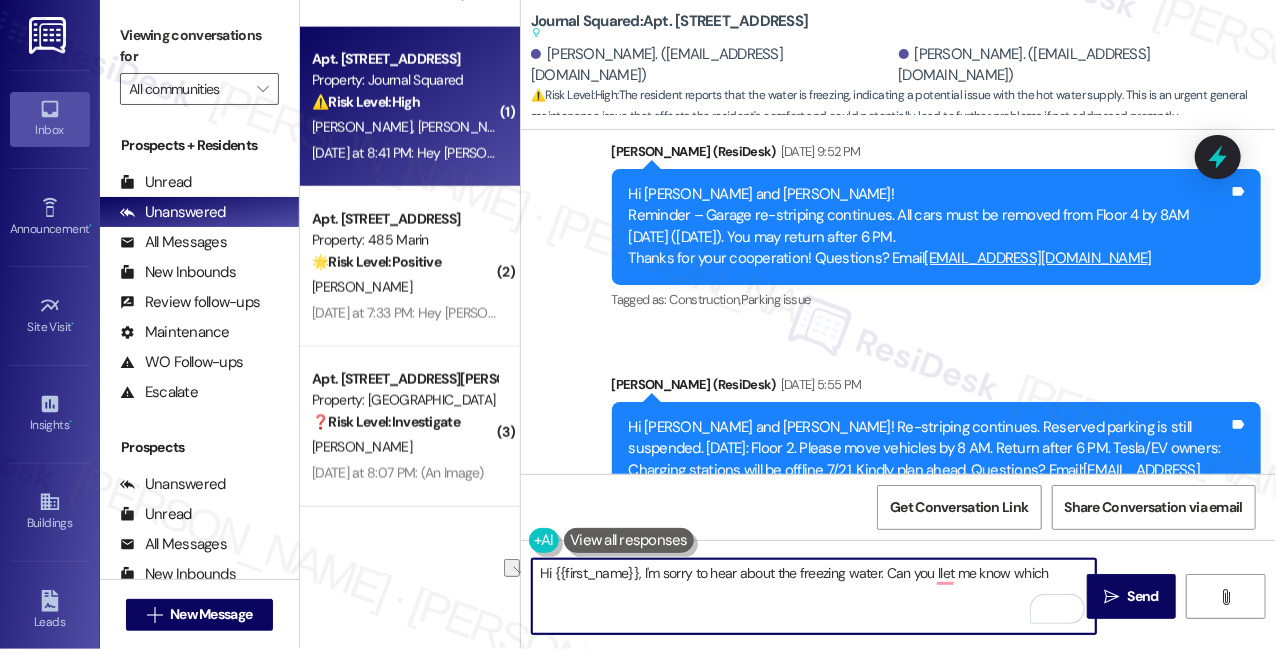 click on "Hi {{first_name}}, I'm sorry to hear about the freezing water. Can you llet me know which" at bounding box center (814, 596) 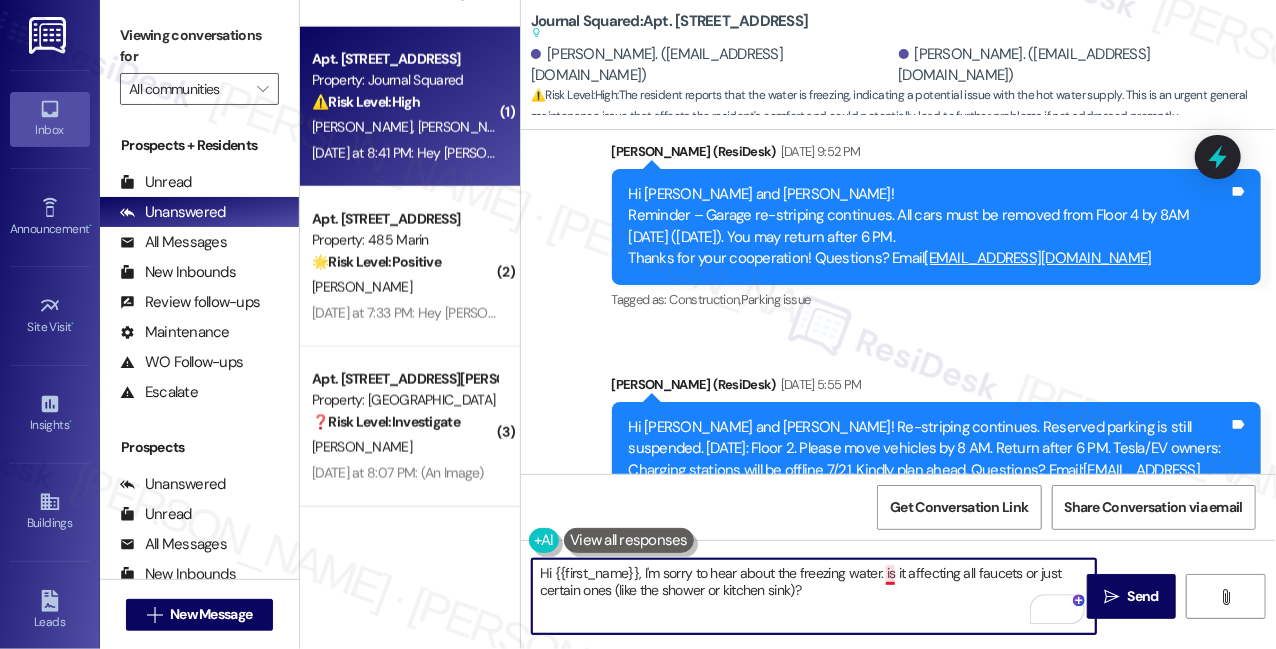click on "Hi {{first_name}}, I'm sorry to hear about the freezing water. is it affecting all faucets or just certain ones (like the shower or kitchen sink)?" at bounding box center [814, 596] 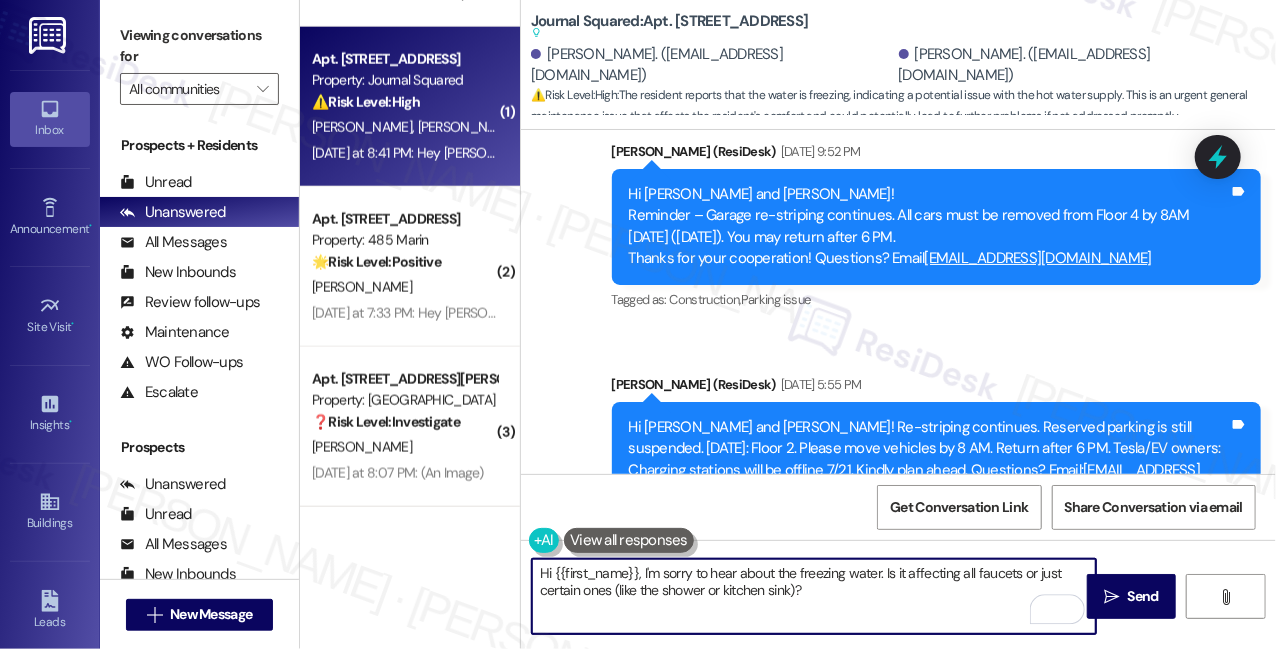 click on "Hi {{first_name}}, I'm sorry to hear about the freezing water. Is it affecting all faucets or just certain ones (like the shower or kitchen sink)?" at bounding box center [814, 596] 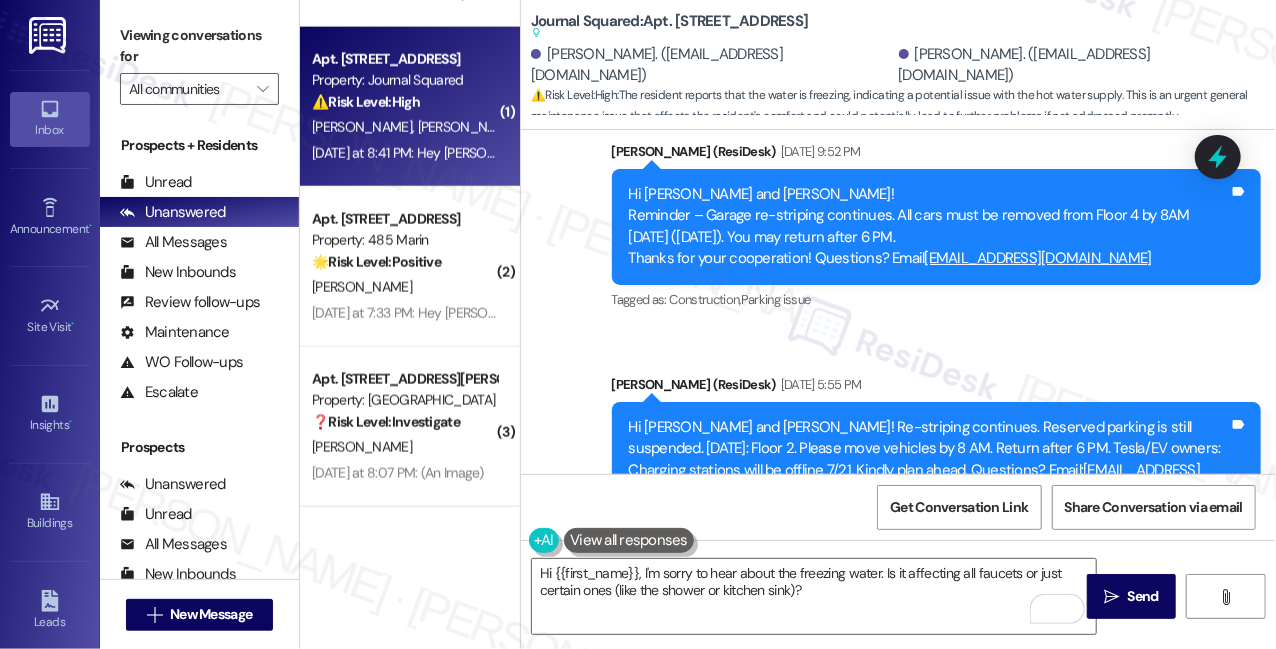 click on "Viewing conversations for" at bounding box center [199, 46] 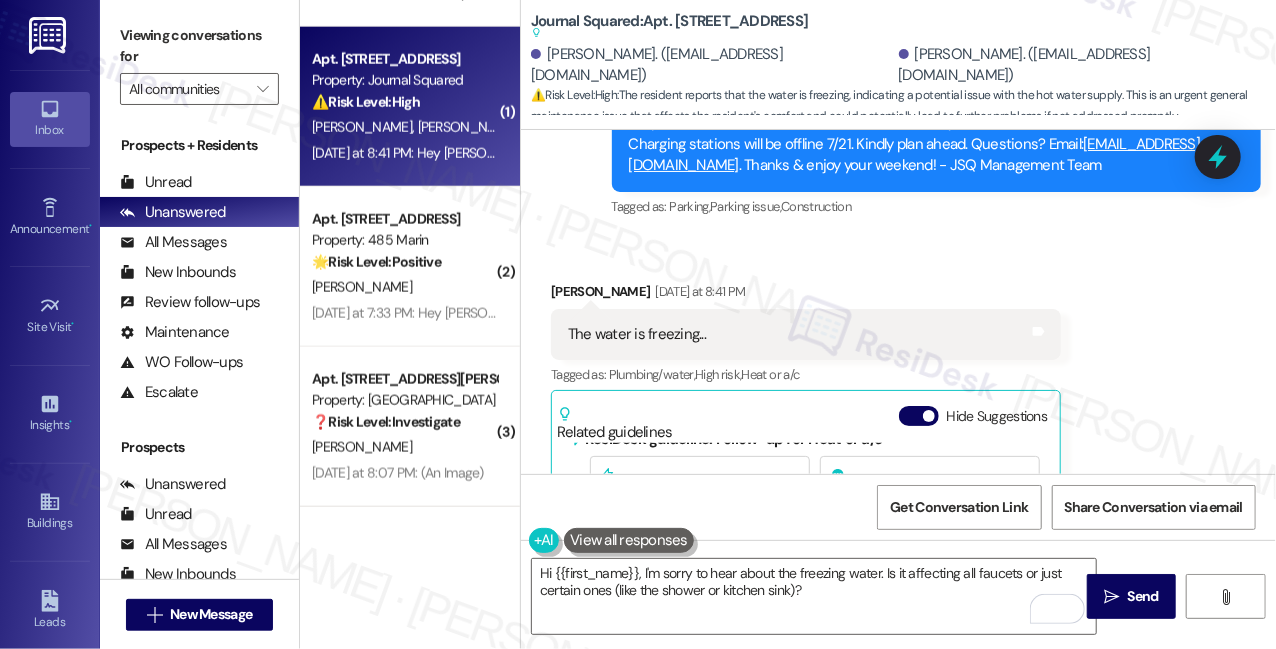 scroll, scrollTop: 54339, scrollLeft: 0, axis: vertical 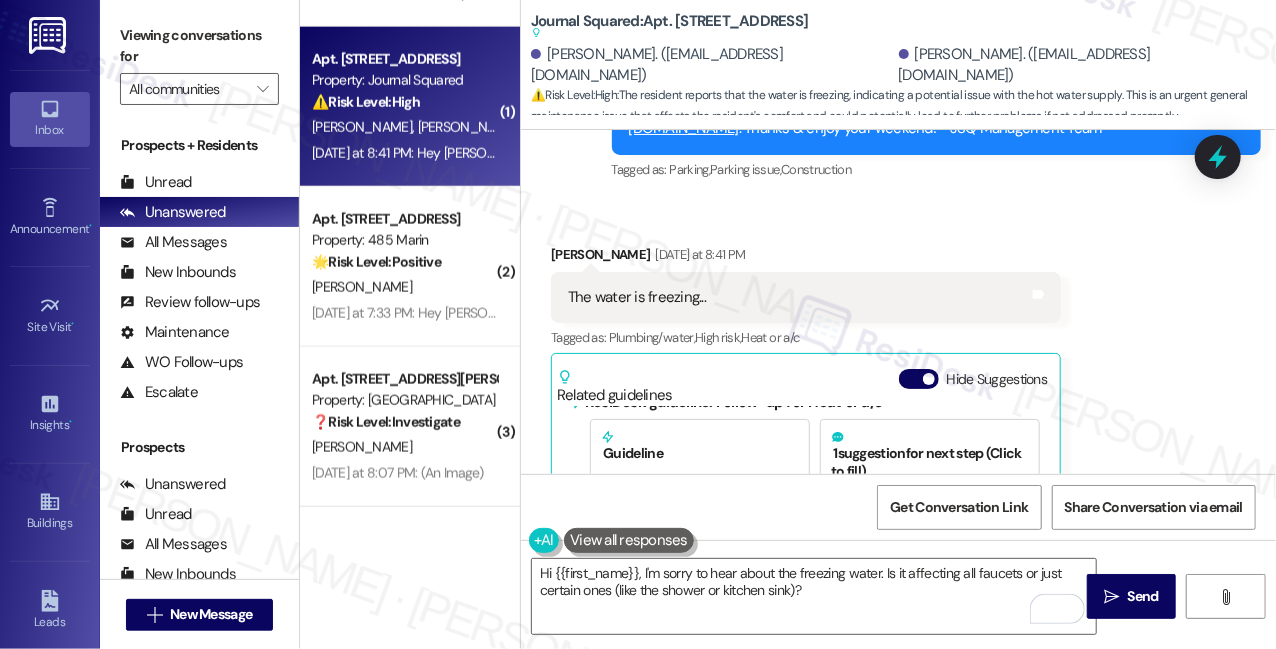 click on "[PERSON_NAME]. ([EMAIL_ADDRESS][DOMAIN_NAME])" at bounding box center (1080, 65) 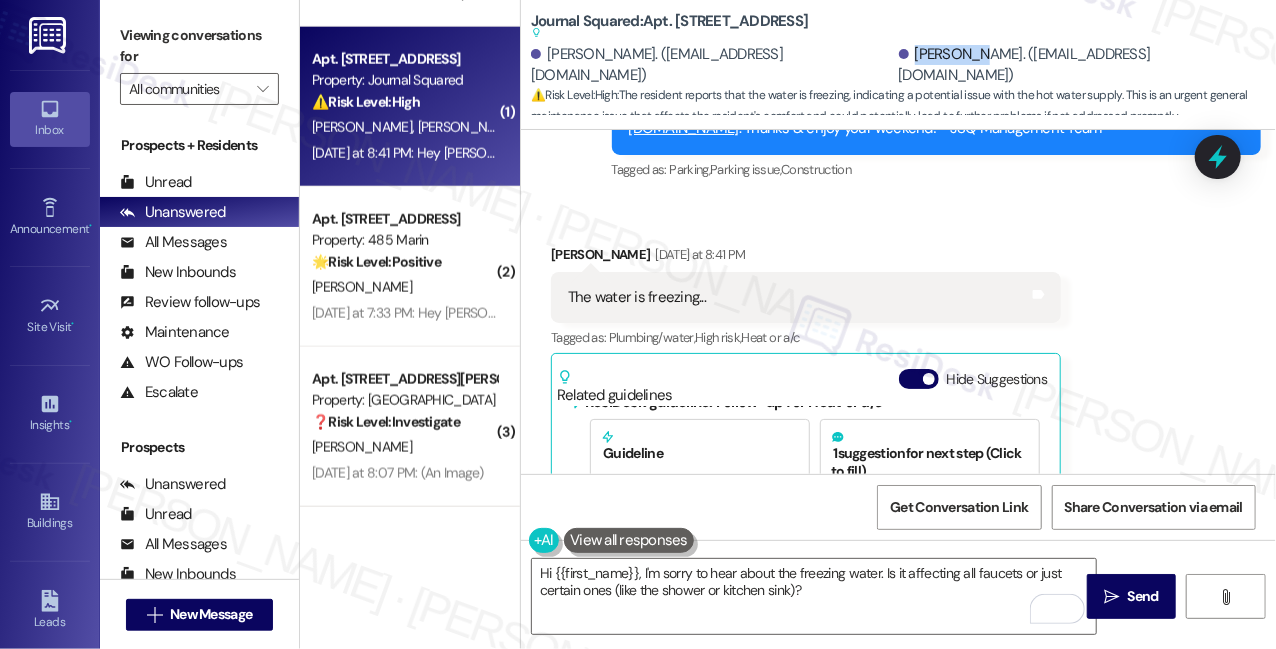 click on "[PERSON_NAME]. ([EMAIL_ADDRESS][DOMAIN_NAME])" at bounding box center [1080, 65] 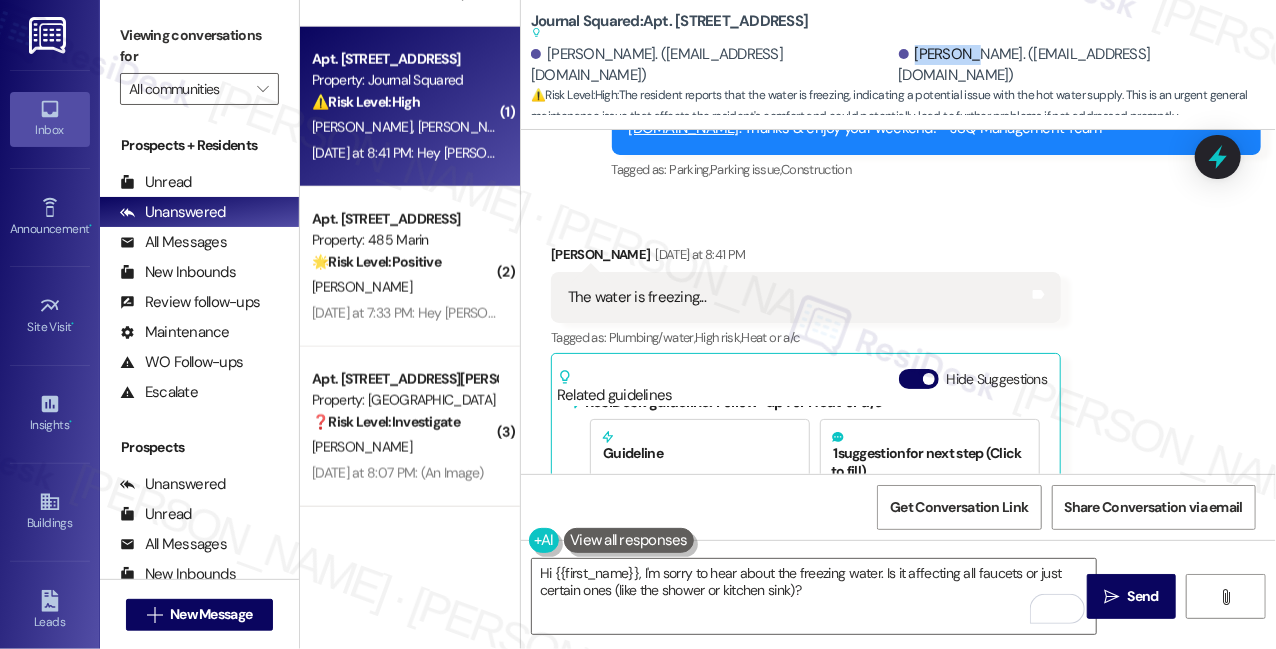 copy on "[PERSON_NAME]" 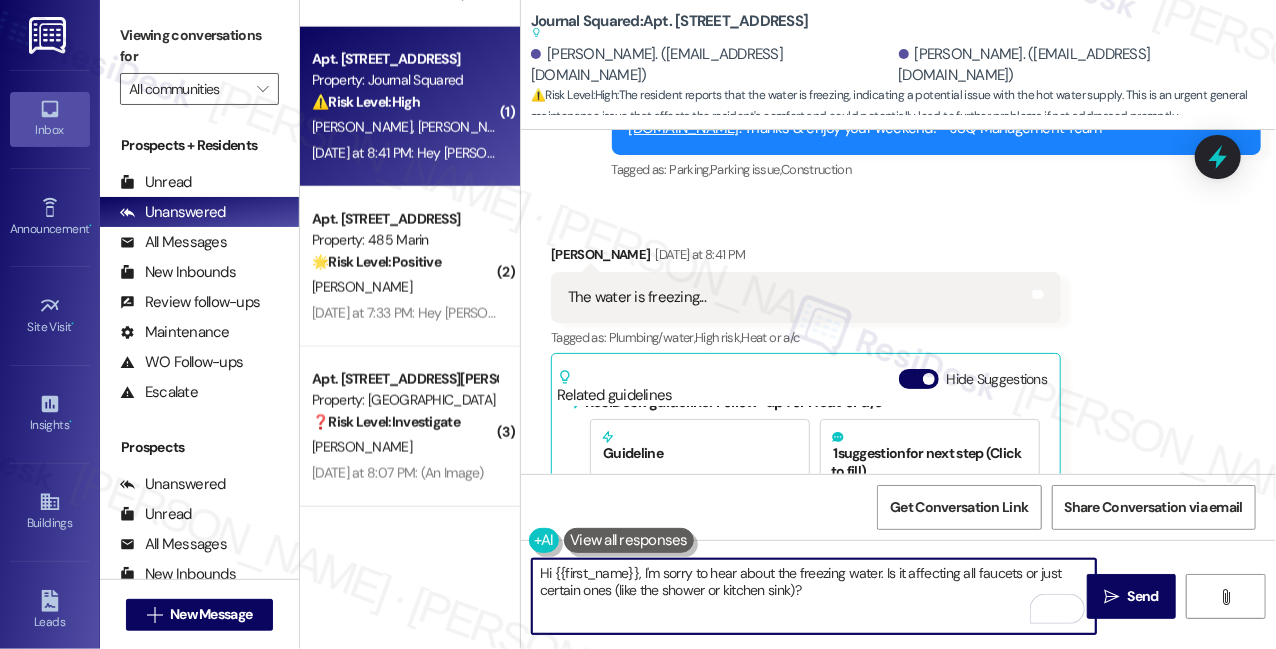 drag, startPoint x: 553, startPoint y: 573, endPoint x: 637, endPoint y: 556, distance: 85.70297 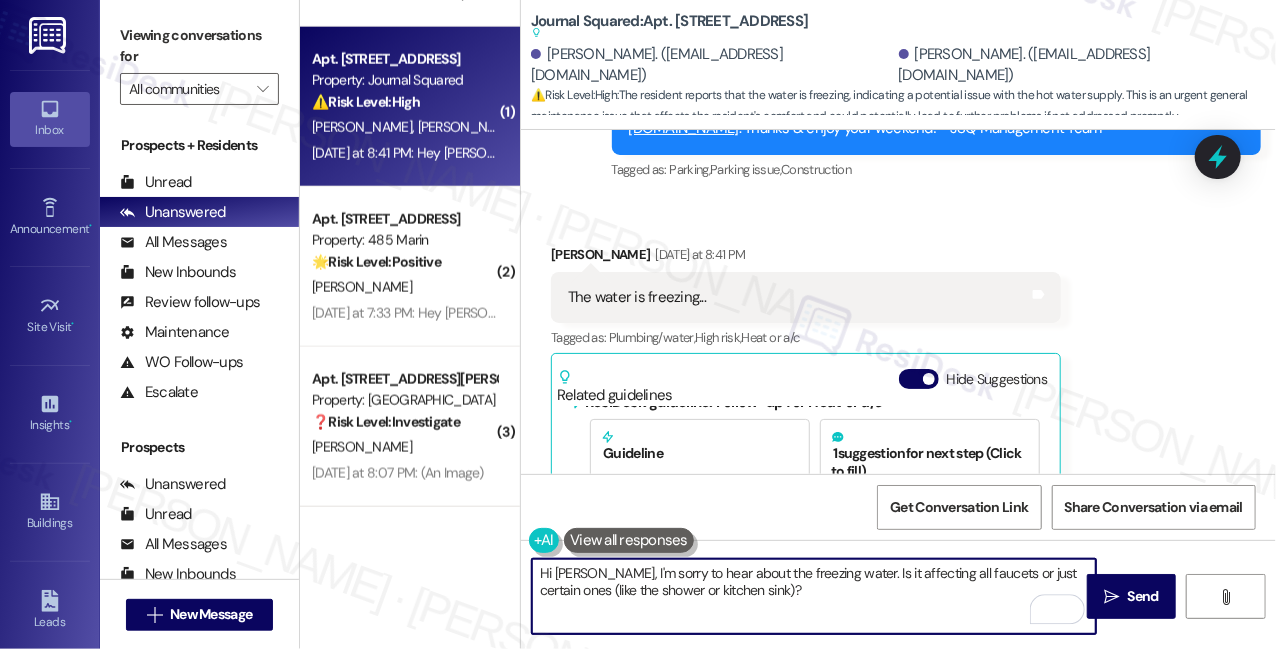 click on "Hi [PERSON_NAME], I'm sorry to hear about the freezing water. Is it affecting all faucets or just certain ones (like the shower or kitchen sink)?" at bounding box center (814, 596) 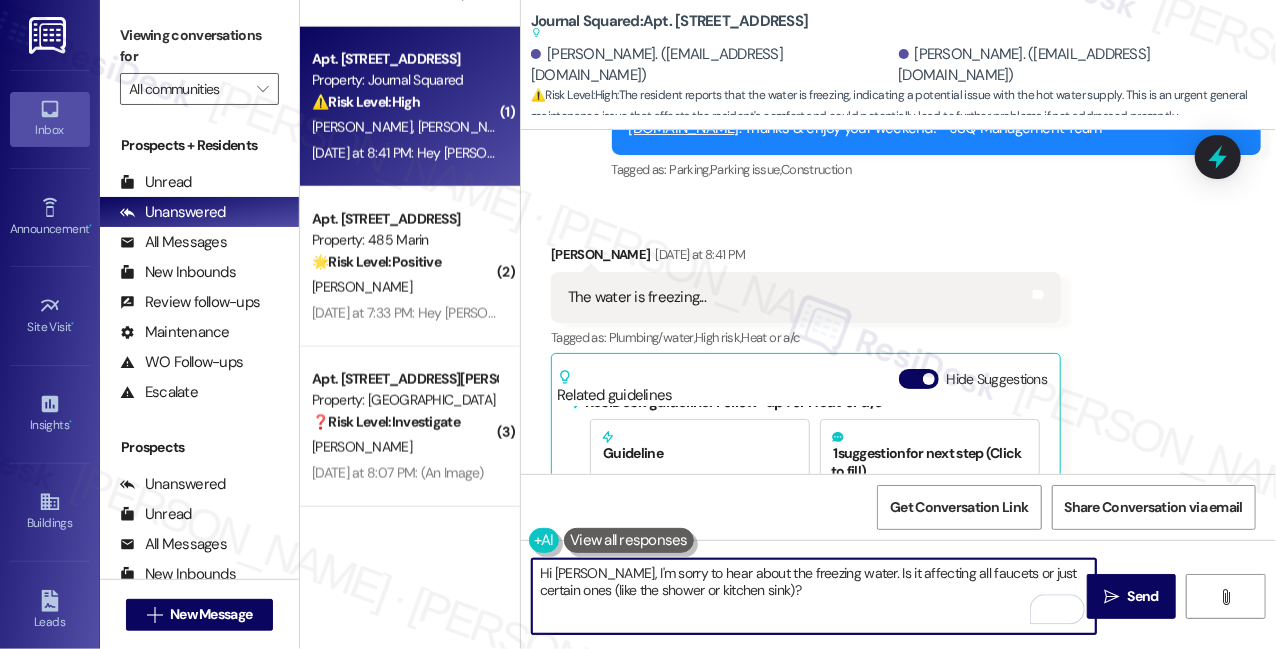 click on "Hi [PERSON_NAME], I'm sorry to hear about the freezing water. Is it affecting all faucets or just certain ones (like the shower or kitchen sink)?" at bounding box center [814, 596] 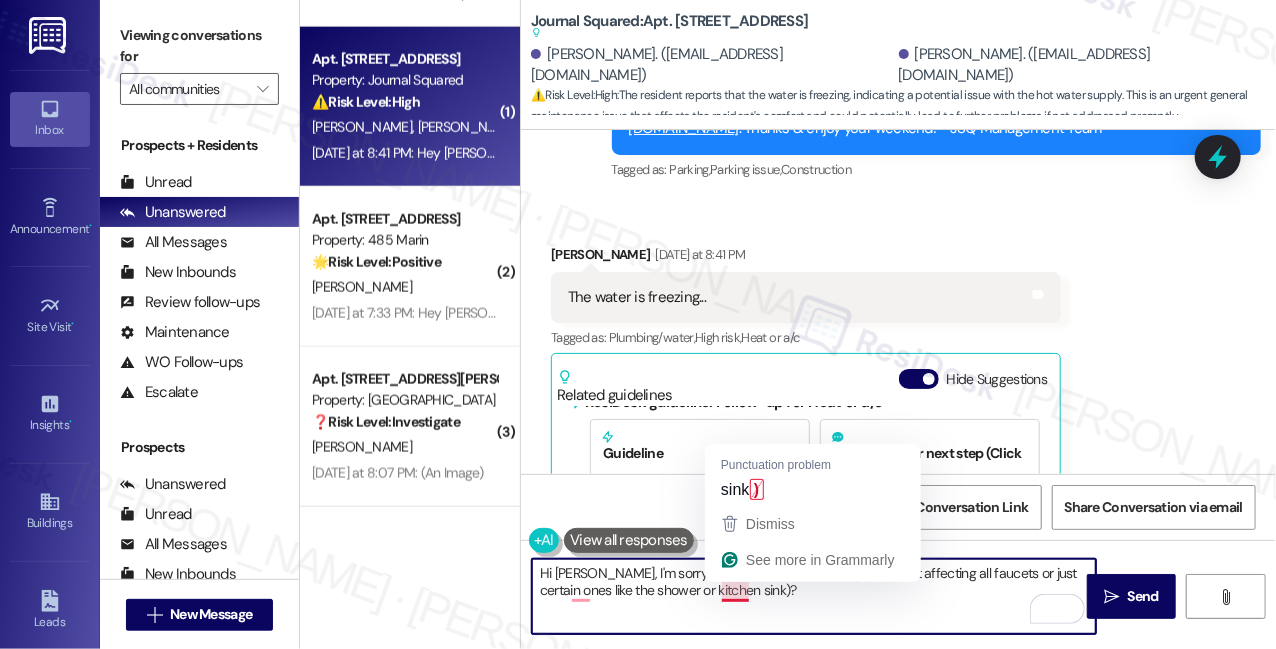 click on "Hi [PERSON_NAME], I'm sorry to hear about the freezing water. Is it affecting all faucets or just certain ones like the shower or kitchen sink)?" at bounding box center [814, 596] 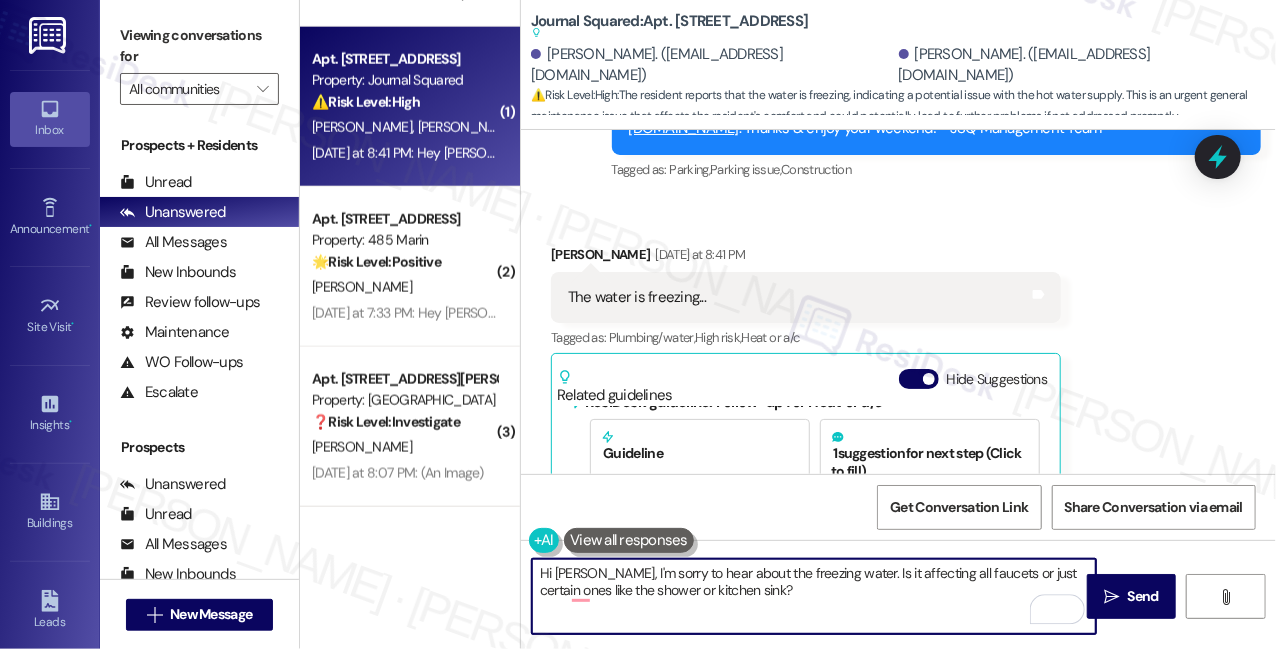 click on "Hi [PERSON_NAME], I'm sorry to hear about the freezing water. Is it affecting all faucets or just certain ones like the shower or kitchen sink?" at bounding box center (814, 596) 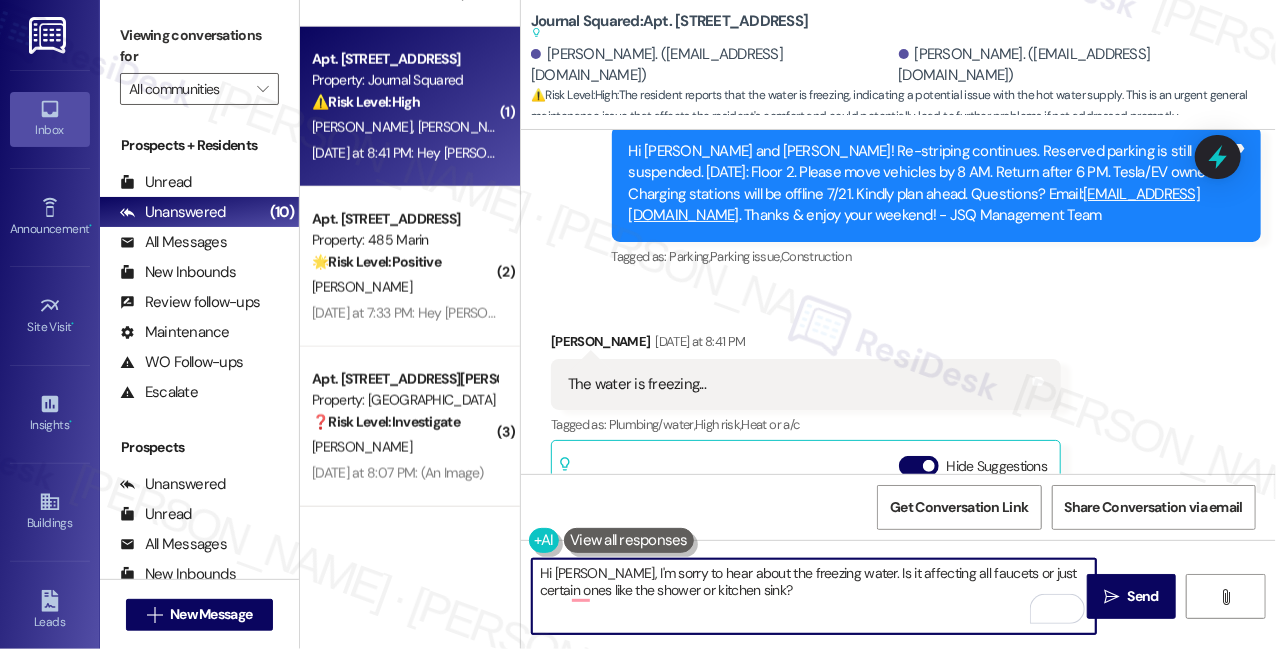 scroll, scrollTop: 54157, scrollLeft: 0, axis: vertical 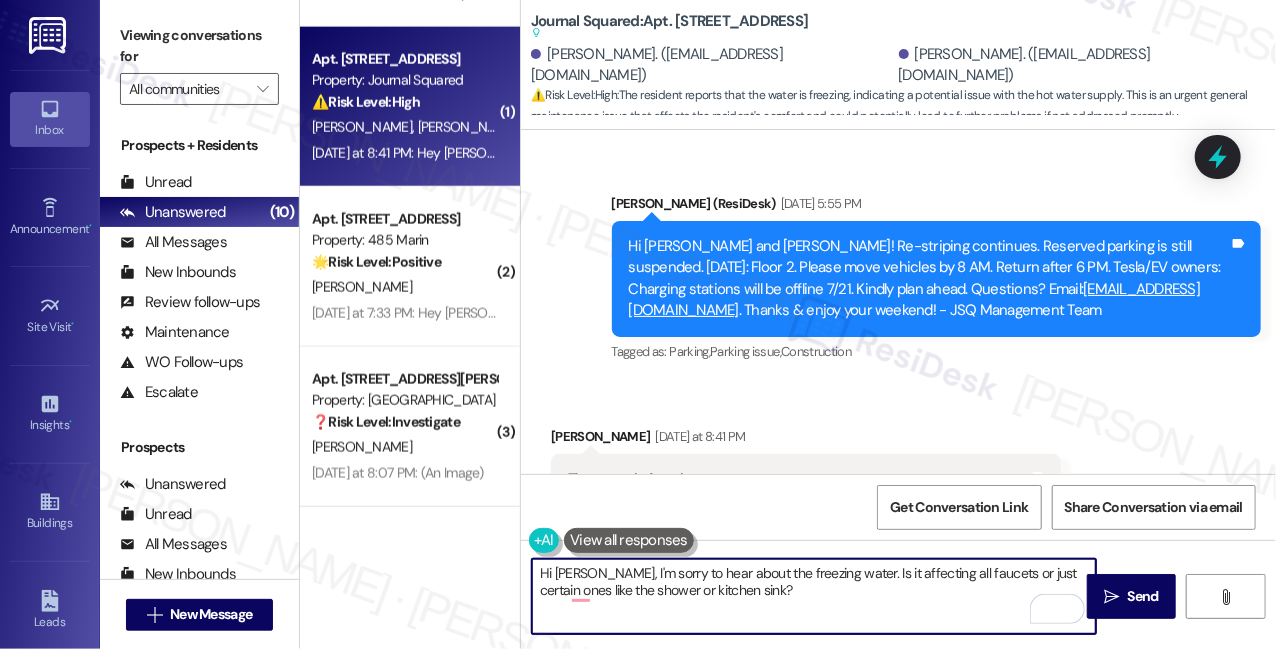 click at bounding box center [929, 561] 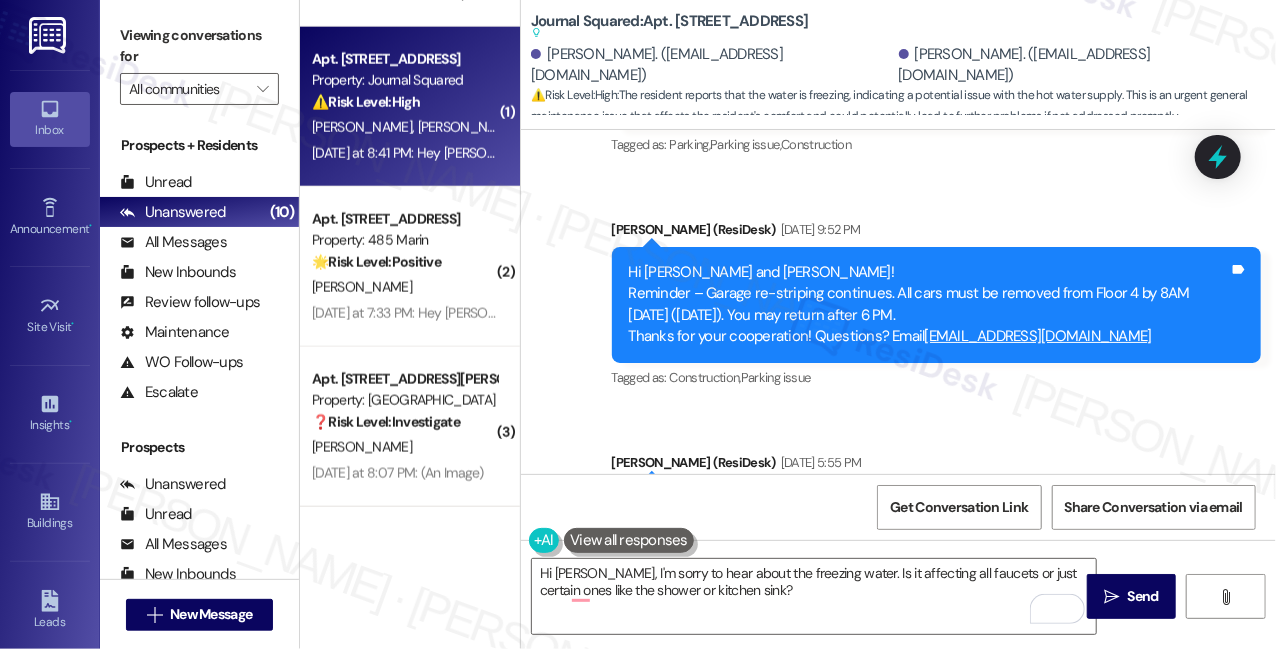 scroll, scrollTop: 54080, scrollLeft: 0, axis: vertical 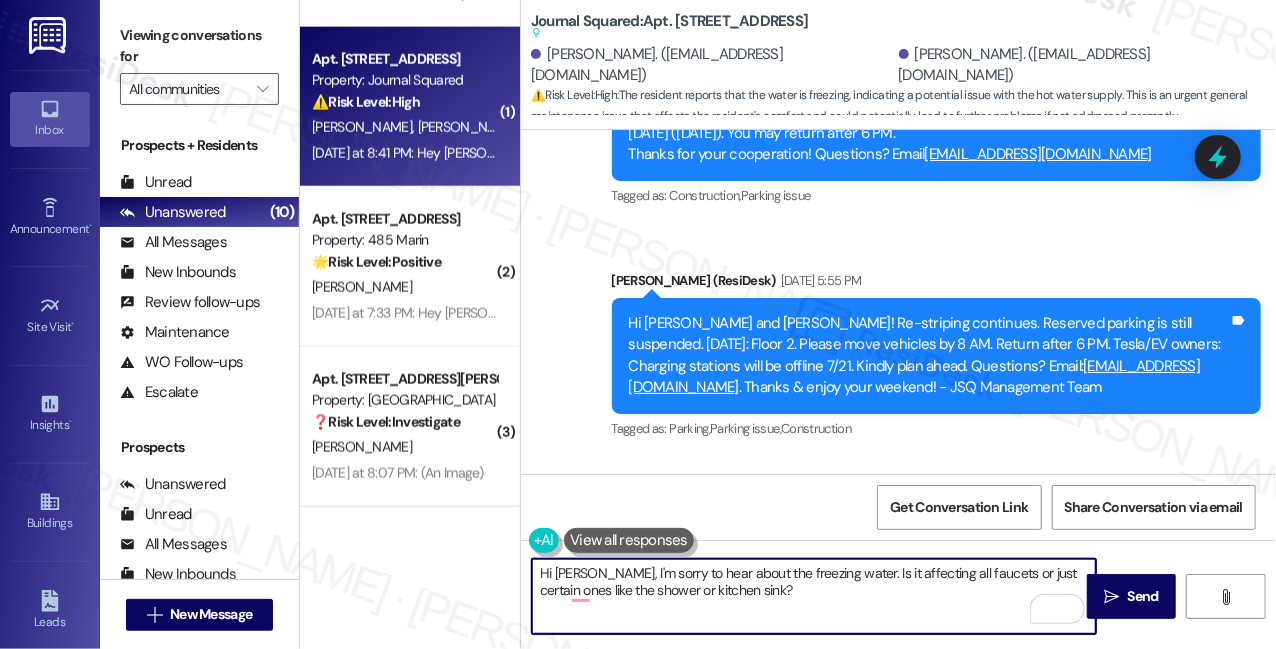 click on "Hi [PERSON_NAME], I'm sorry to hear about the freezing water. Is it affecting all faucets or just certain ones like the shower or kitchen sink?" at bounding box center [814, 596] 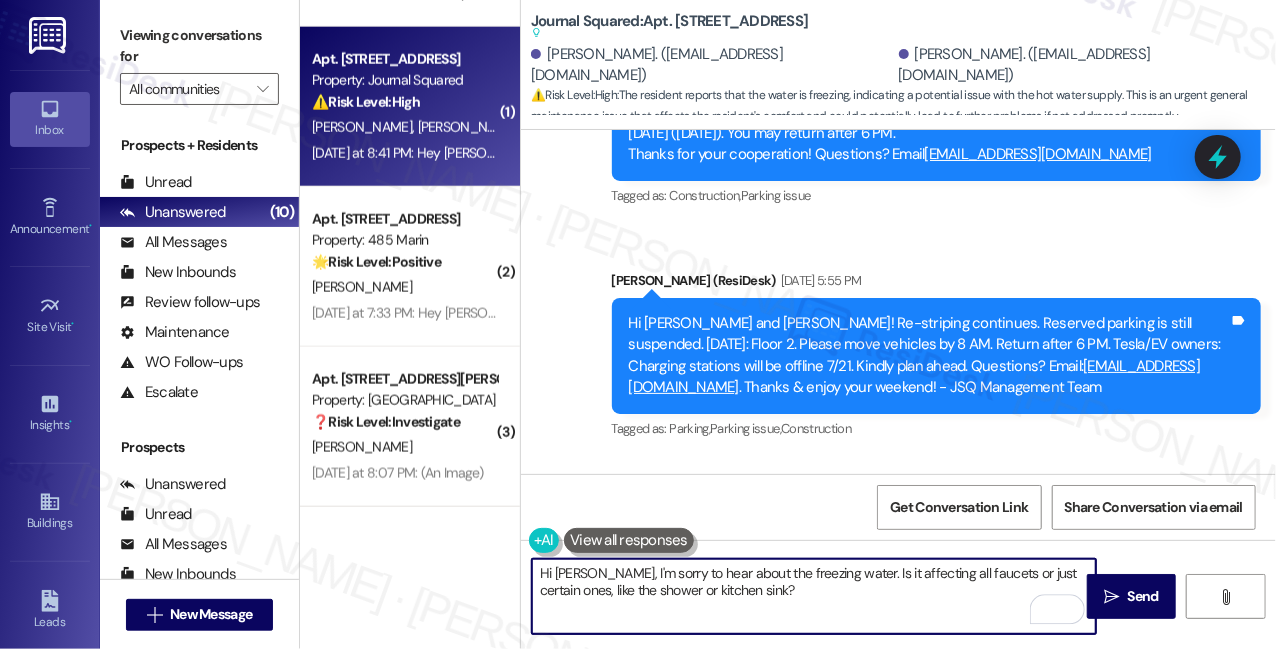 click on "Hi [PERSON_NAME], I'm sorry to hear about the freezing water. Is it affecting all faucets or just certain ones, like the shower or kitchen sink?" at bounding box center (814, 596) 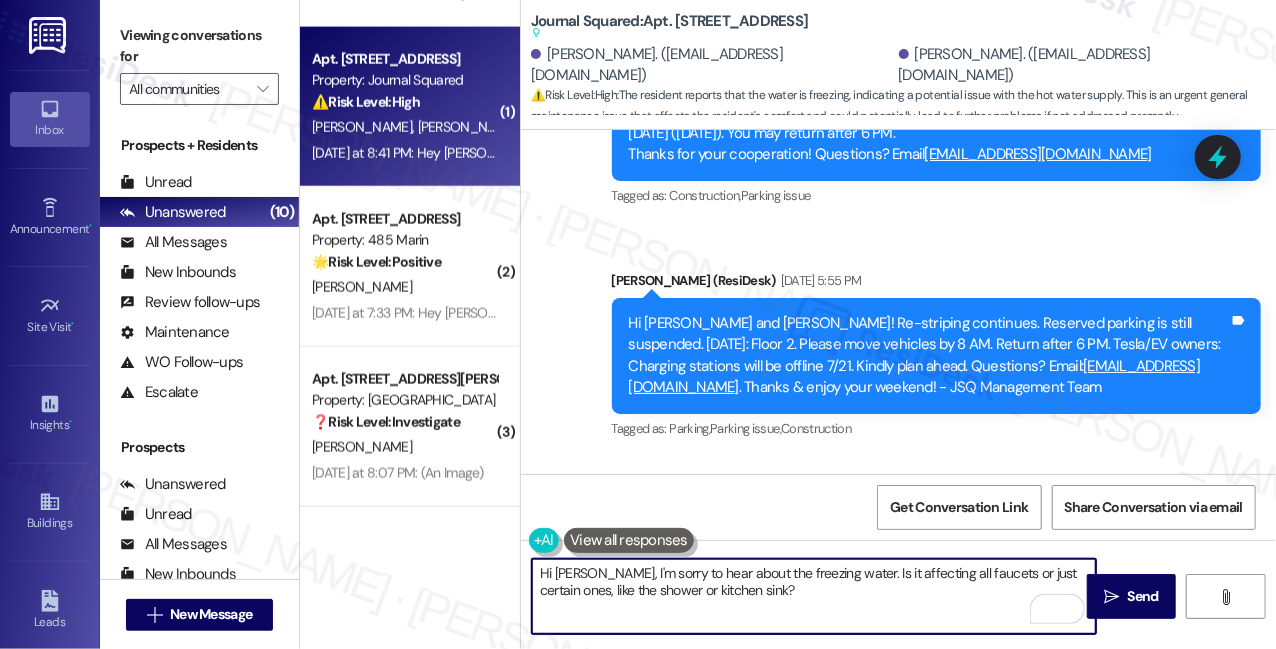 click on "Hi [PERSON_NAME], I'm sorry to hear about the freezing water. Is it affecting all faucets or just certain ones, like the shower or kitchen sink?" at bounding box center [814, 596] 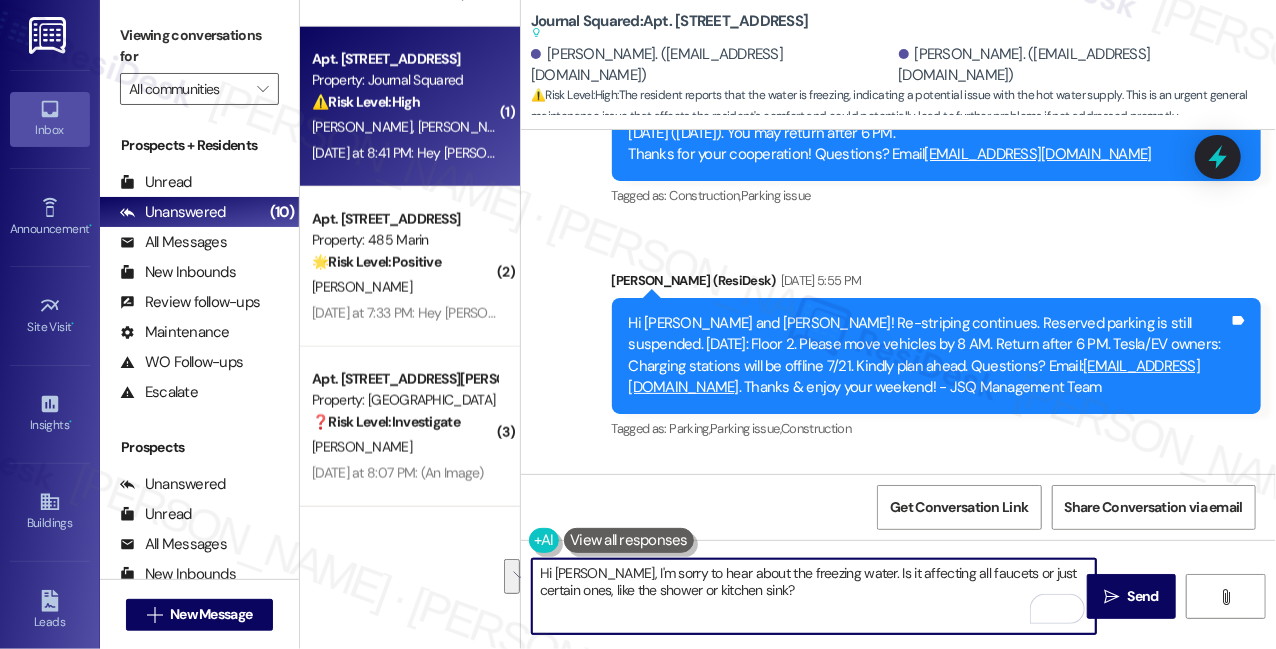 click on "Hi [PERSON_NAME], I'm sorry to hear about the freezing water. Is it affecting all faucets or just certain ones, like the shower or kitchen sink?" at bounding box center [814, 596] 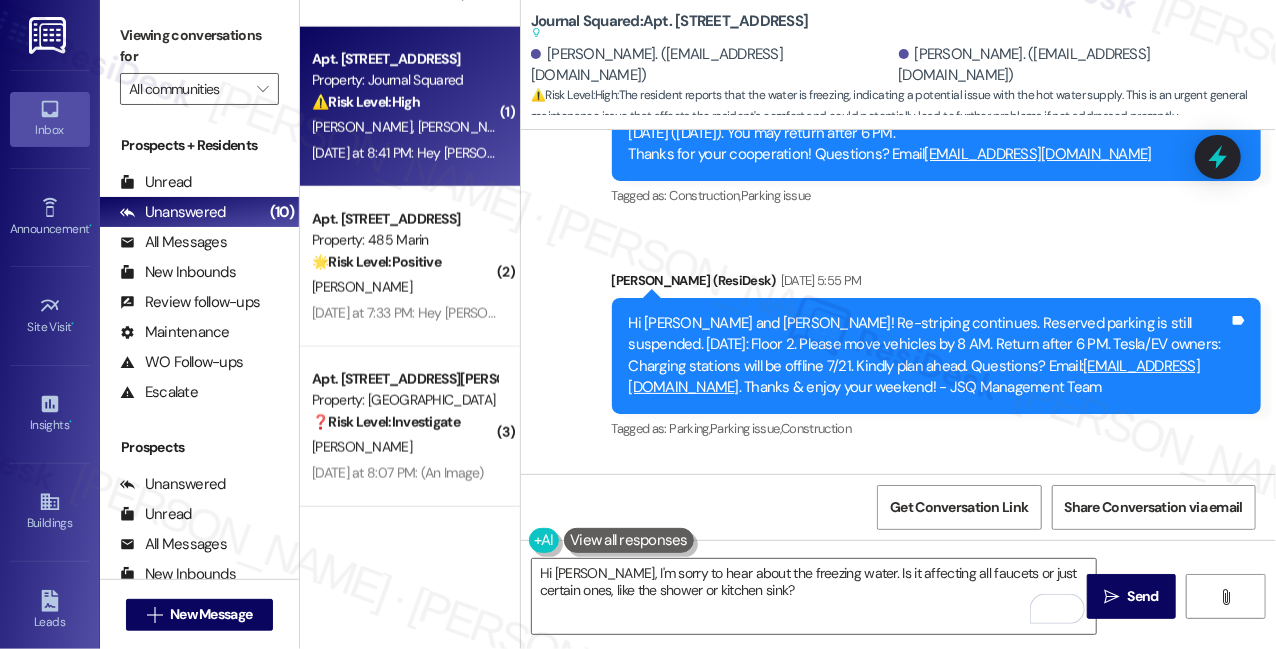 click on "Viewing conversations for" at bounding box center (199, 46) 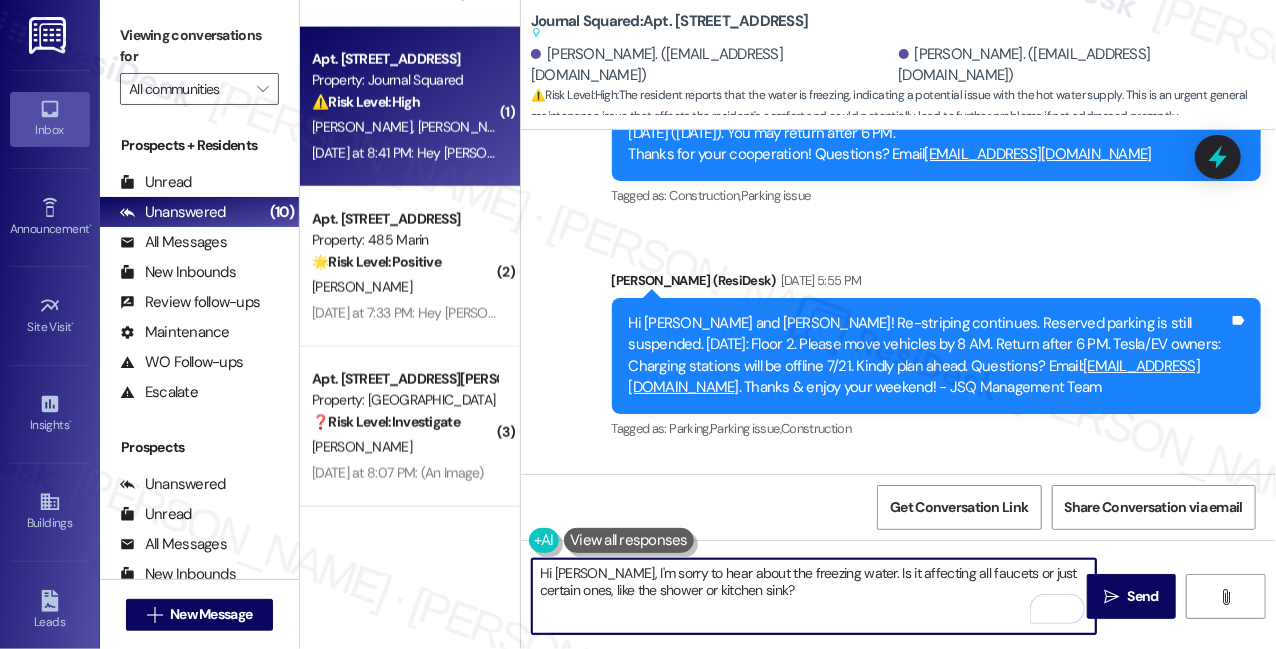 click on "Hi [PERSON_NAME], I'm sorry to hear about the freezing water. Is it affecting all faucets or just certain ones, like the shower or kitchen sink?" at bounding box center [814, 596] 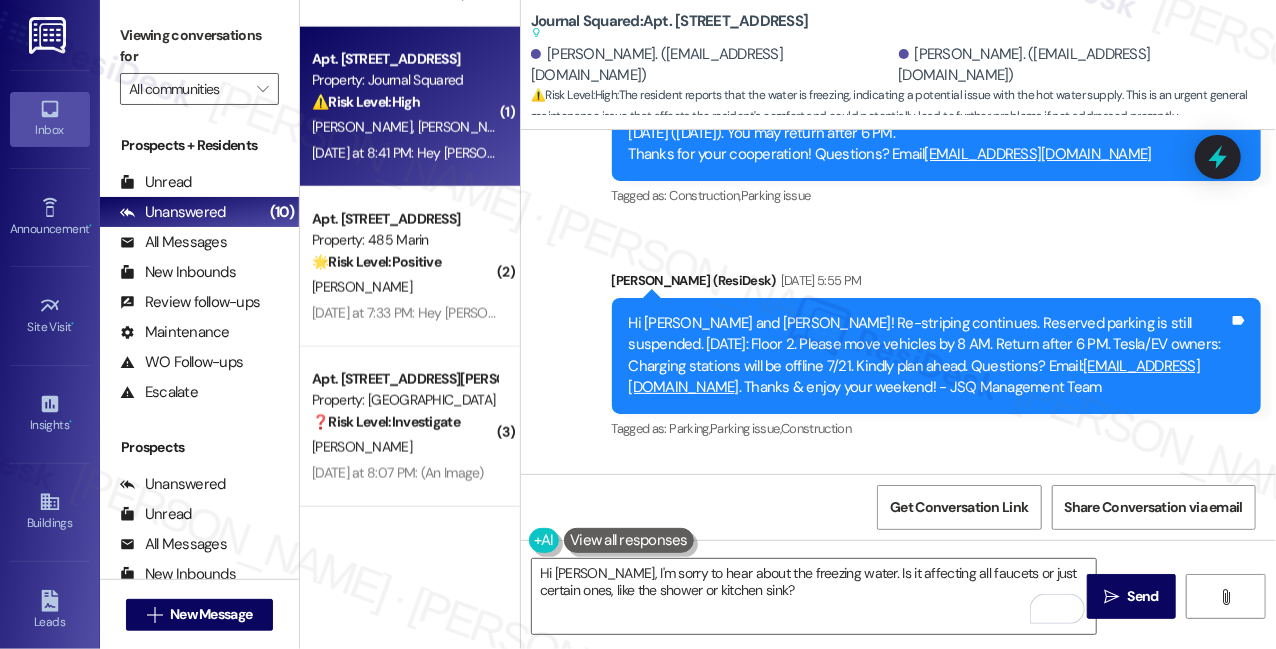 click on "Viewing conversations for" at bounding box center [199, 46] 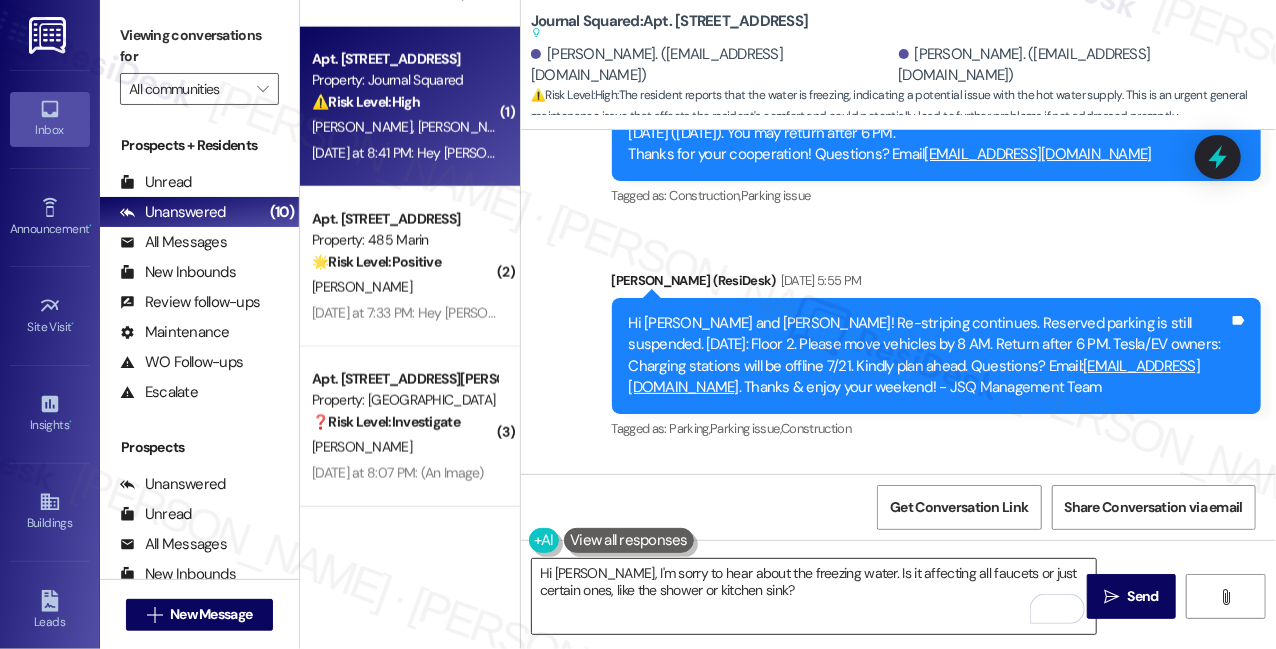 click on "Hi [PERSON_NAME], I'm sorry to hear about the freezing water. Is it affecting all faucets or just certain ones, like the shower or kitchen sink?" at bounding box center (814, 596) 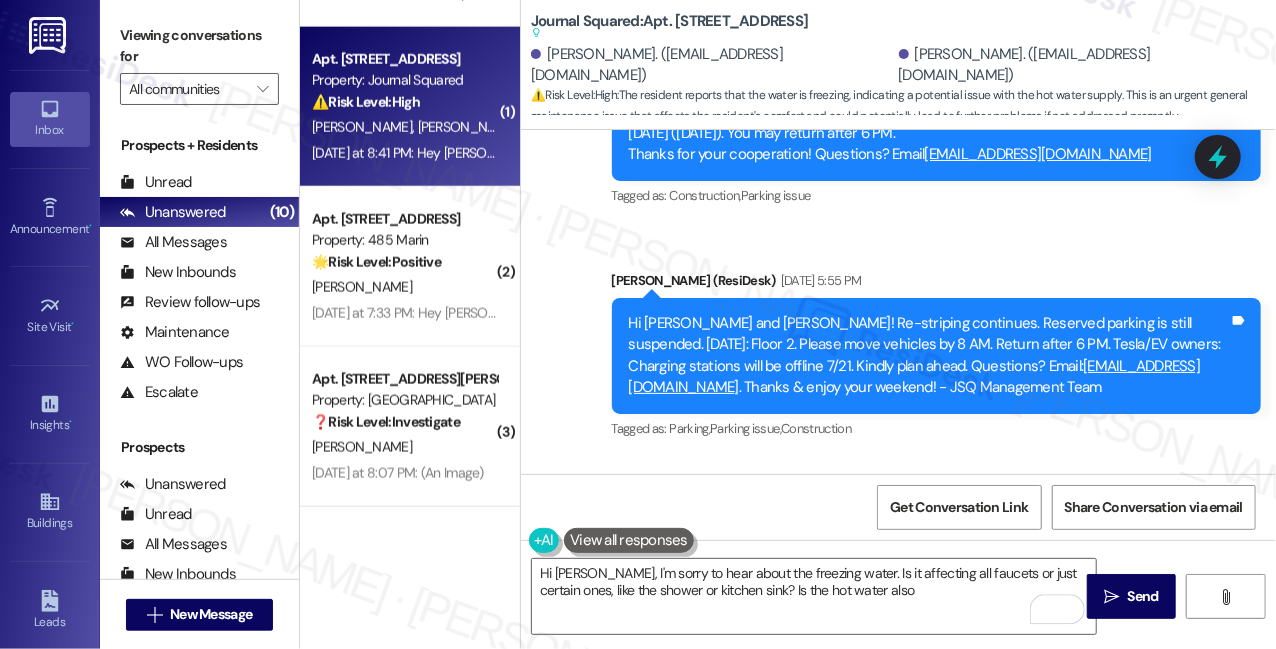 click on "Viewing conversations for All communities " at bounding box center [199, 62] 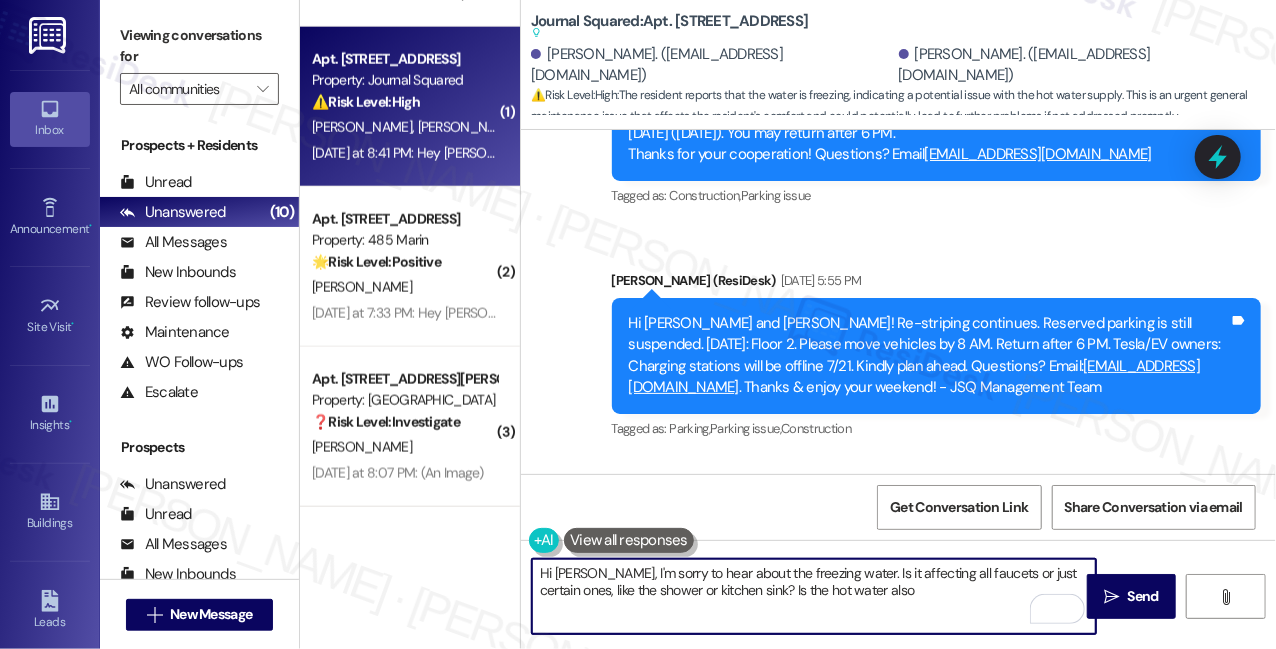 click on "Hi [PERSON_NAME], I'm sorry to hear about the freezing water. Is it affecting all faucets or just certain ones, like the shower or kitchen sink? Is the hot water also" at bounding box center (814, 596) 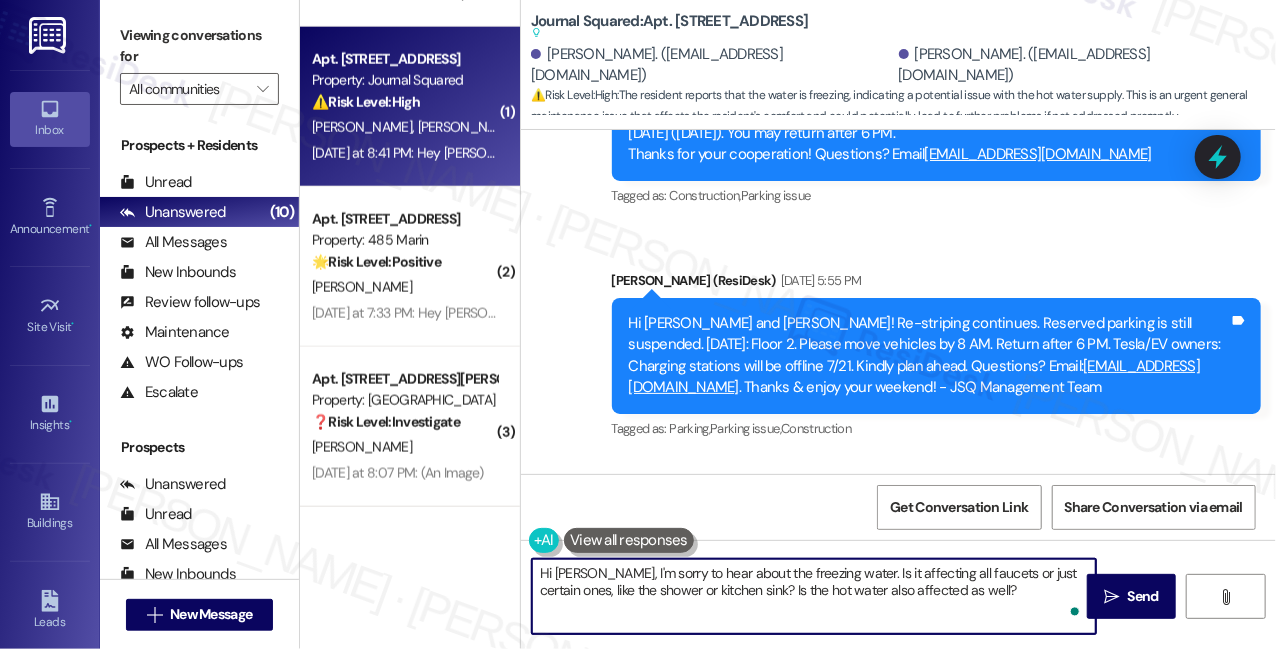 type on "Hi [PERSON_NAME], I'm sorry to hear about the freezing water. Is it affecting all faucets or just certain ones, like the shower or kitchen sink? Is the hot water also affected as well?" 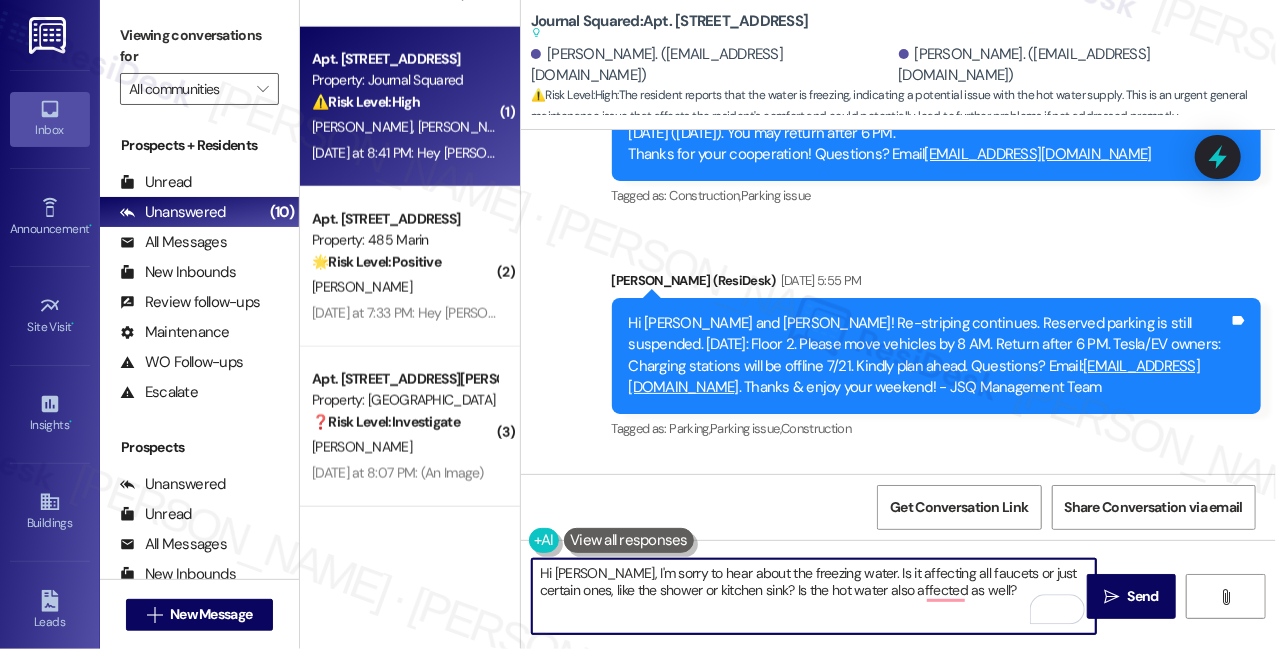 click on "Hi [PERSON_NAME], I'm sorry to hear about the freezing water. Is it affecting all faucets or just certain ones, like the shower or kitchen sink? Is the hot water also affected as well?" at bounding box center (814, 596) 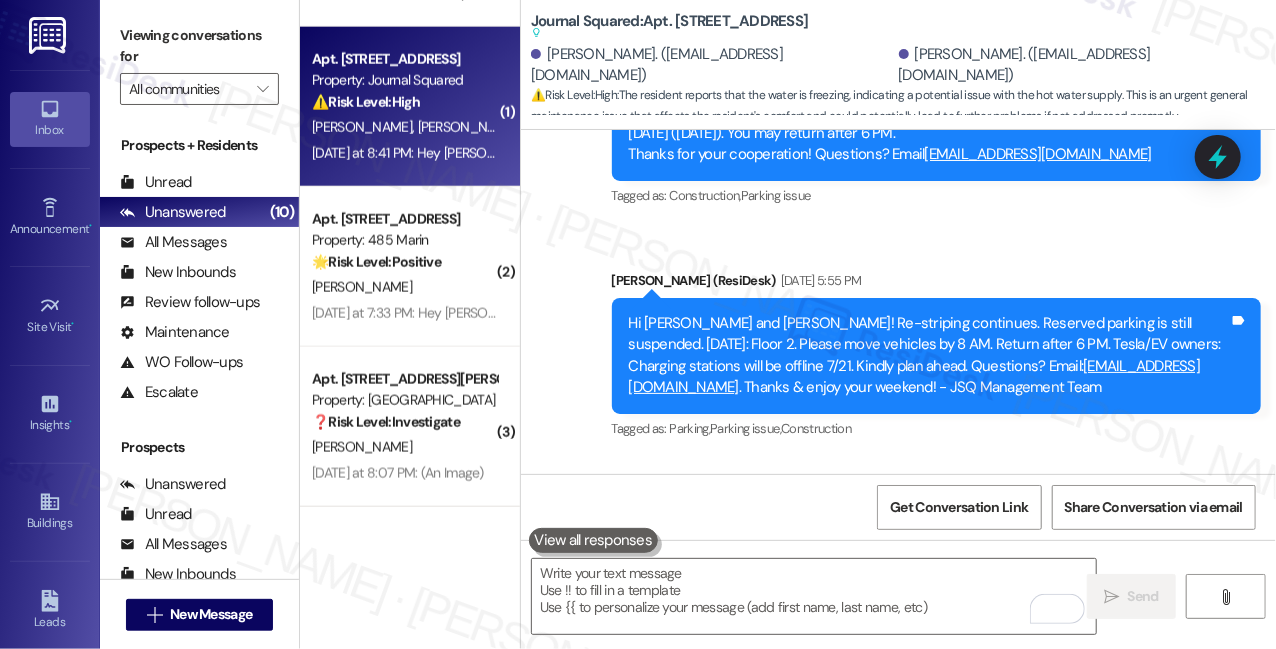 click on "Viewing conversations for All communities " at bounding box center [199, 62] 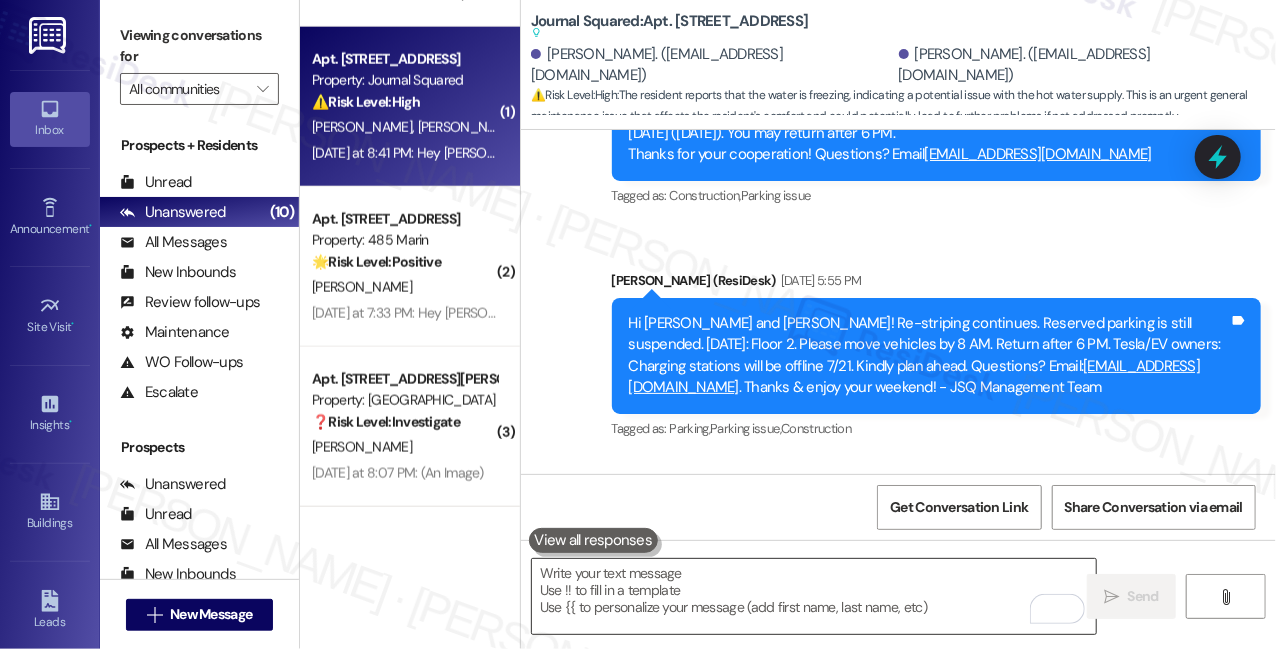 click at bounding box center [814, 596] 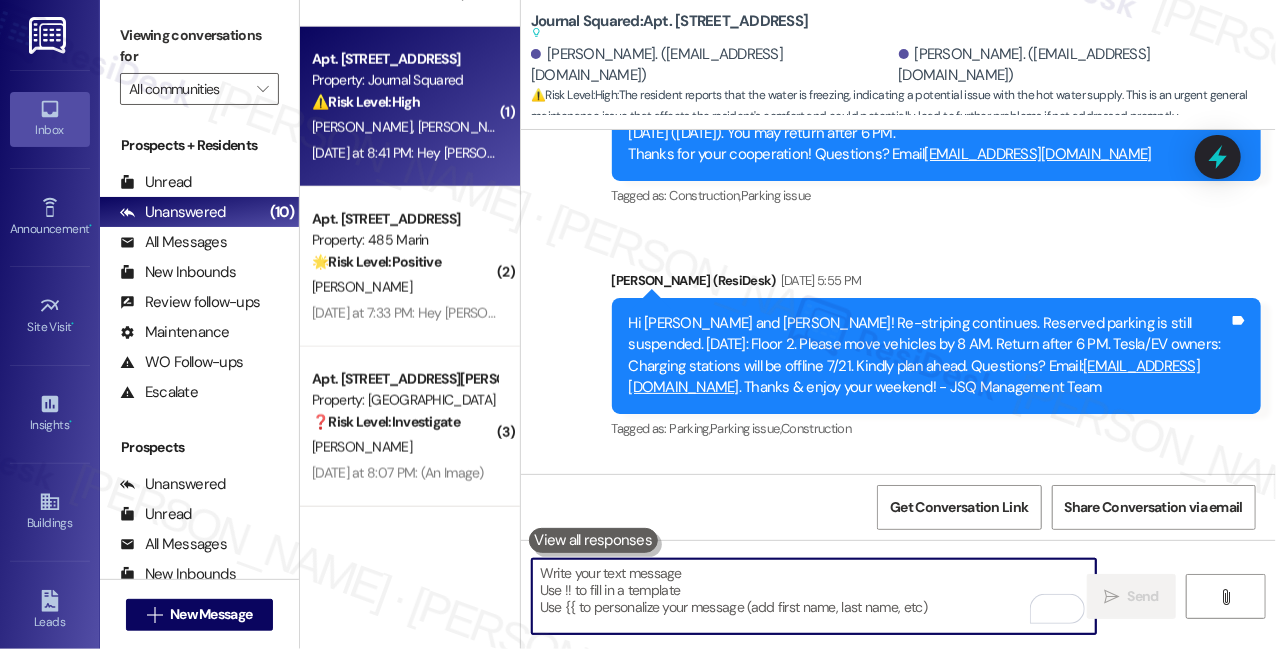 paste on "Hi [PERSON_NAME], I’m sorry to hear about the freezing water. Is it happening at all faucets, or just certain ones like the shower or kitchen sink? Also, is your hot water affected, or only the cold?" 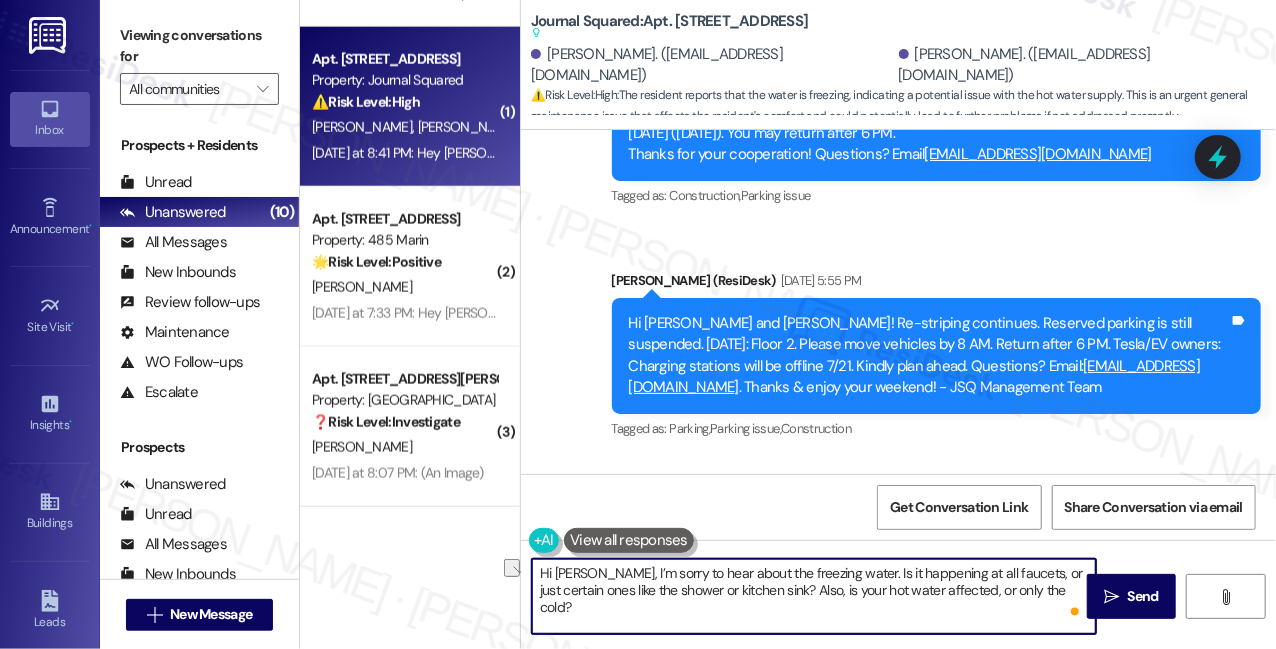 drag, startPoint x: 981, startPoint y: 590, endPoint x: 1072, endPoint y: 590, distance: 91 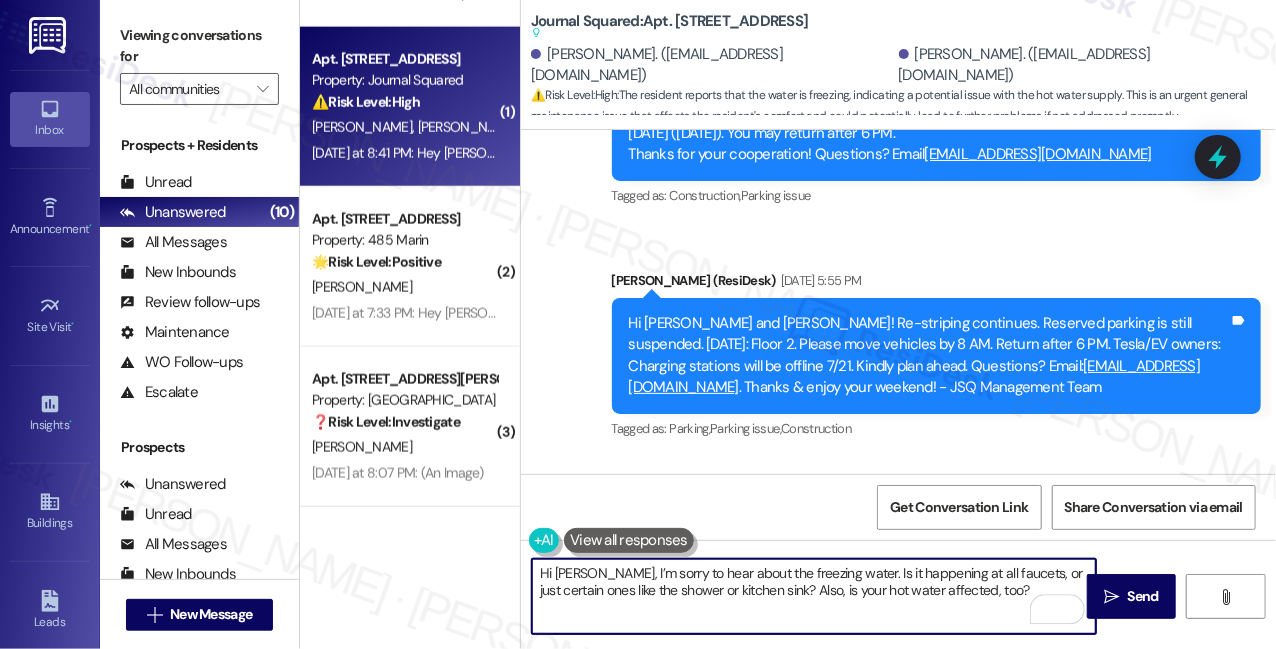 click on "Hi [PERSON_NAME], I’m sorry to hear about the freezing water. Is it happening at all faucets, or just certain ones like the shower or kitchen sink? Also, is your hot water affected, too?" at bounding box center (814, 596) 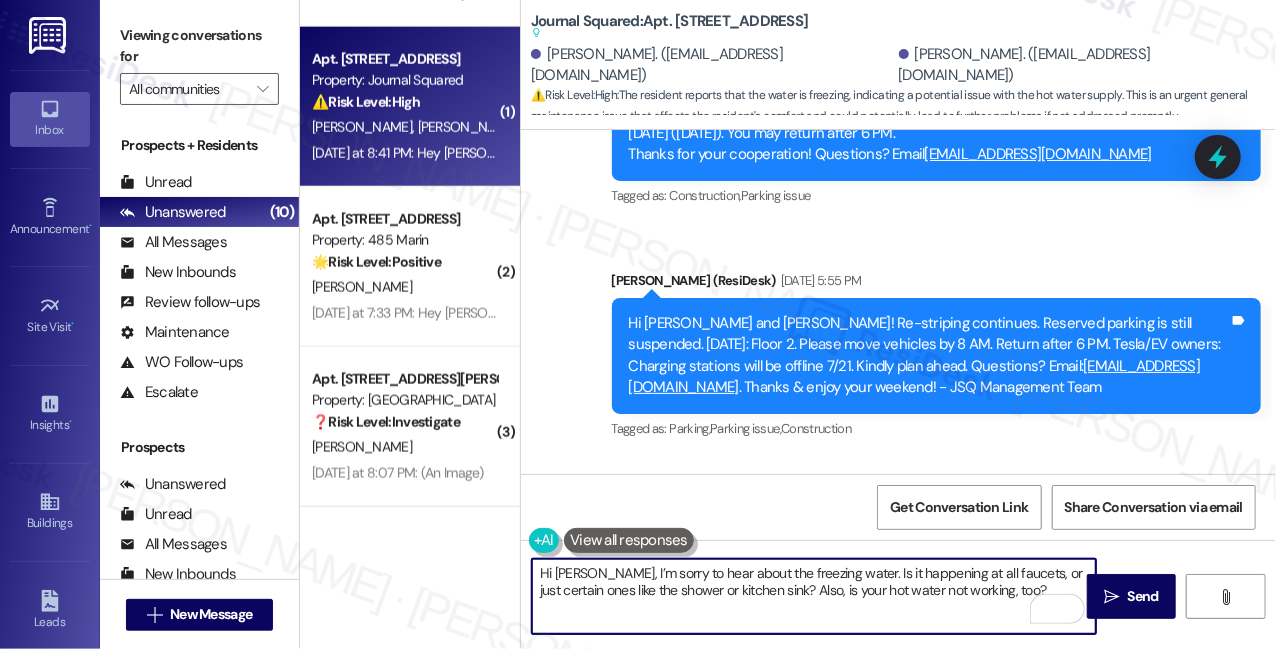 click on "Hi [PERSON_NAME], I’m sorry to hear about the freezing water. Is it happening at all faucets, or just certain ones like the shower or kitchen sink? Also, is your hot water not working, too?" at bounding box center [814, 596] 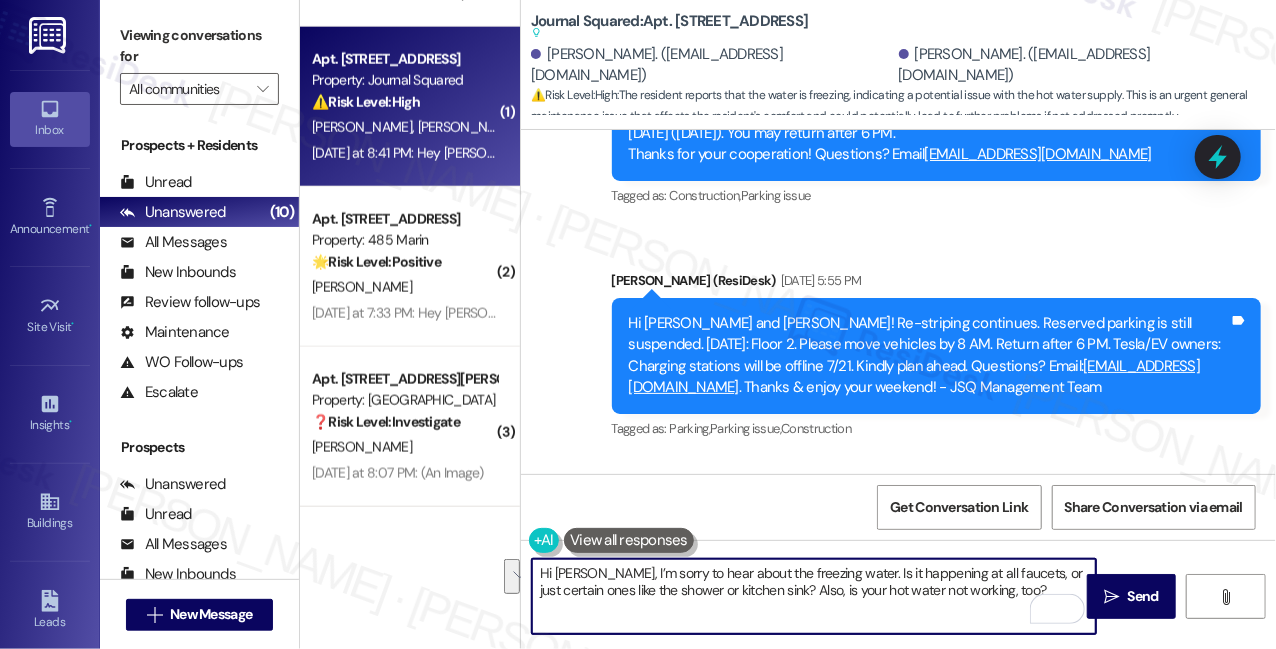 click on "Hi [PERSON_NAME], I’m sorry to hear about the freezing water. Is it happening at all faucets, or just certain ones like the shower or kitchen sink? Also, is your hot water not working, too?" at bounding box center (814, 596) 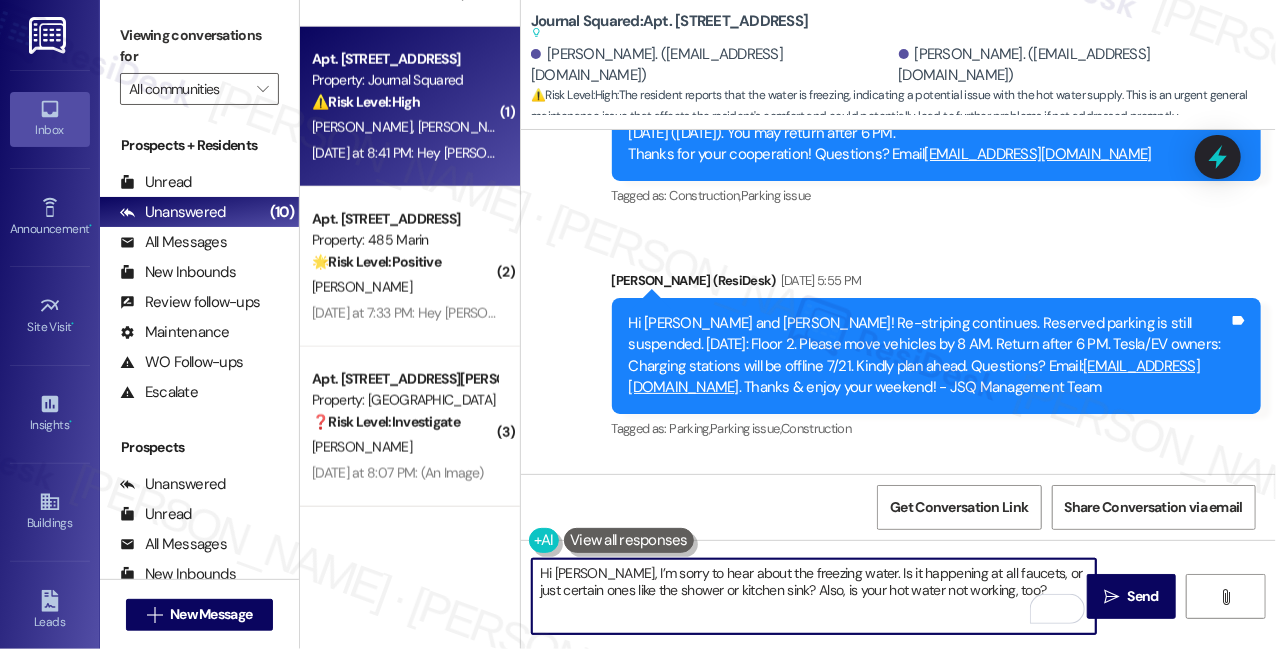 drag, startPoint x: 812, startPoint y: 592, endPoint x: 941, endPoint y: 592, distance: 129 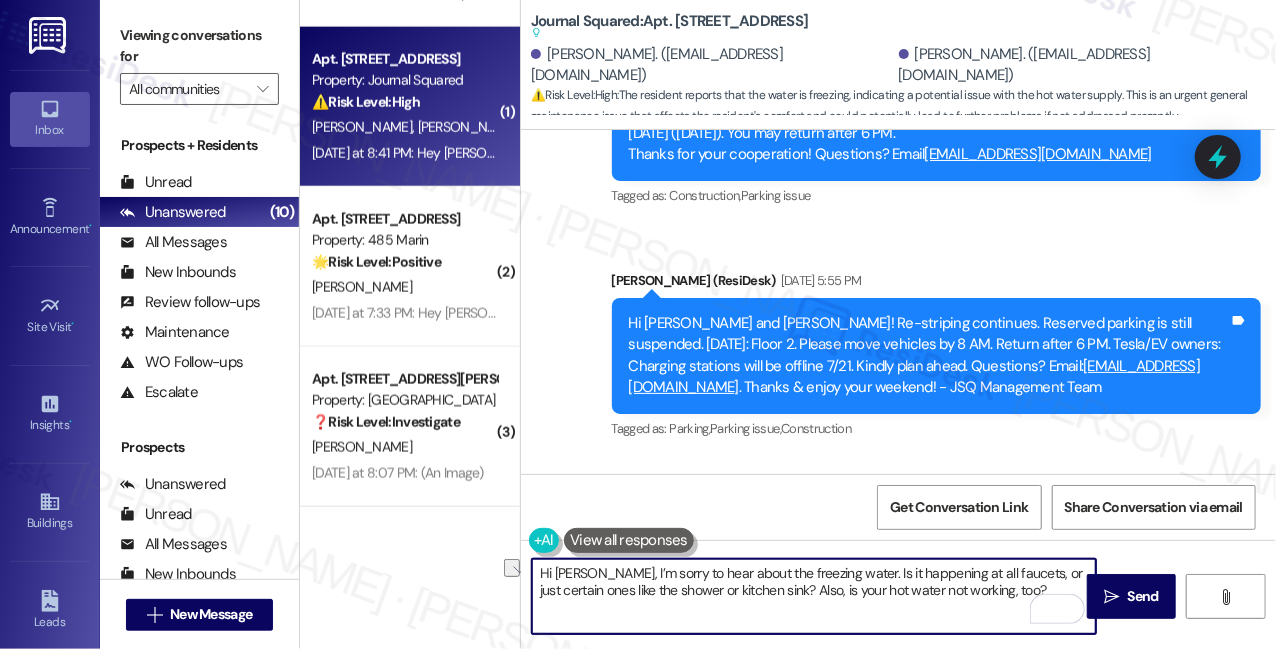 click on "Hi [PERSON_NAME], I’m sorry to hear about the freezing water. Is it happening at all faucets, or just certain ones like the shower or kitchen sink? Also, is your hot water not working, too?" at bounding box center [814, 596] 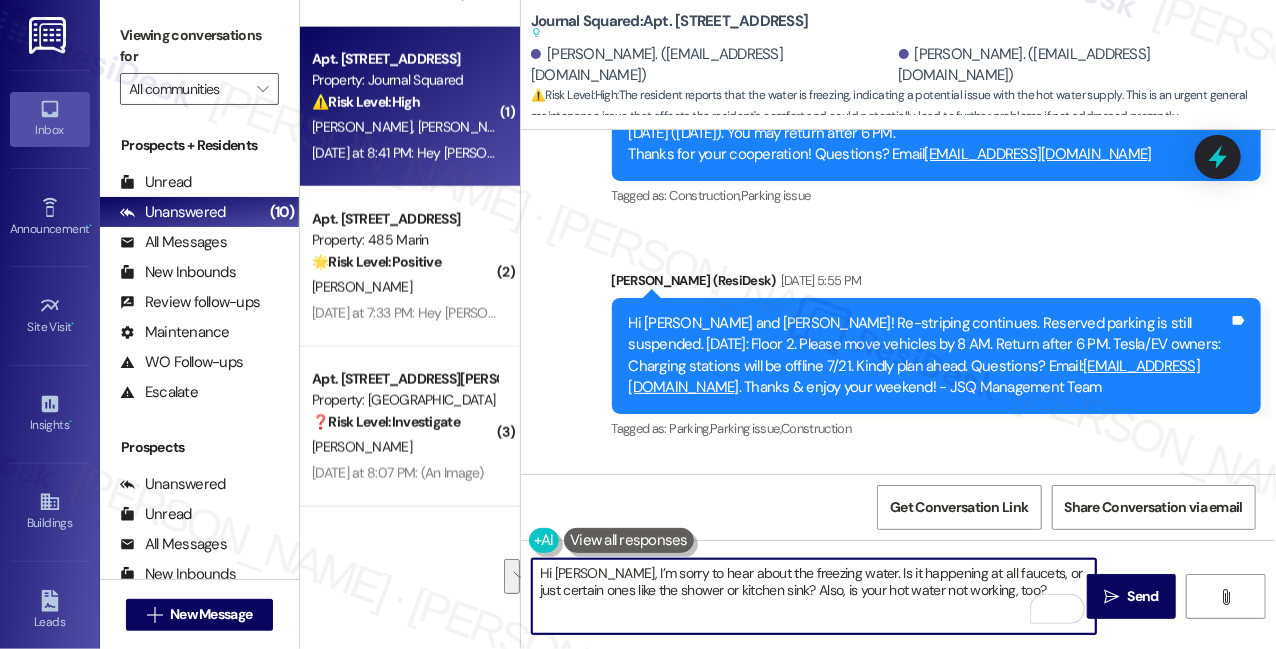 click on "Hi [PERSON_NAME], I’m sorry to hear about the freezing water. Is it happening at all faucets, or just certain ones like the shower or kitchen sink? Also, is your hot water not working, too?" at bounding box center (814, 596) 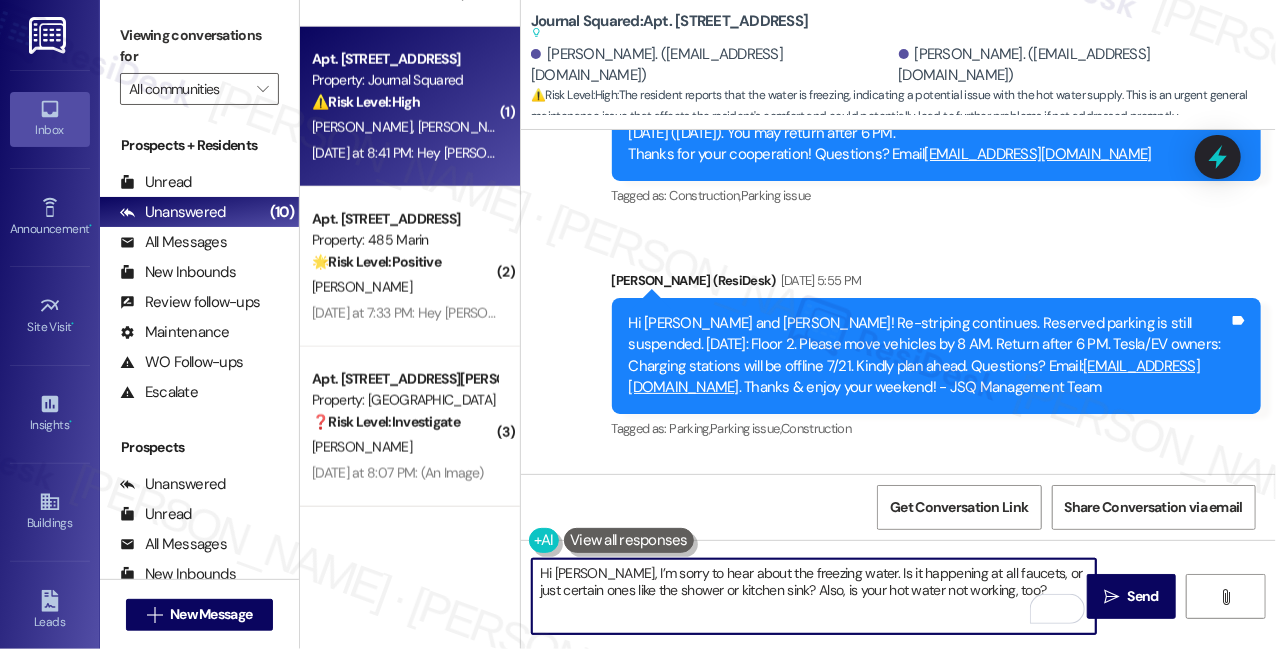 click on "Hi [PERSON_NAME], I’m sorry to hear about the freezing water. Is it happening at all faucets, or just certain ones like the shower or kitchen sink? Also, is your hot water not working, too?" at bounding box center (814, 596) 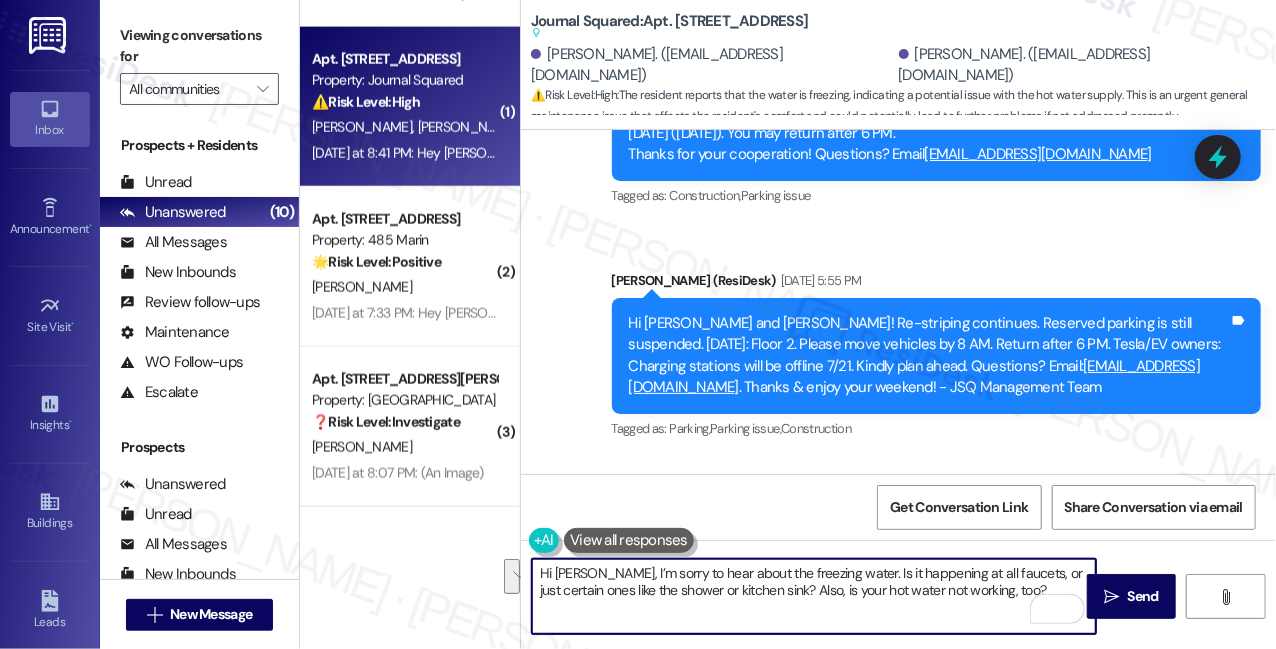 click on "Hi [PERSON_NAME], I’m sorry to hear about the freezing water. Is it happening at all faucets, or just certain ones like the shower or kitchen sink? Also, is your hot water not working, too?" at bounding box center (814, 596) 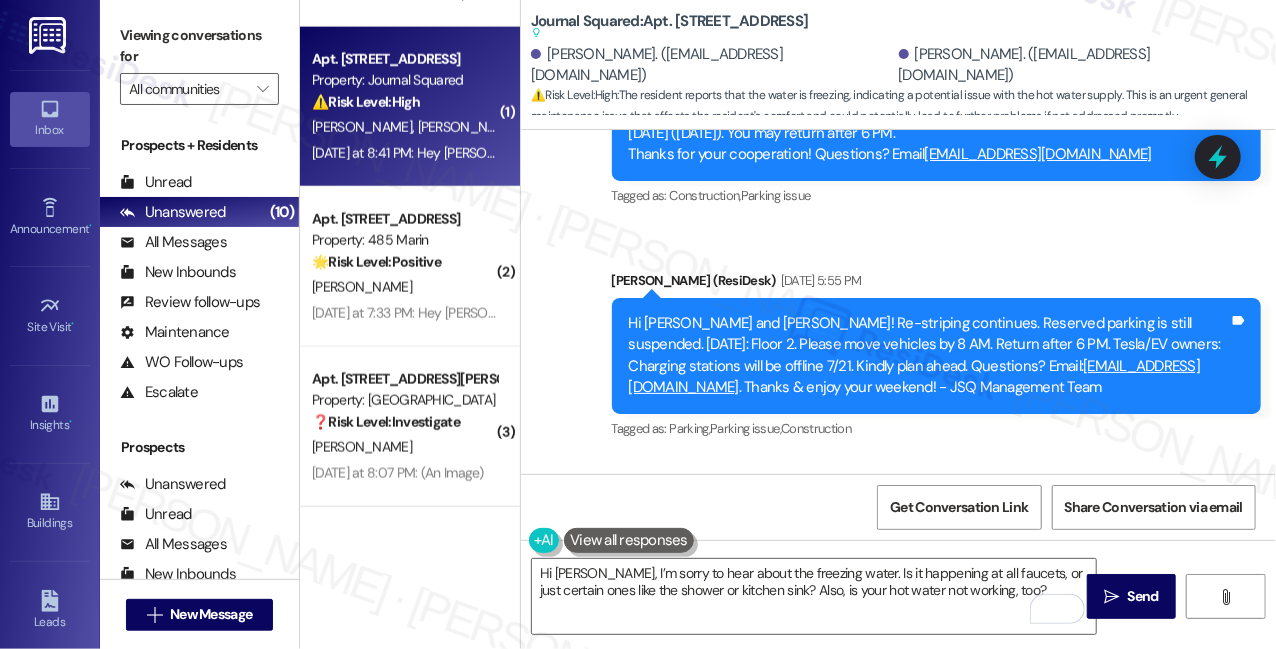 click on "Viewing conversations for" at bounding box center (199, 46) 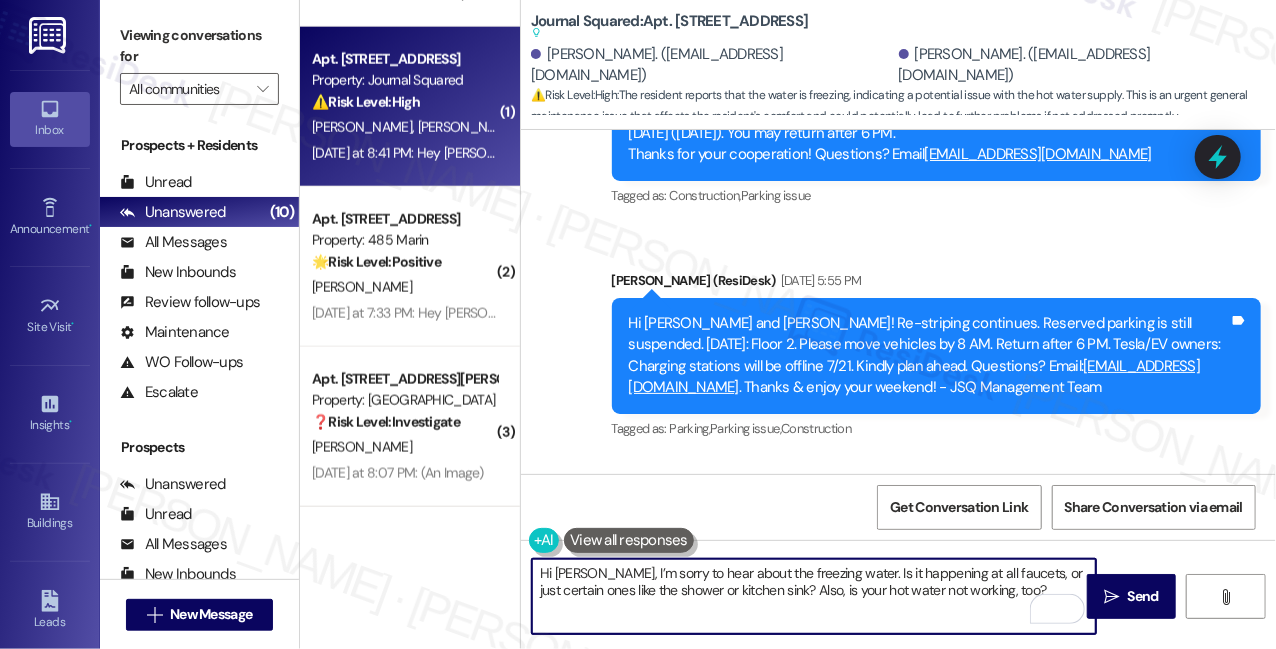 click on "Hi [PERSON_NAME], I’m sorry to hear about the freezing water. Is it happening at all faucets, or just certain ones like the shower or kitchen sink? Also, is your hot water not working, too?" at bounding box center (814, 596) 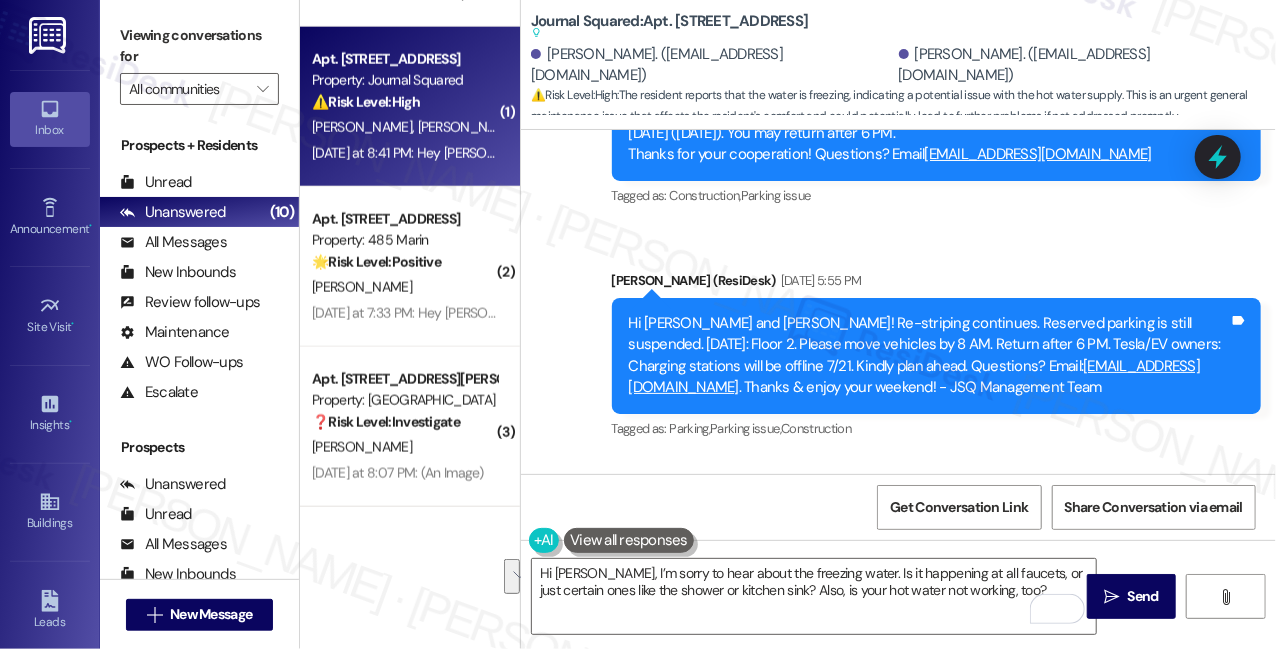 click on "Viewing conversations for All communities " at bounding box center [199, 62] 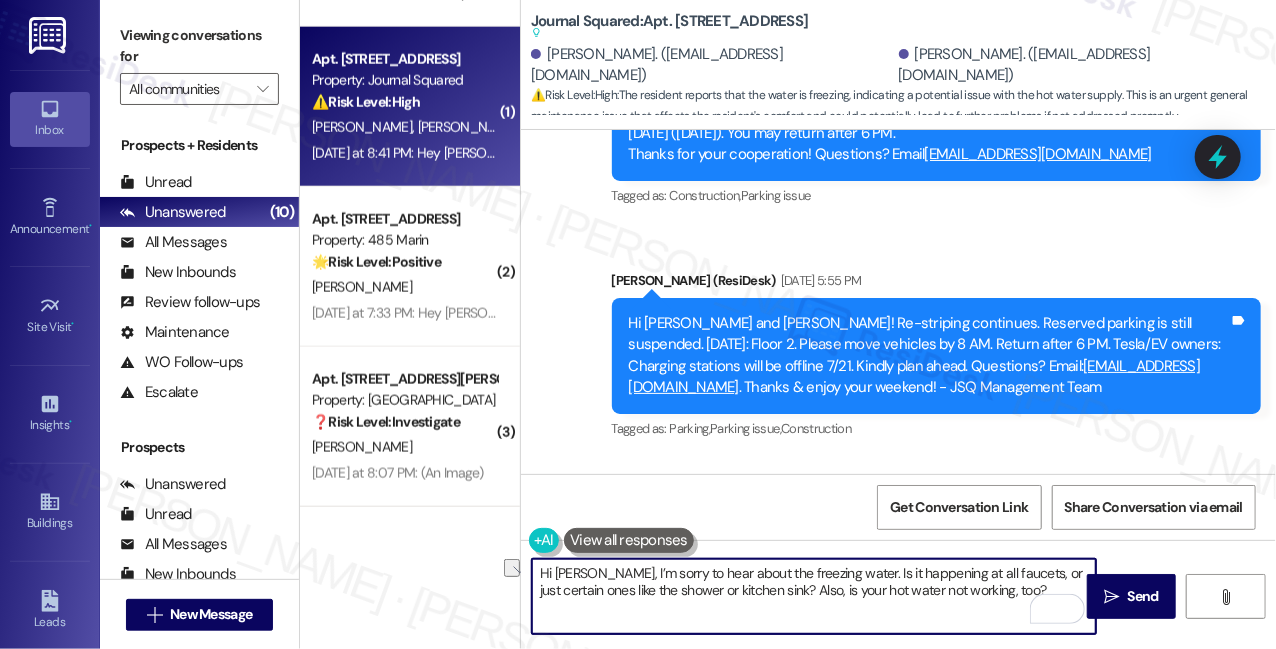 drag, startPoint x: 1030, startPoint y: 592, endPoint x: 797, endPoint y: 591, distance: 233.00215 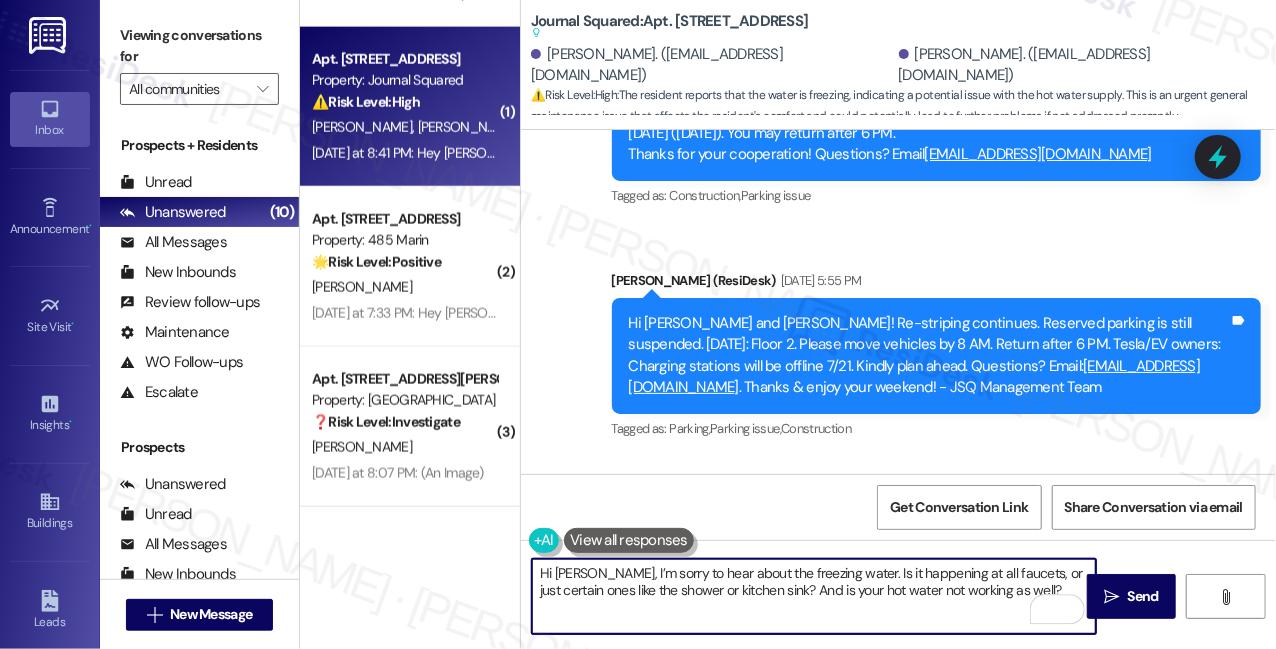 click on "Hi [PERSON_NAME], I’m sorry to hear about the freezing water. Is it happening at all faucets, or just certain ones like the shower or kitchen sink? And is your hot water not working as well?" at bounding box center [814, 596] 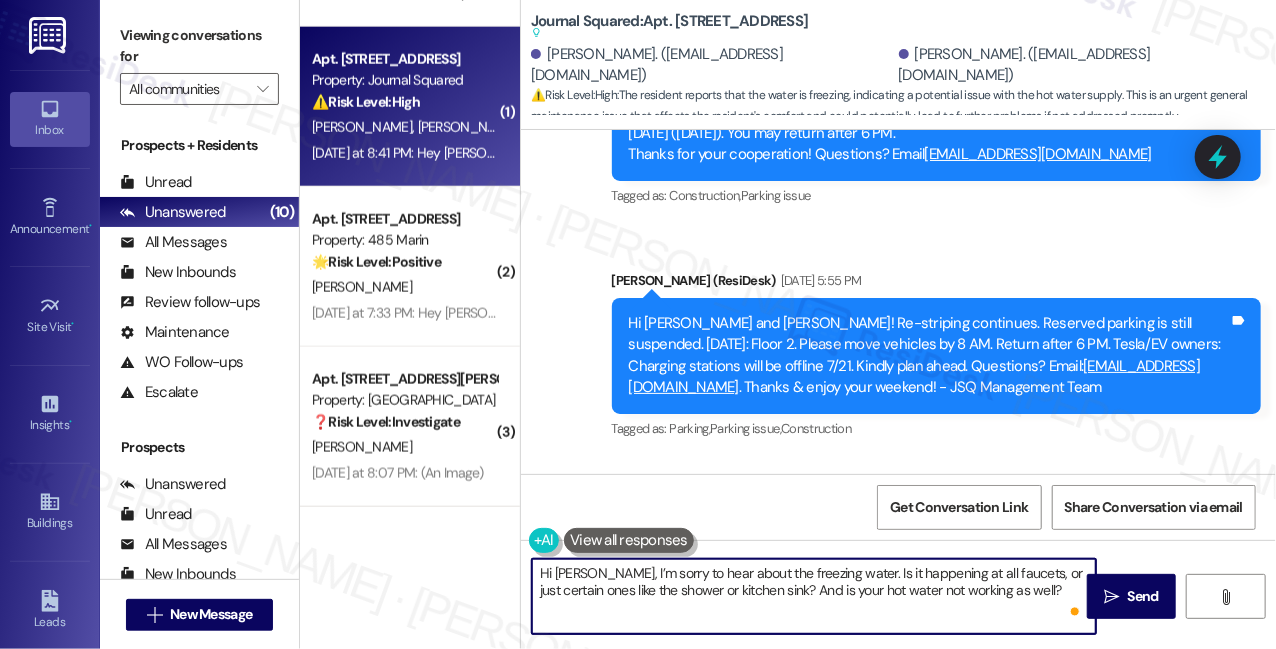 type on "Hi [PERSON_NAME], I’m sorry to hear about the freezing water. Is it happening at all faucets, or just certain ones like the shower or kitchen sink? And is your hot water not working as well?" 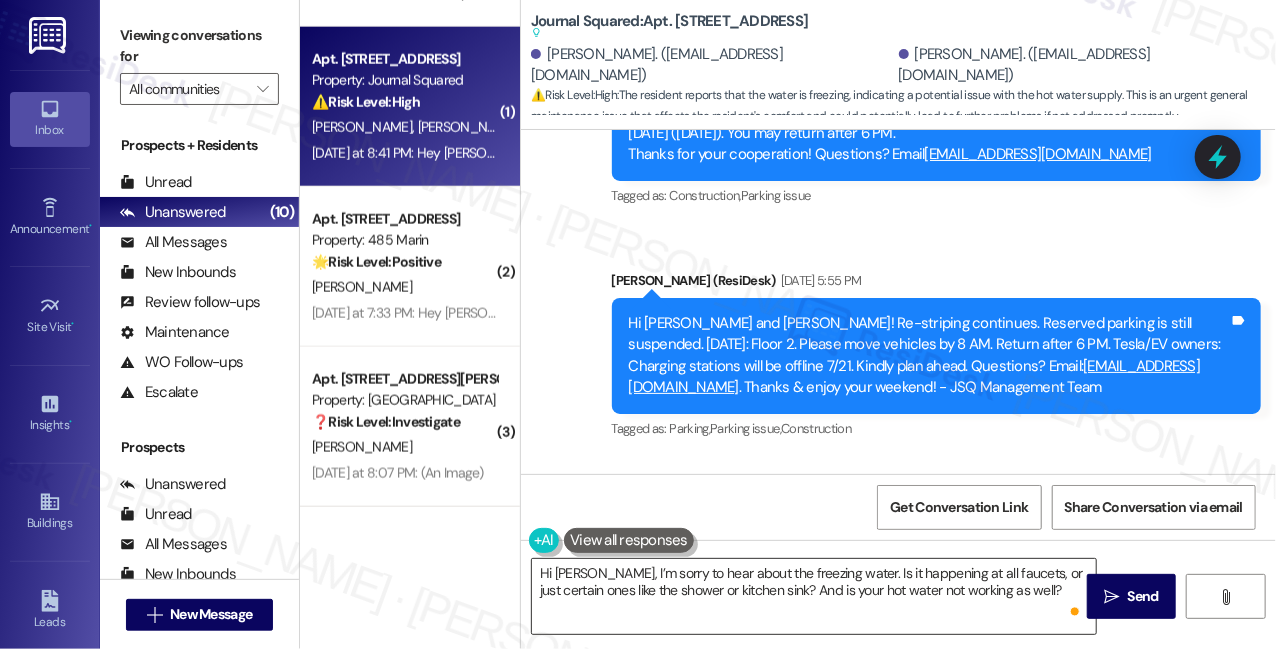 click on "Hi [PERSON_NAME], I’m sorry to hear about the freezing water. Is it happening at all faucets, or just certain ones like the shower or kitchen sink? And is your hot water not working as well?" at bounding box center (814, 596) 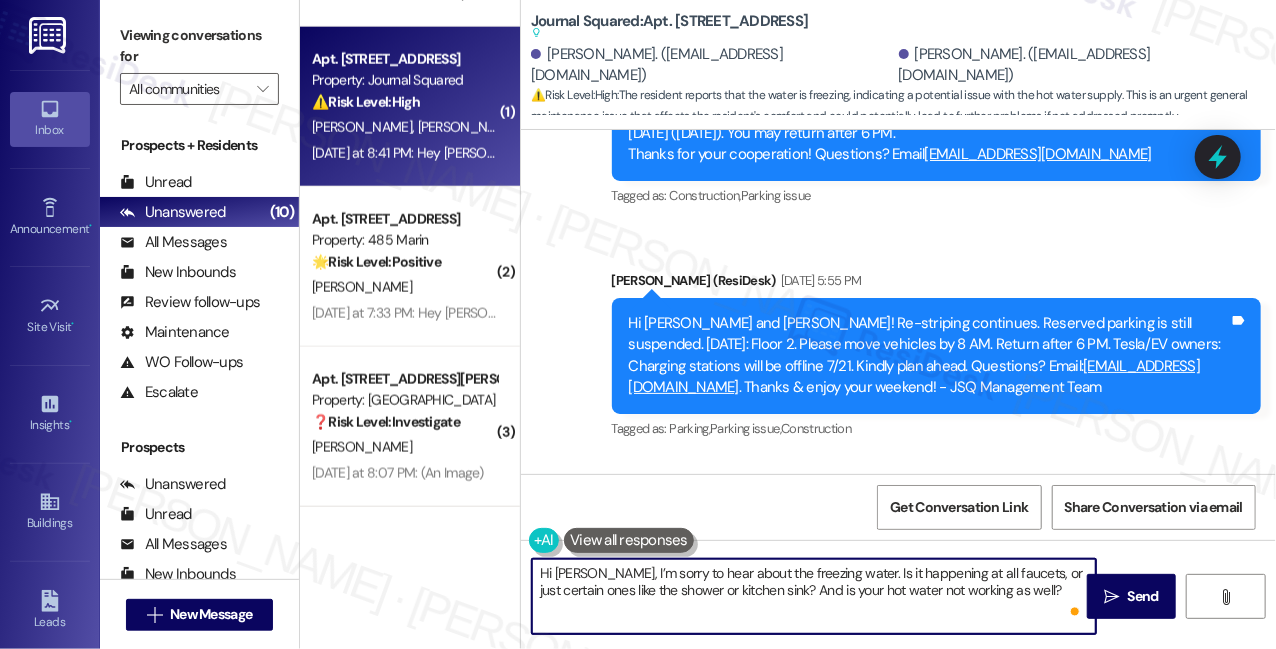 click on "Hi [PERSON_NAME], I’m sorry to hear about the freezing water. Is it happening at all faucets, or just certain ones like the shower or kitchen sink? And is your hot water not working as well?" at bounding box center (814, 596) 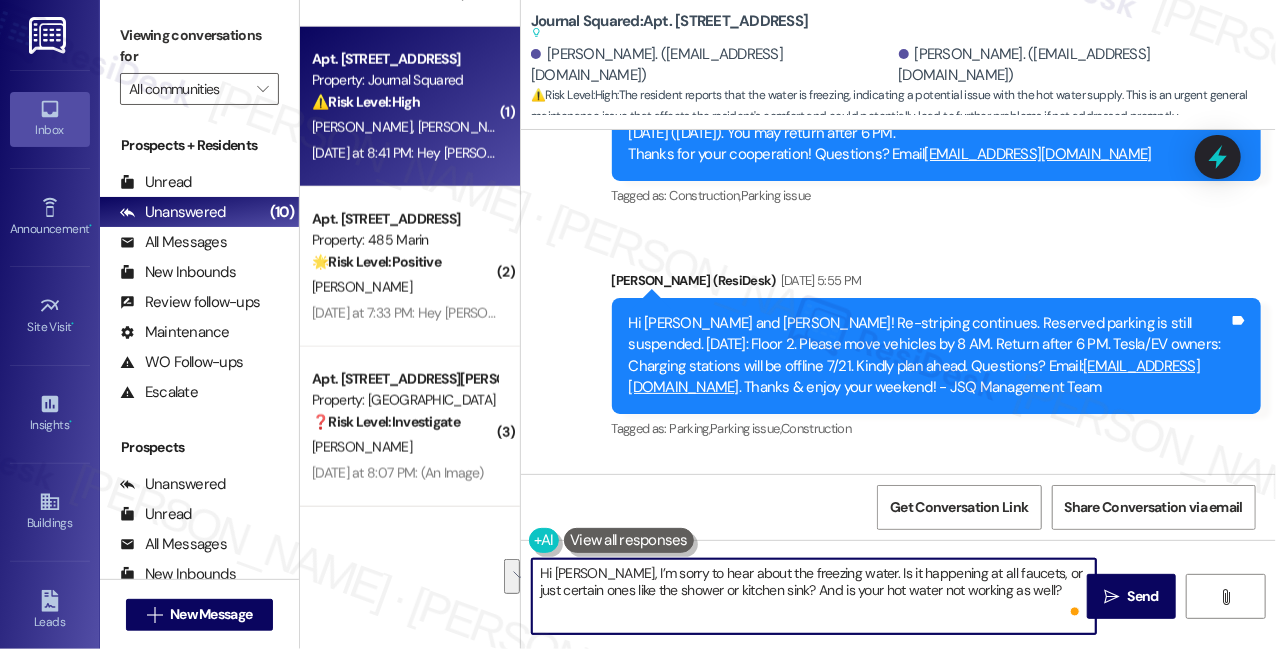 click on "Hi [PERSON_NAME], I’m sorry to hear about the freezing water. Is it happening at all faucets, or just certain ones like the shower or kitchen sink? And is your hot water not working as well?" at bounding box center (814, 596) 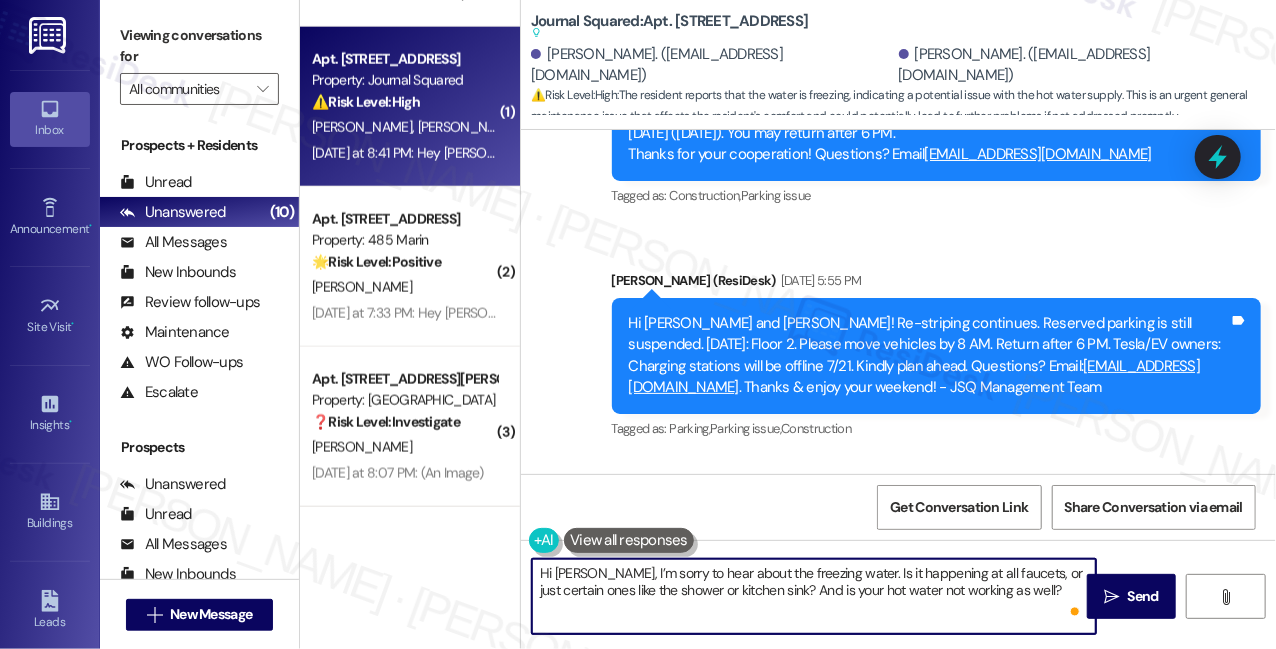 click on "Hi [PERSON_NAME], I’m sorry to hear about the freezing water. Is it happening at all faucets, or just certain ones like the shower or kitchen sink? And is your hot water not working as well?" at bounding box center [814, 596] 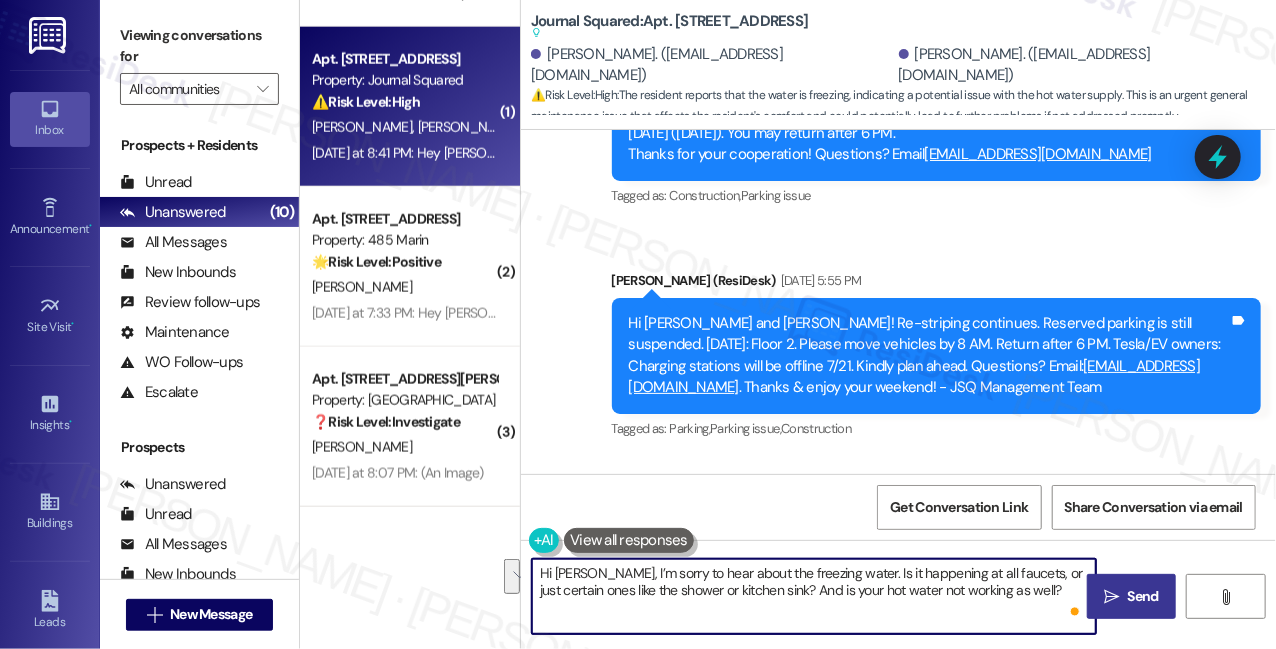 click on " Send" at bounding box center [1131, 596] 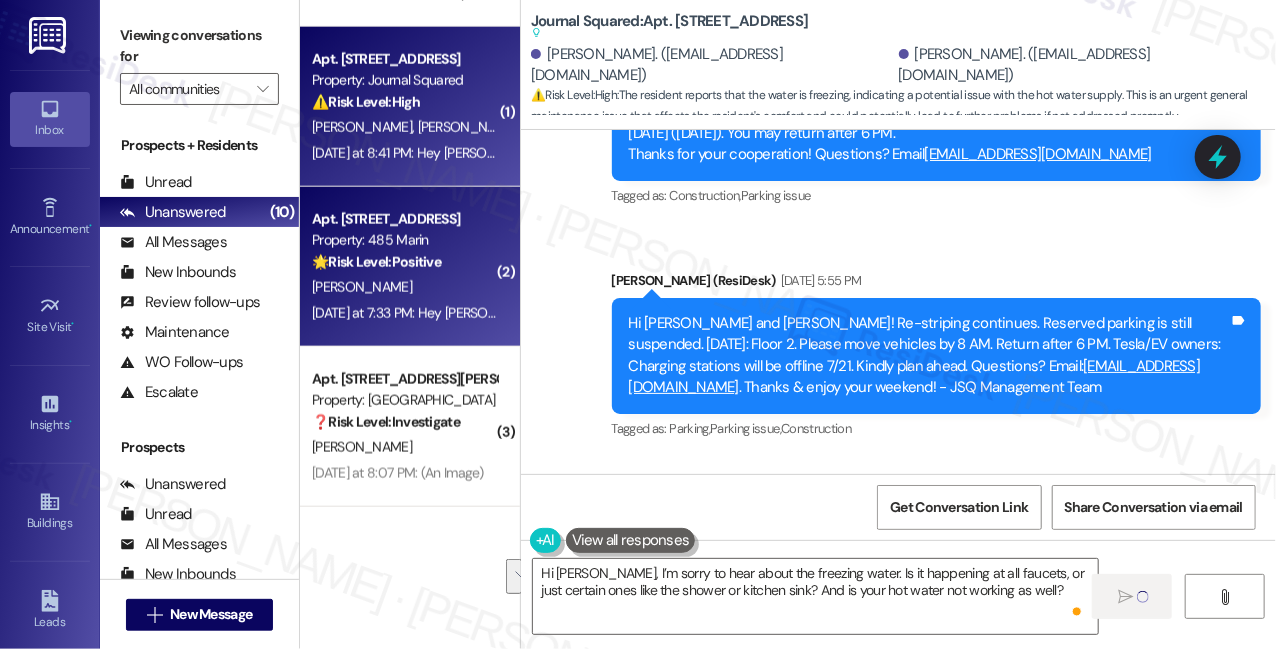 click on "🌟  Risk Level:  Positive The resident is expressing positive sentiment and appreciation for the assistance provided. This is relationship building." at bounding box center (404, 262) 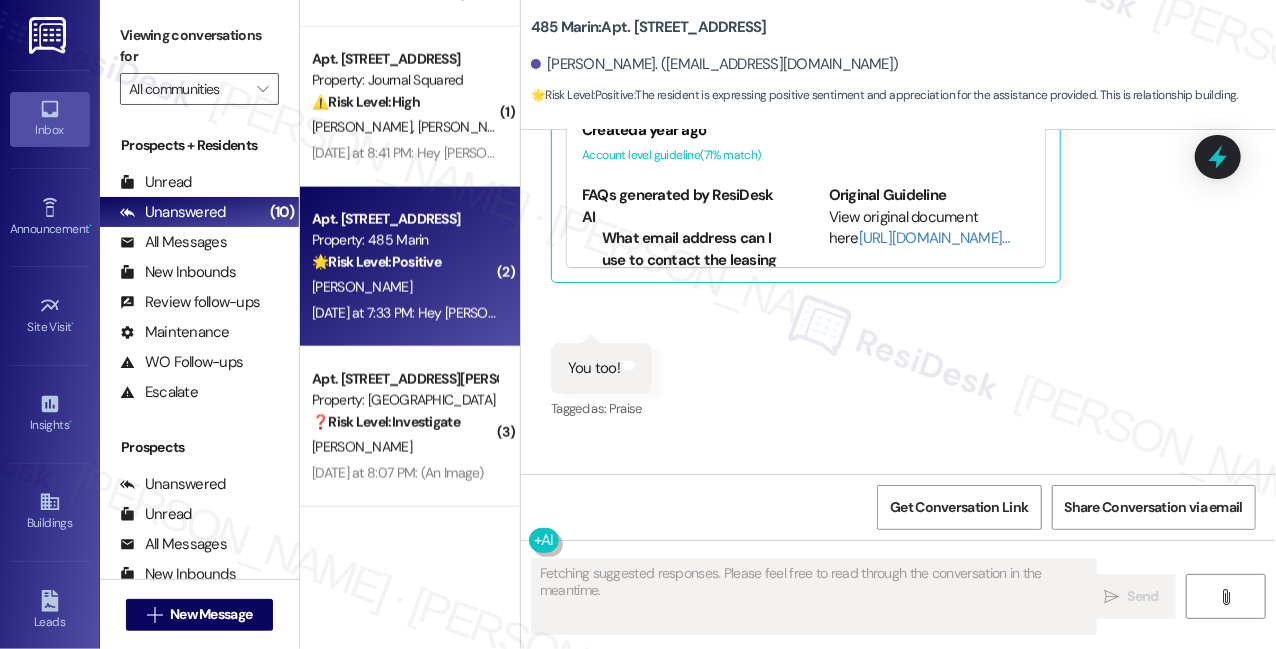scroll, scrollTop: 29913, scrollLeft: 0, axis: vertical 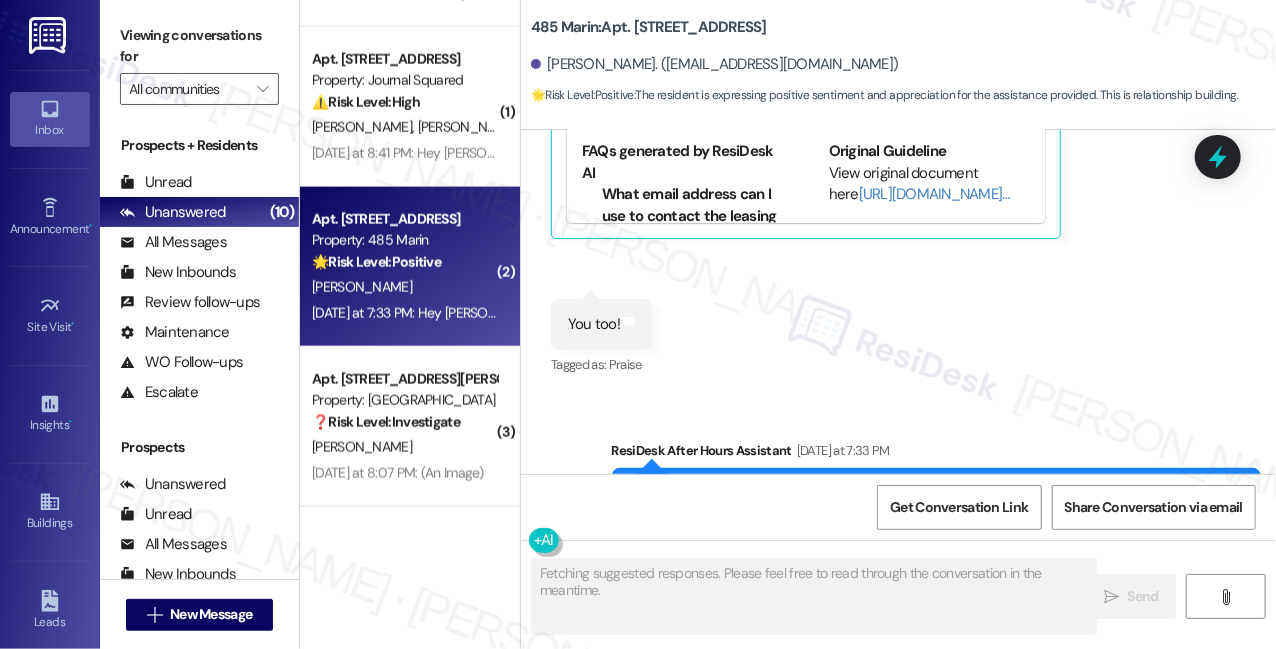 click on "Hey [PERSON_NAME], we appreciate your text! We'll be back at 11AM to help you out. If it's urgent, dial our emergency number. Take care!" at bounding box center (929, 504) 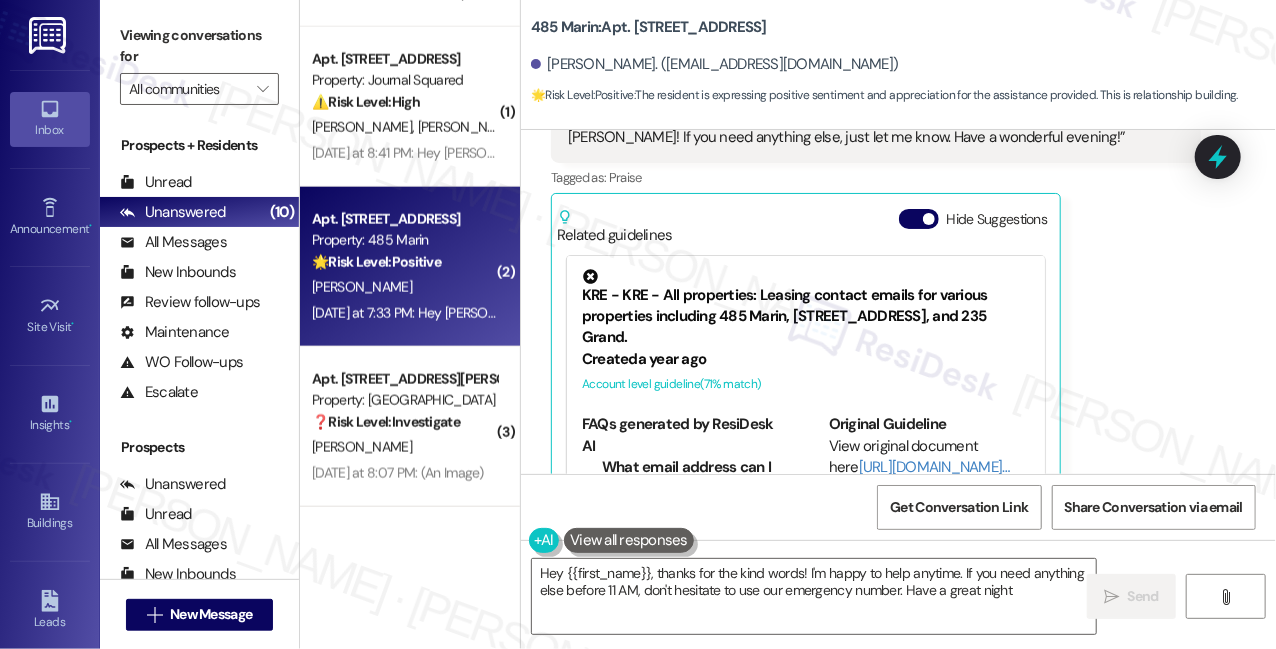 type on "Hey {{first_name}}, thanks for the kind words! I'm happy to help anytime. If you need anything else before 11 AM, don't hesitate to use our emergency number. Have a great night!" 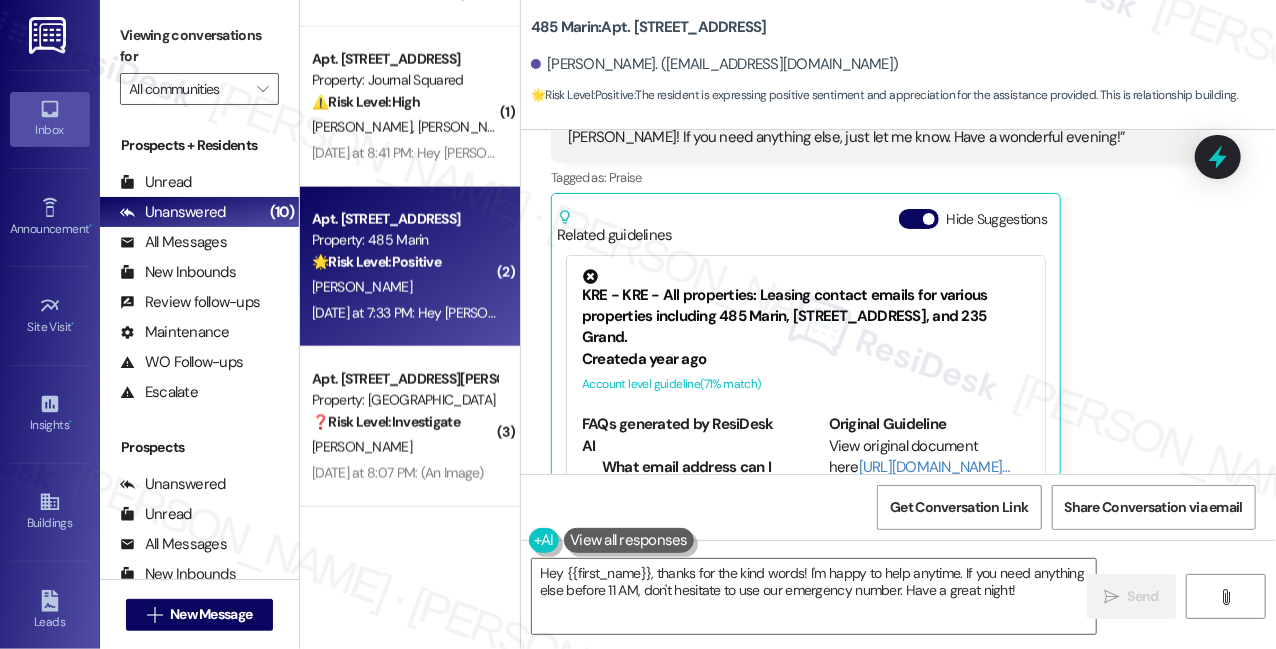 scroll, scrollTop: 29368, scrollLeft: 0, axis: vertical 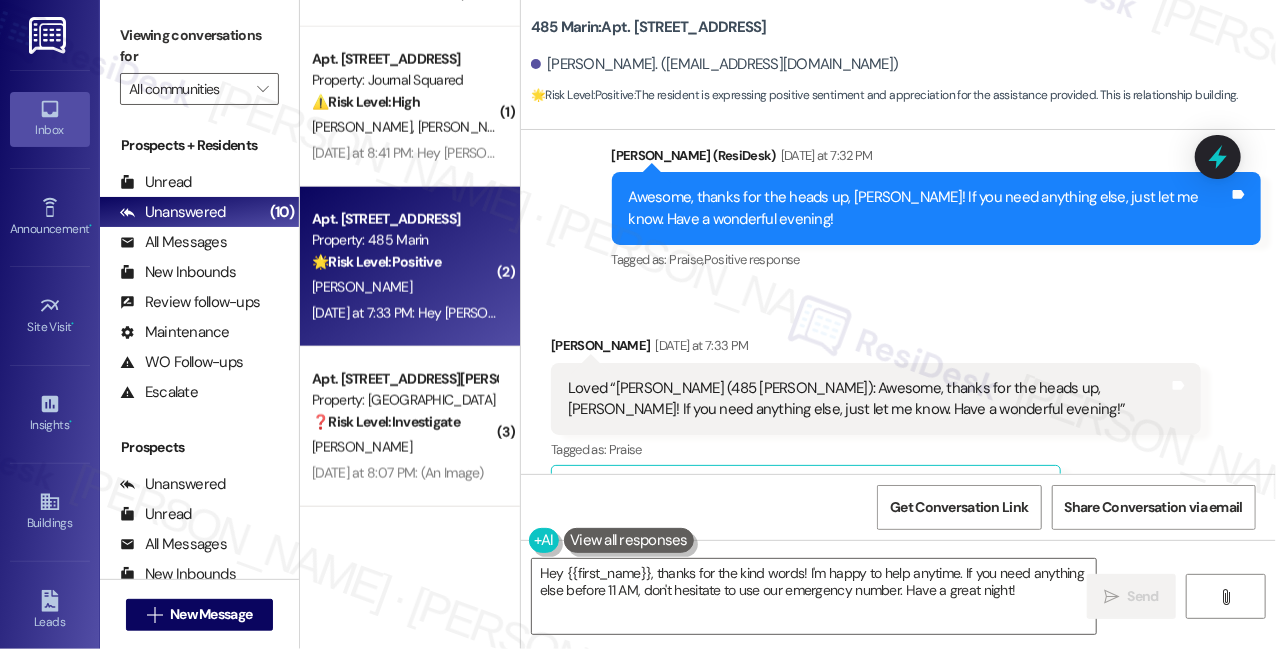 click at bounding box center (929, 491) 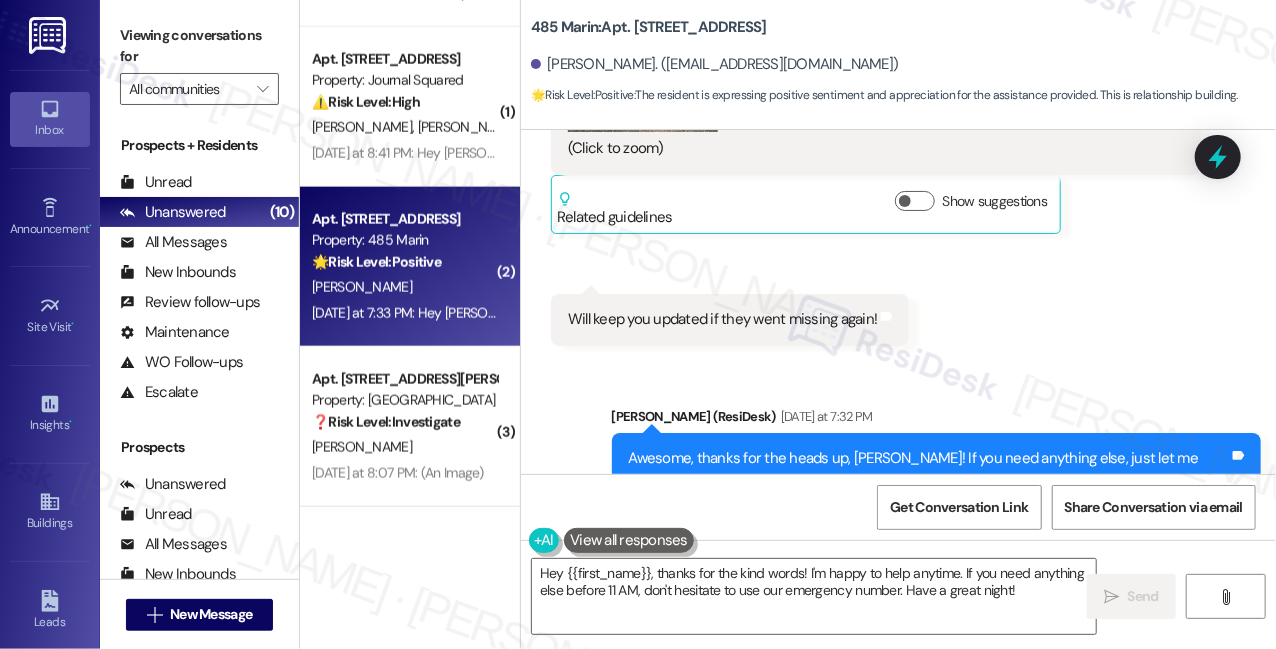 scroll, scrollTop: 29095, scrollLeft: 0, axis: vertical 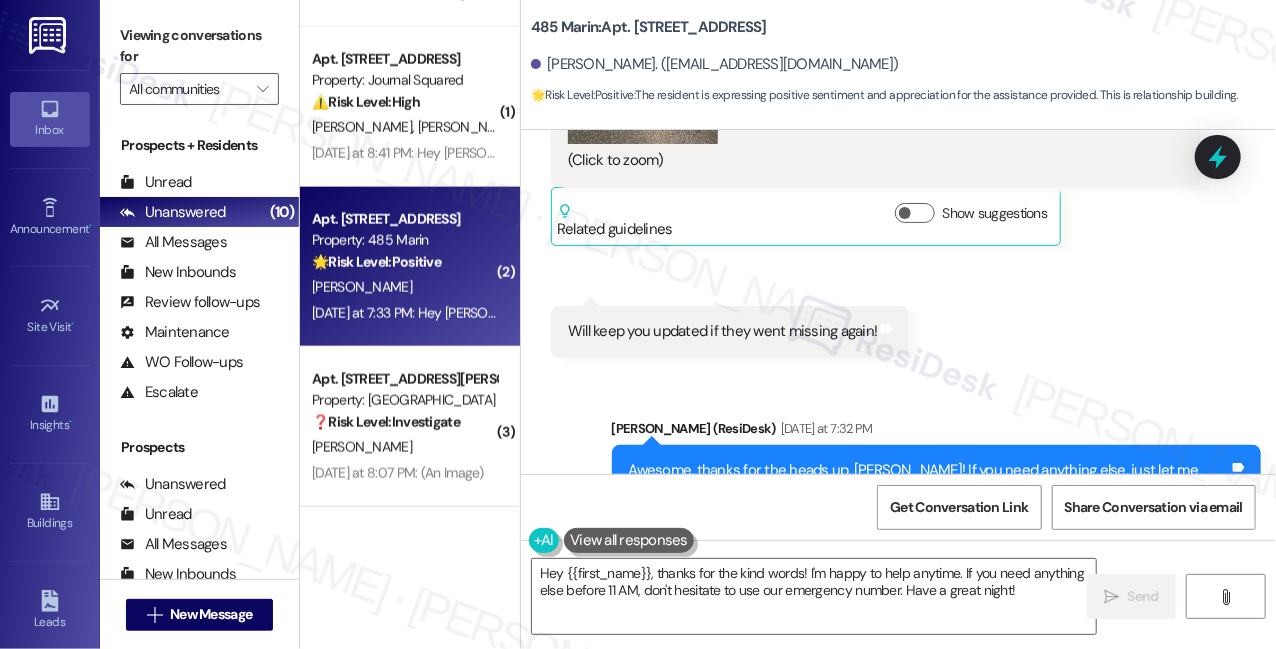 click on "Awesome, thanks for the heads up, [PERSON_NAME]! If you need anything else, just let me know. Have a wonderful evening!" at bounding box center (929, 481) 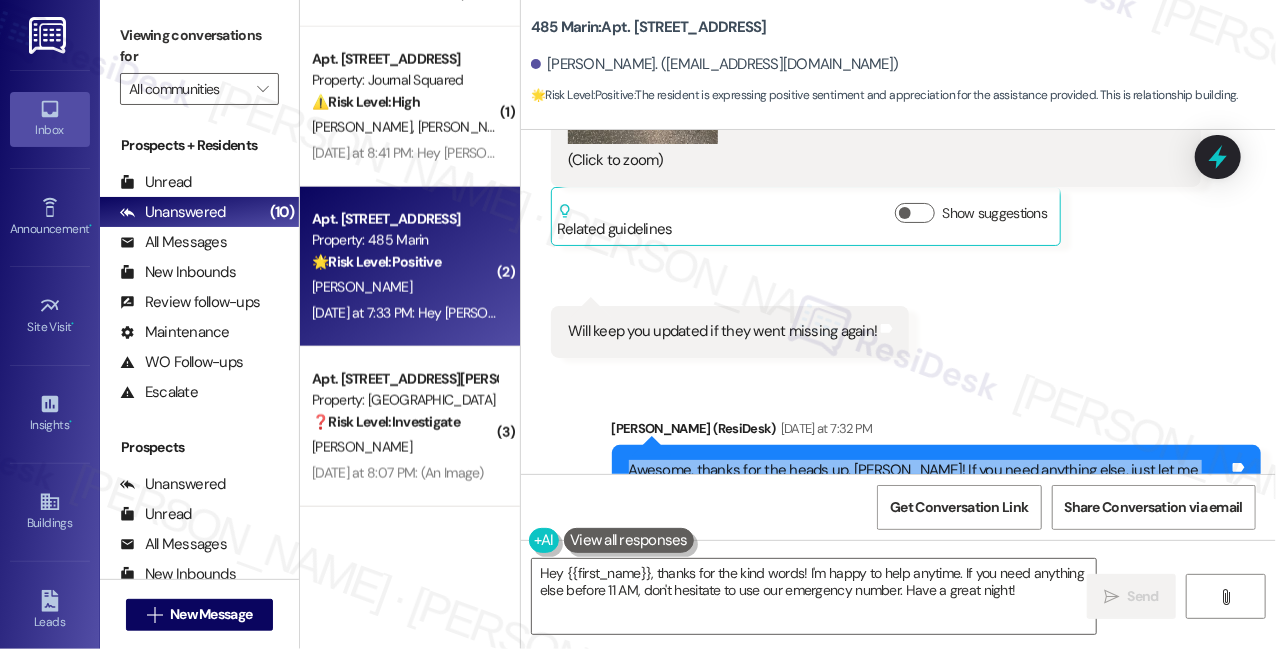 click on "Awesome, thanks for the heads up, [PERSON_NAME]! If you need anything else, just let me know. Have a wonderful evening!" at bounding box center (929, 481) 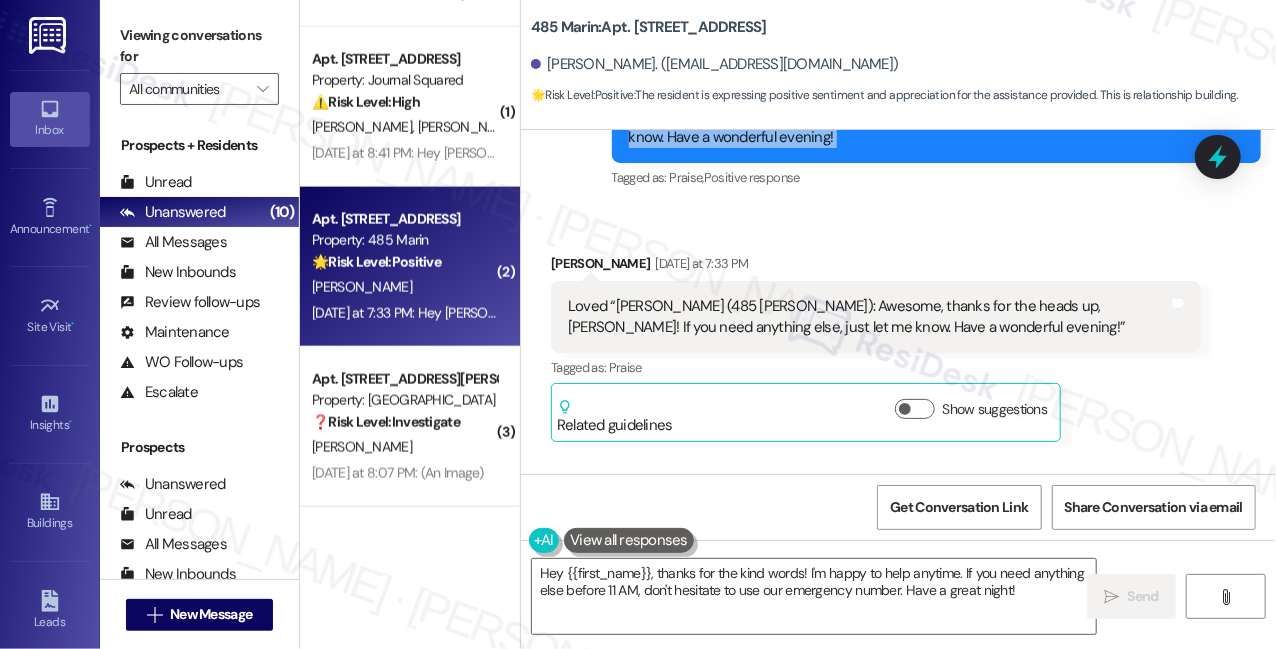 scroll, scrollTop: 29653, scrollLeft: 0, axis: vertical 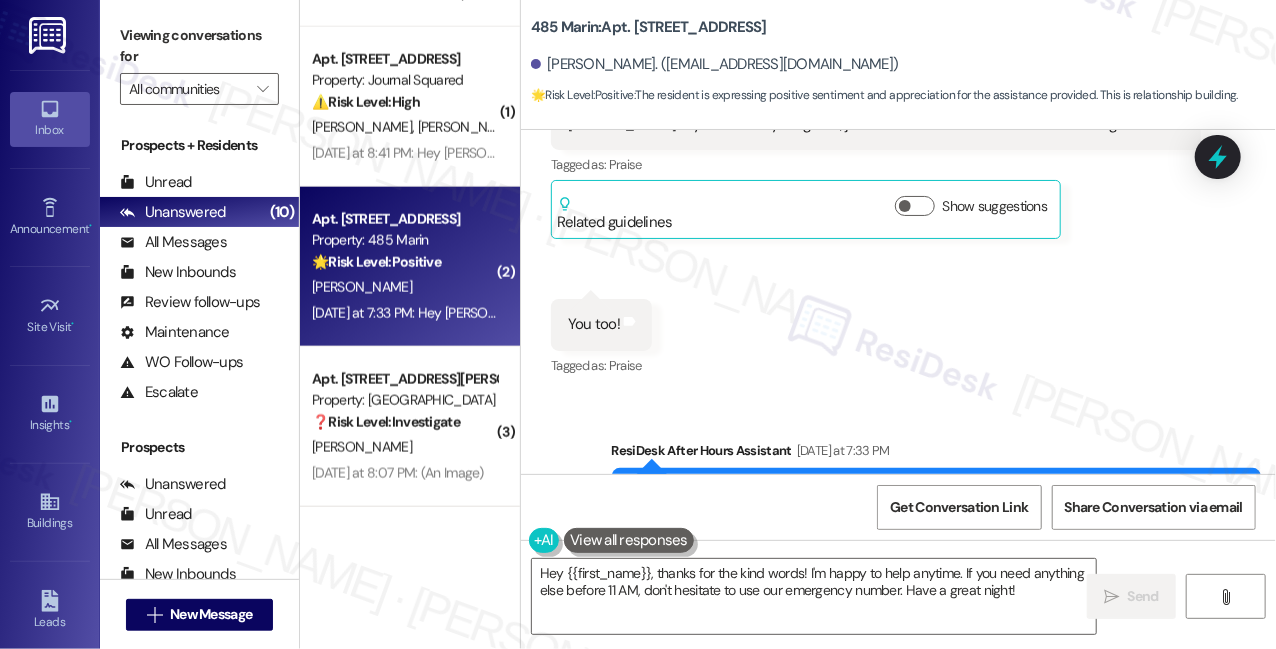 click on "[PERSON_NAME] has an outstanding balance of $-750 for 485 Marin  (as of [DATE])" at bounding box center [931, 694] 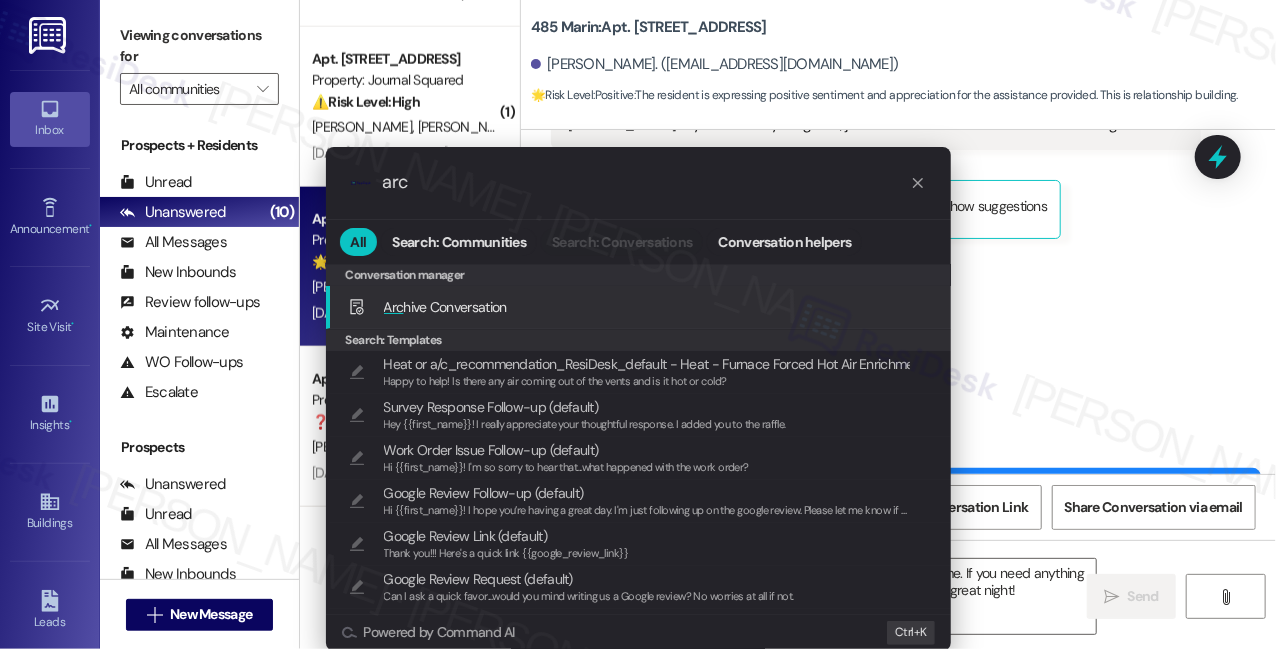 type on "arc" 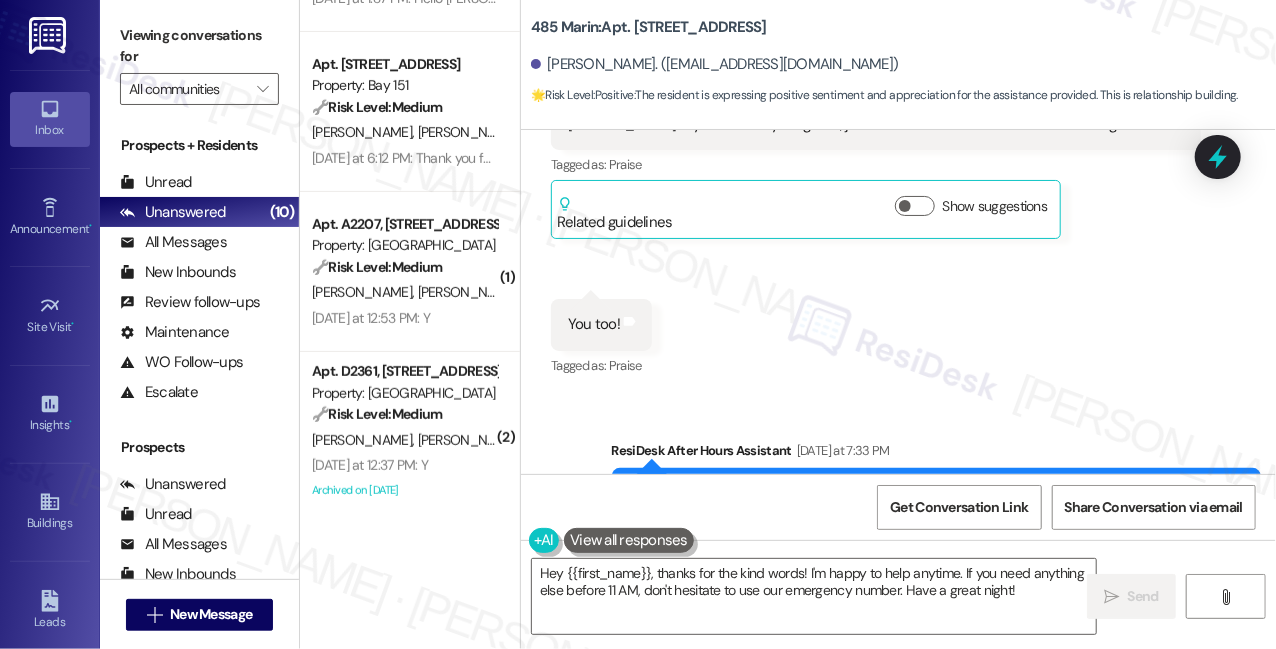 scroll, scrollTop: 184, scrollLeft: 0, axis: vertical 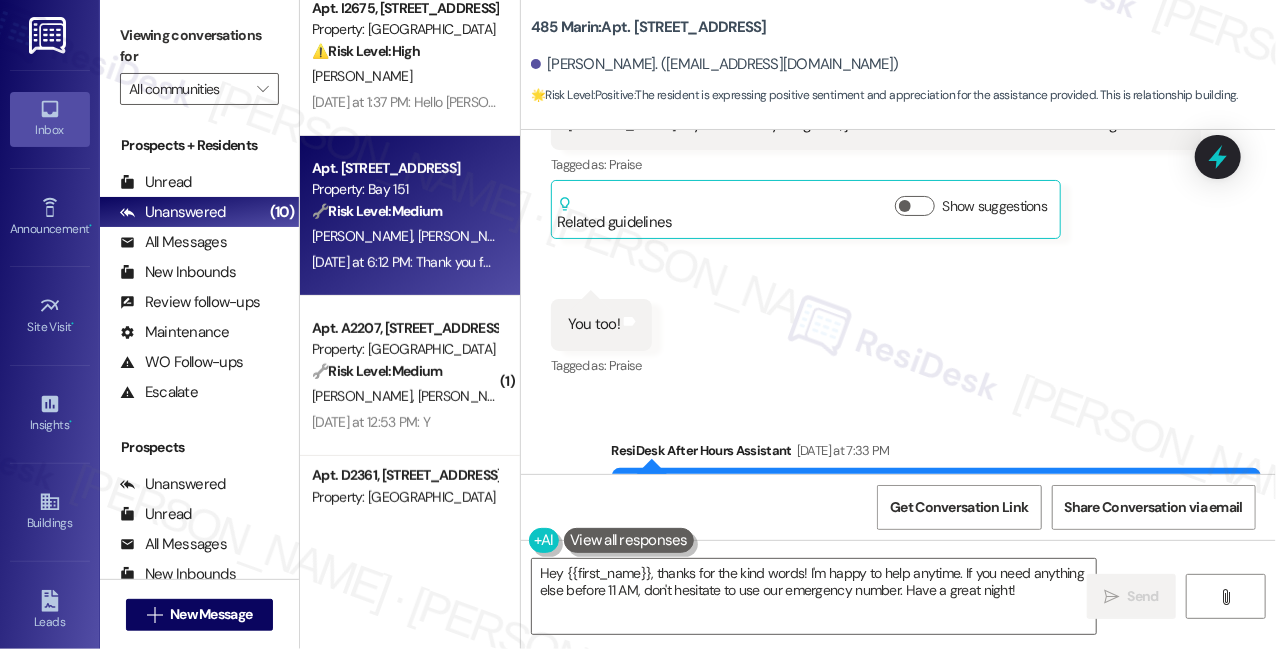 click on "[PERSON_NAME] [PERSON_NAME]" at bounding box center [404, 236] 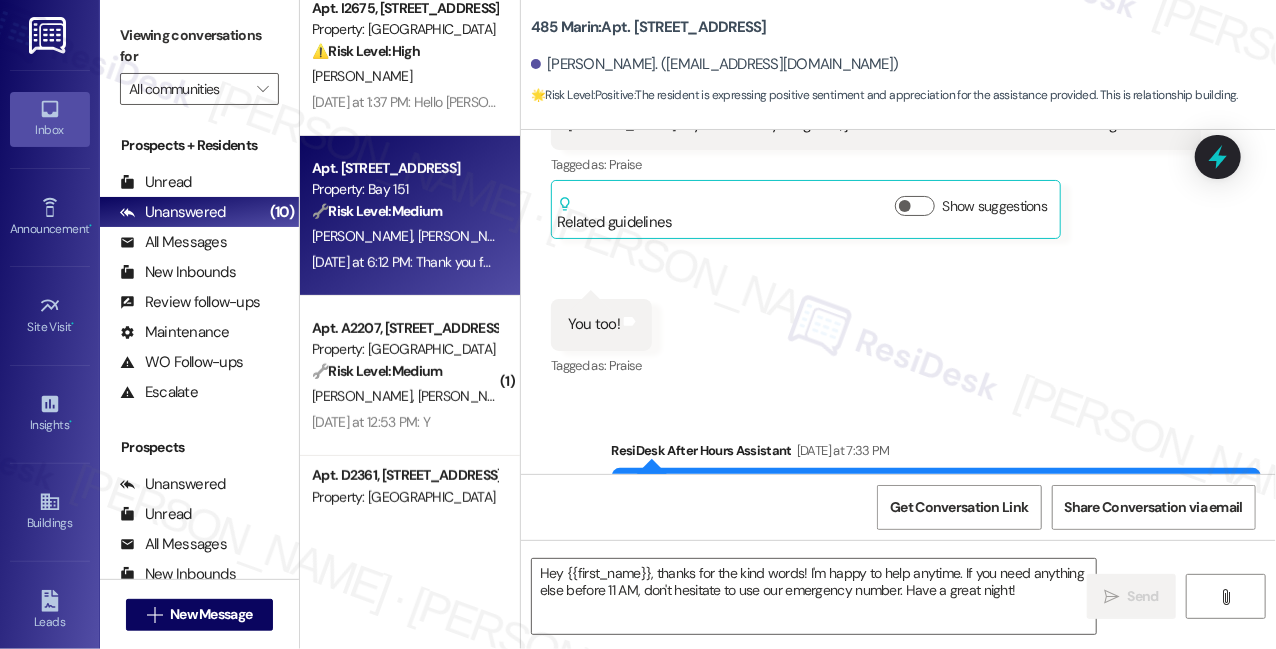 type on "Fetching suggested responses. Please feel free to read through the conversation in the meantime." 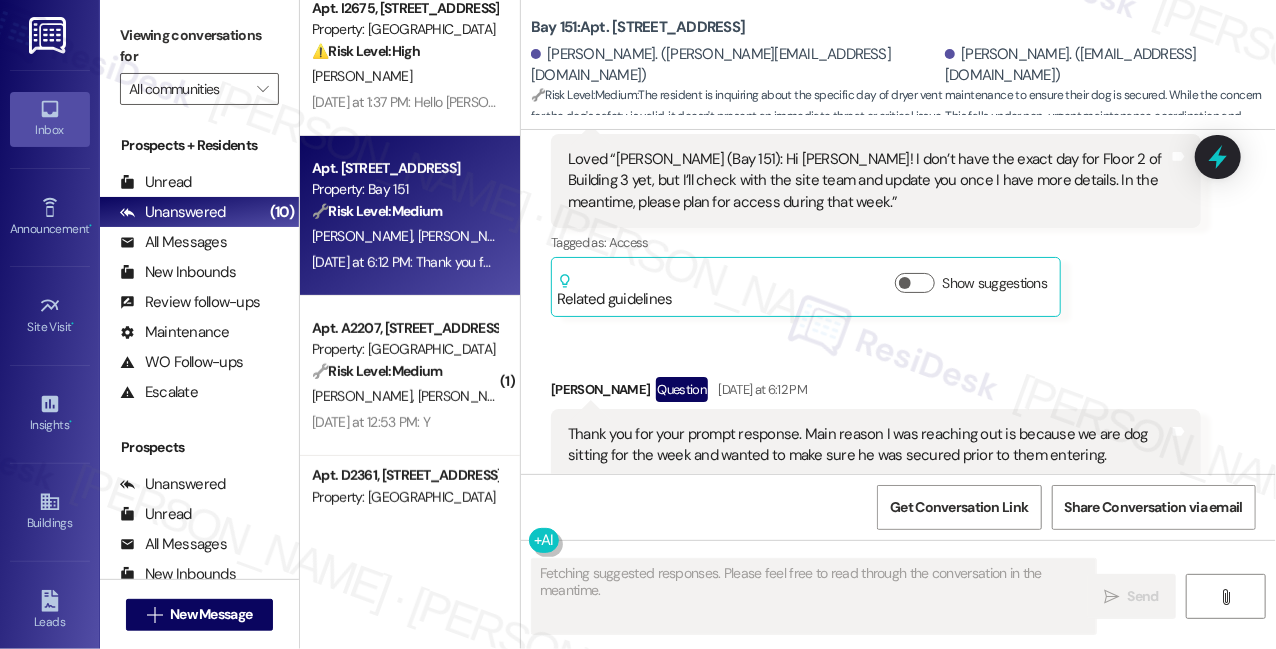 scroll, scrollTop: 27542, scrollLeft: 0, axis: vertical 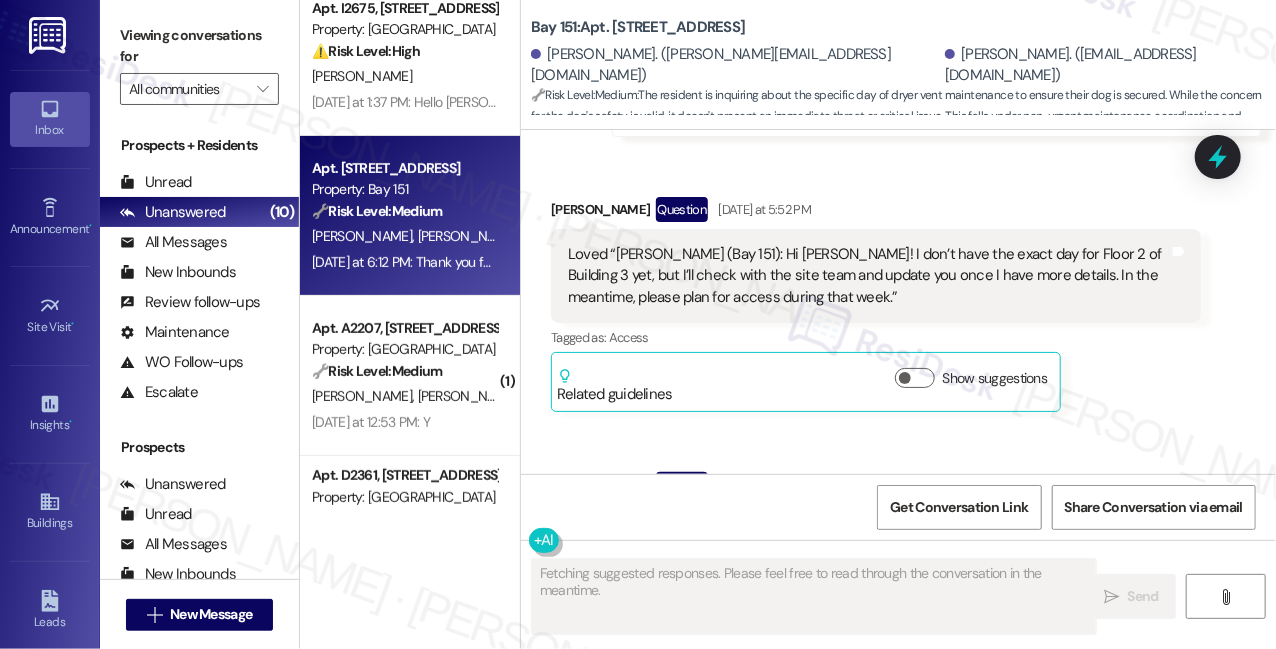 click on "Thank you for your prompt response. Main reason I was reaching out is because we are dog sitting for the week and wanted to make sure he was secured prior to them entering." at bounding box center [868, 540] 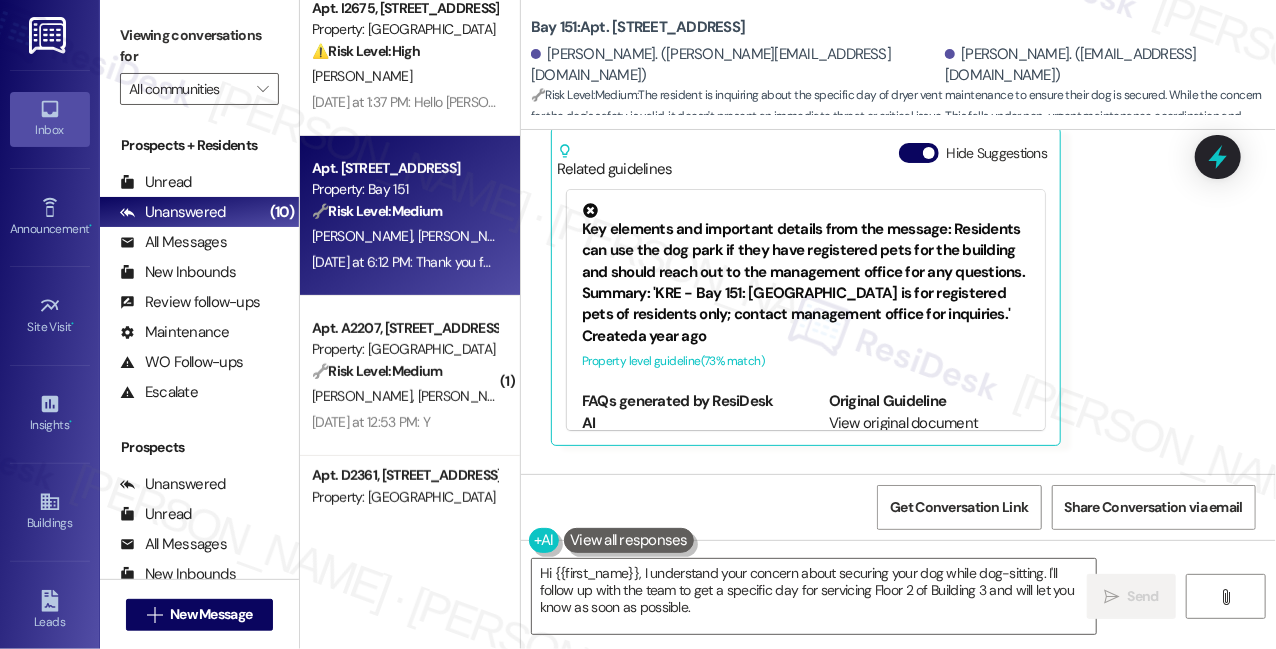 scroll, scrollTop: 27567, scrollLeft: 0, axis: vertical 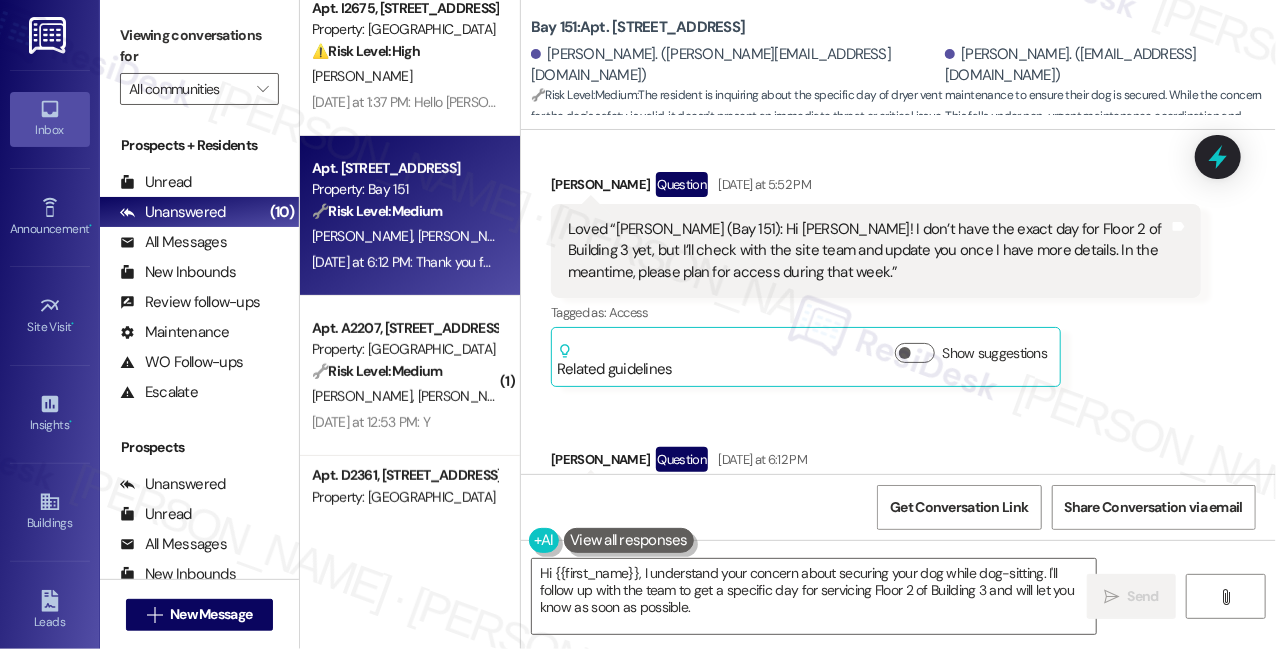 click at bounding box center (929, 607) 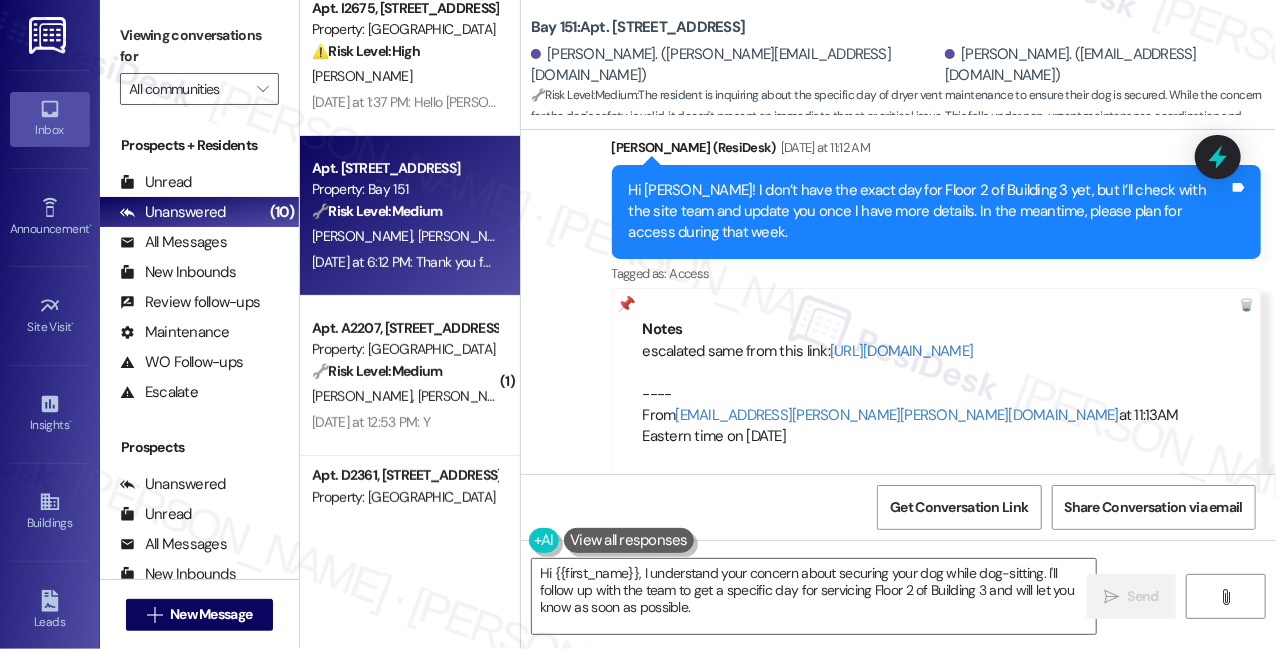 scroll, scrollTop: 27294, scrollLeft: 0, axis: vertical 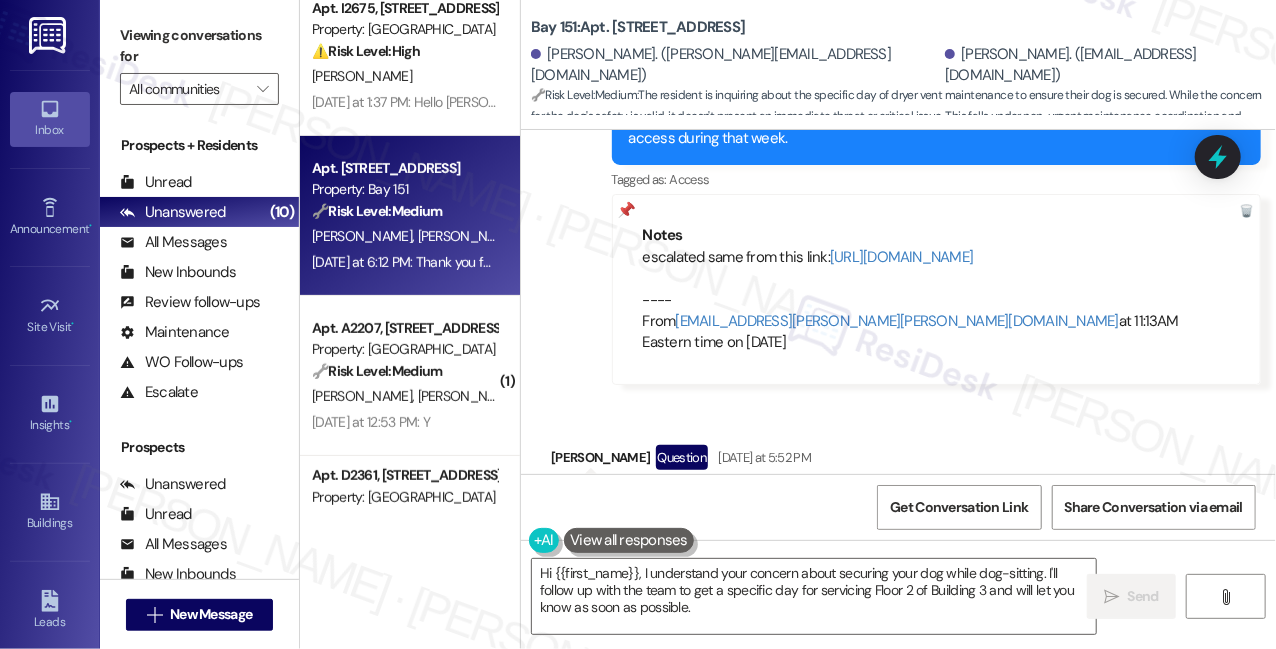 click on "Loved “[PERSON_NAME] (Bay 151): Hi [PERSON_NAME]! I don’t have the exact day for Floor 2 of Building 3 yet, but I’ll check with the site team and update you once I have more details. In the meantime, please plan for access during that week.”" at bounding box center [868, 524] 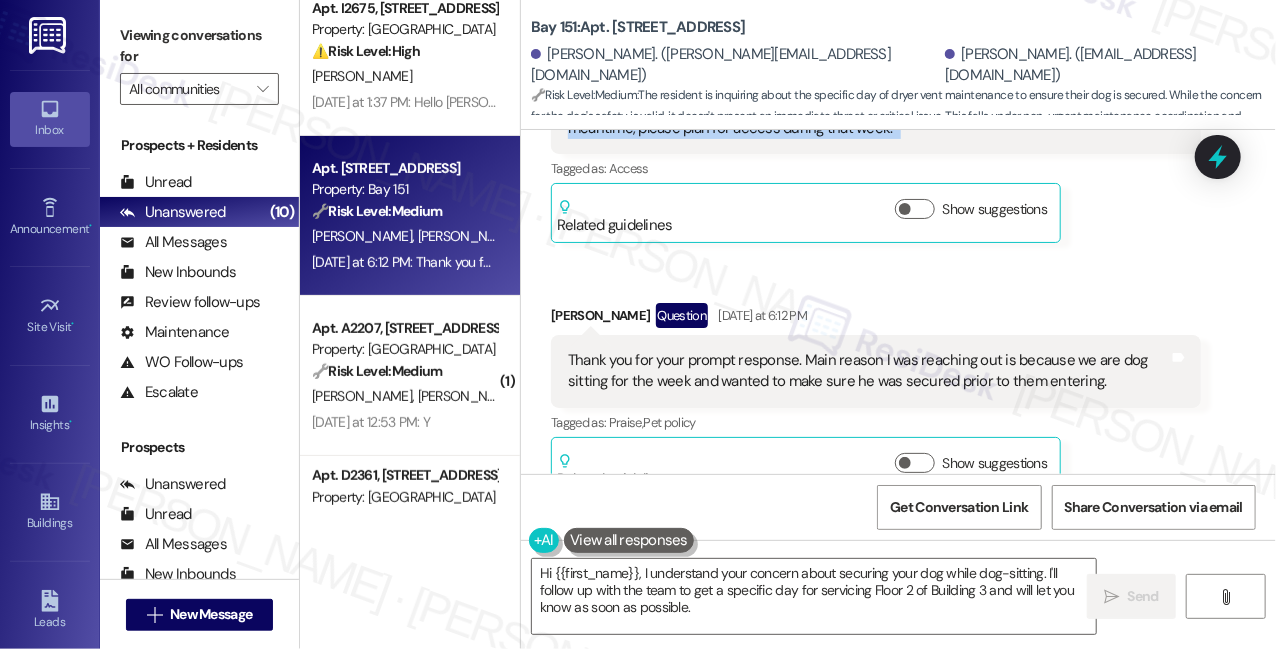 scroll, scrollTop: 27580, scrollLeft: 0, axis: vertical 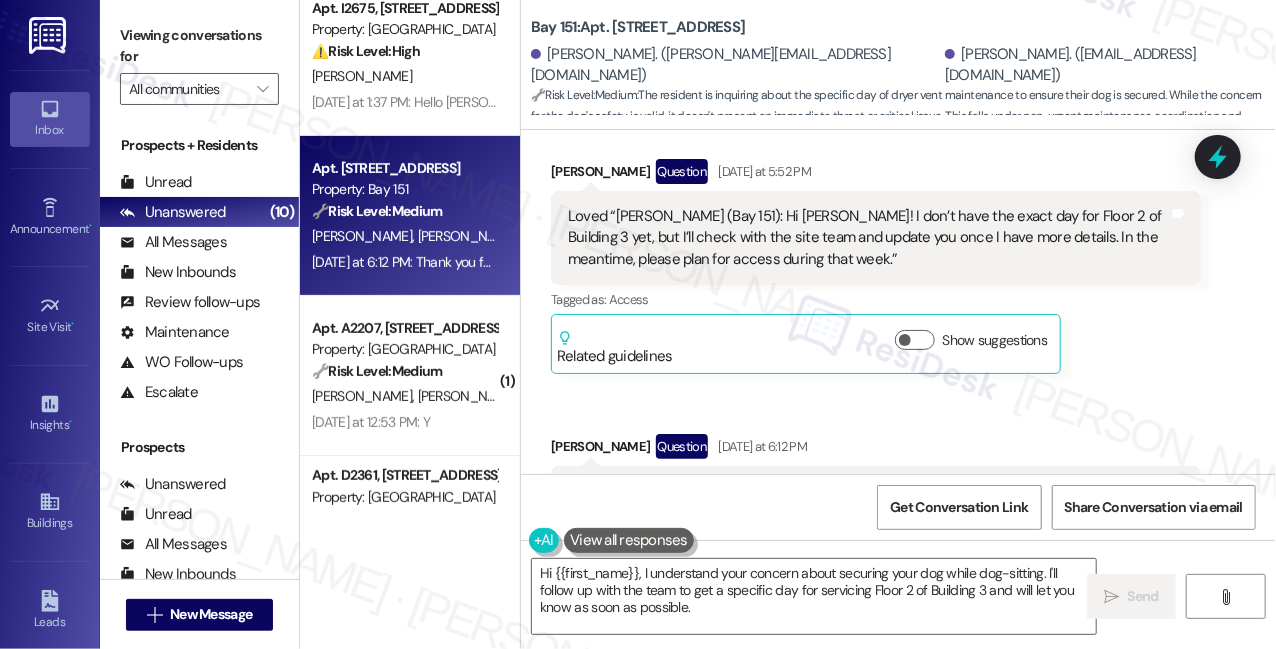 click on "Received via SMS [PERSON_NAME] Question [DATE] at 6:12 PM Thank you for your prompt response. Main reason I was reaching out is because we are dog sitting for the week and wanted to make sure he was secured prior to them entering.  Tags and notes Tagged as:   Praise ,  Click to highlight conversations about Praise Pet policy Click to highlight conversations about Pet policy  Related guidelines Show suggestions" at bounding box center [876, 531] 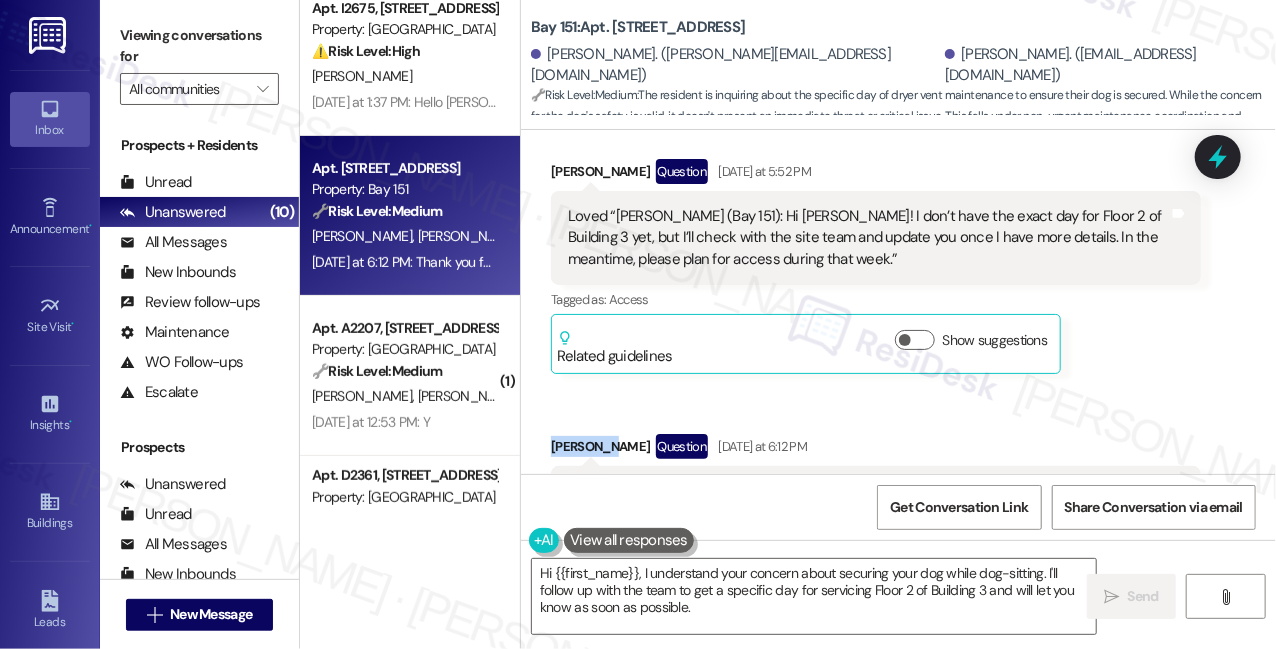 click on "Received via SMS [PERSON_NAME] Question [DATE] at 6:12 PM Thank you for your prompt response. Main reason I was reaching out is because we are dog sitting for the week and wanted to make sure he was secured prior to them entering.  Tags and notes Tagged as:   Praise ,  Click to highlight conversations about Praise Pet policy Click to highlight conversations about Pet policy  Related guidelines Show suggestions" at bounding box center [876, 531] 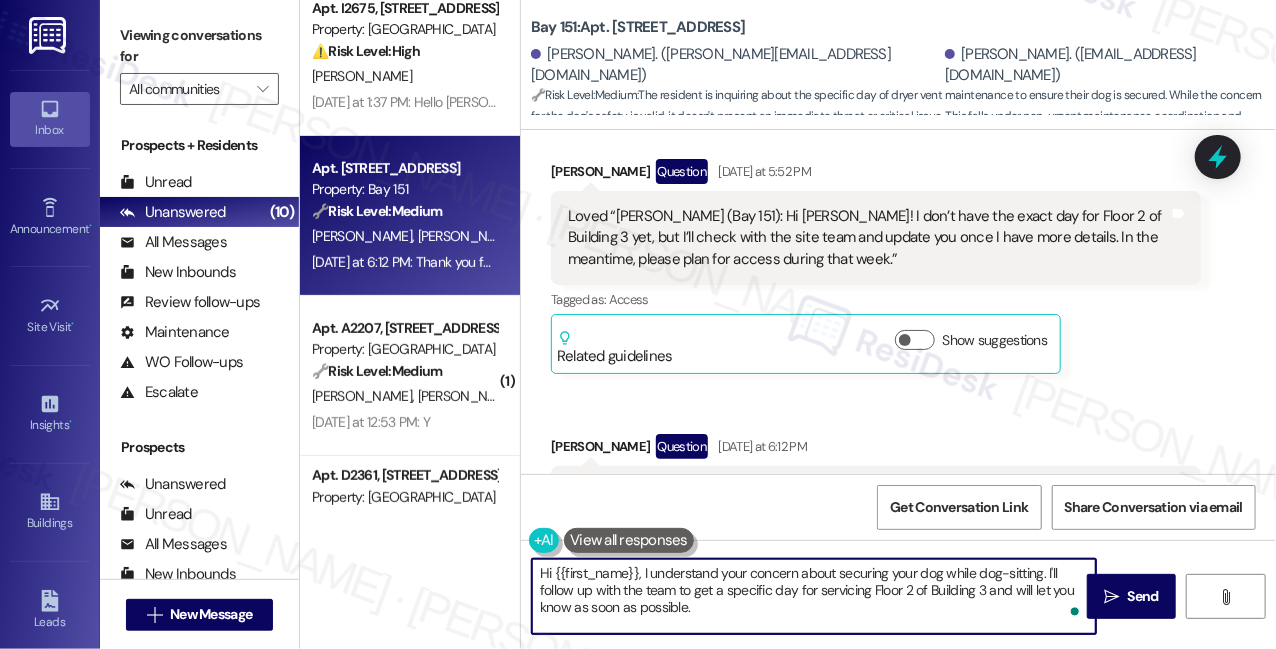drag, startPoint x: 554, startPoint y: 571, endPoint x: 638, endPoint y: 563, distance: 84.38009 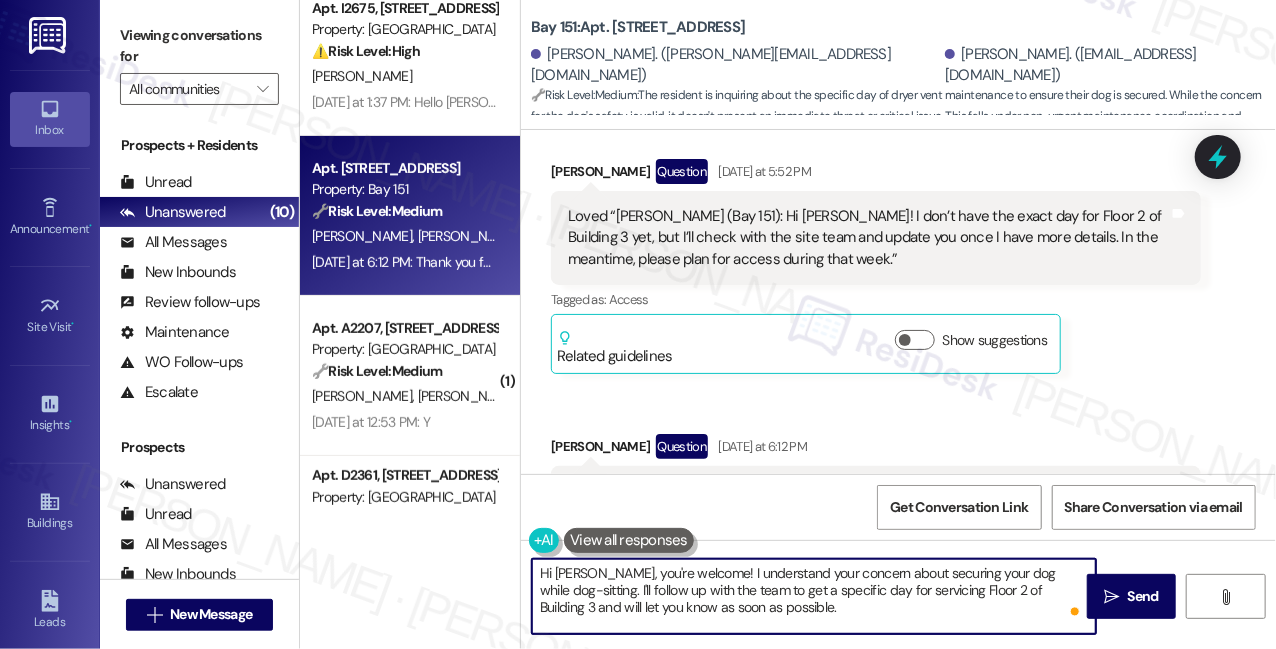 click on "Hi [PERSON_NAME], you're welcome! I understand your concern about securing your dog while dog-sitting. I'll follow up with the team to get a specific day for servicing Floor 2 of Building 3 and will let you know as soon as possible." at bounding box center [814, 596] 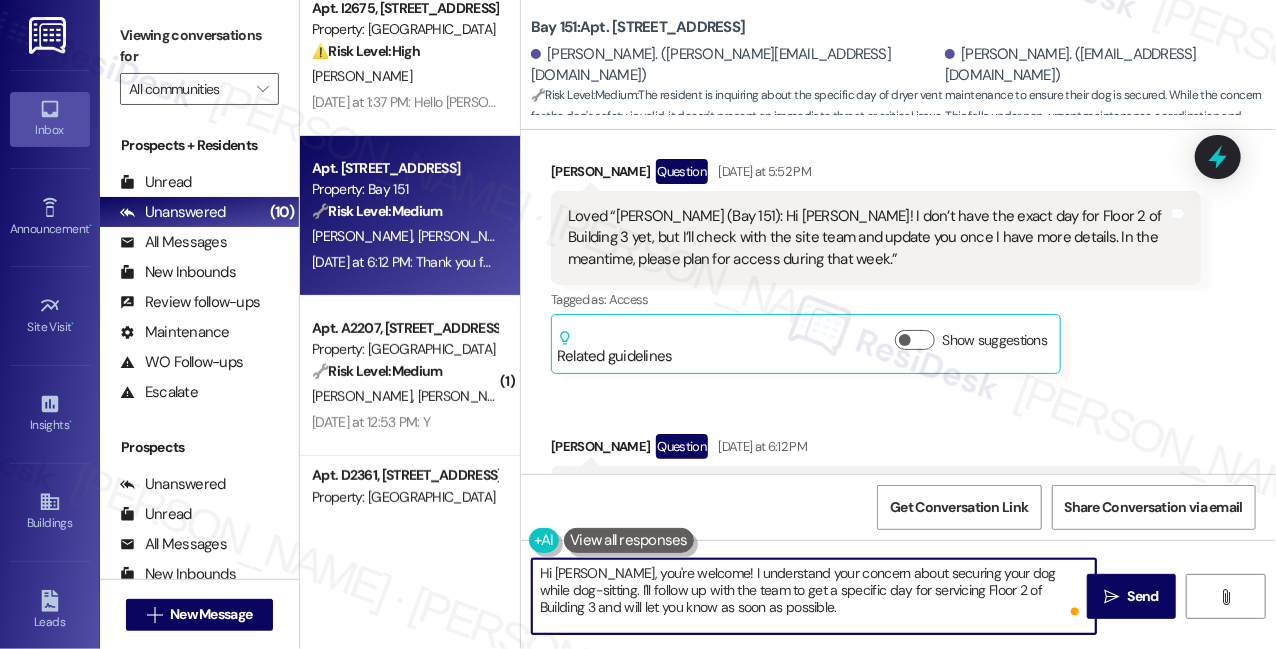 drag, startPoint x: 698, startPoint y: 570, endPoint x: 731, endPoint y: 590, distance: 38.587563 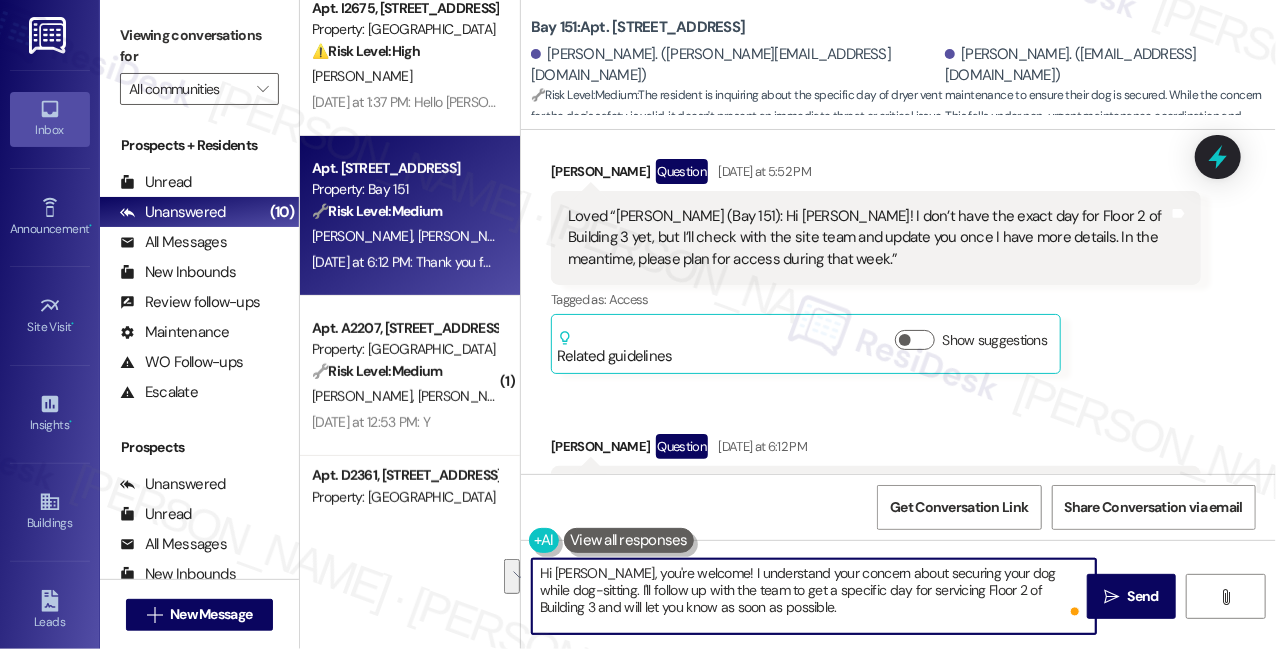 click on "Hi [PERSON_NAME], you're welcome! I understand your concern about securing your dog while dog-sitting. I'll follow up with the team to get a specific day for servicing Floor 2 of Building 3 and will let you know as soon as possible." at bounding box center [814, 596] 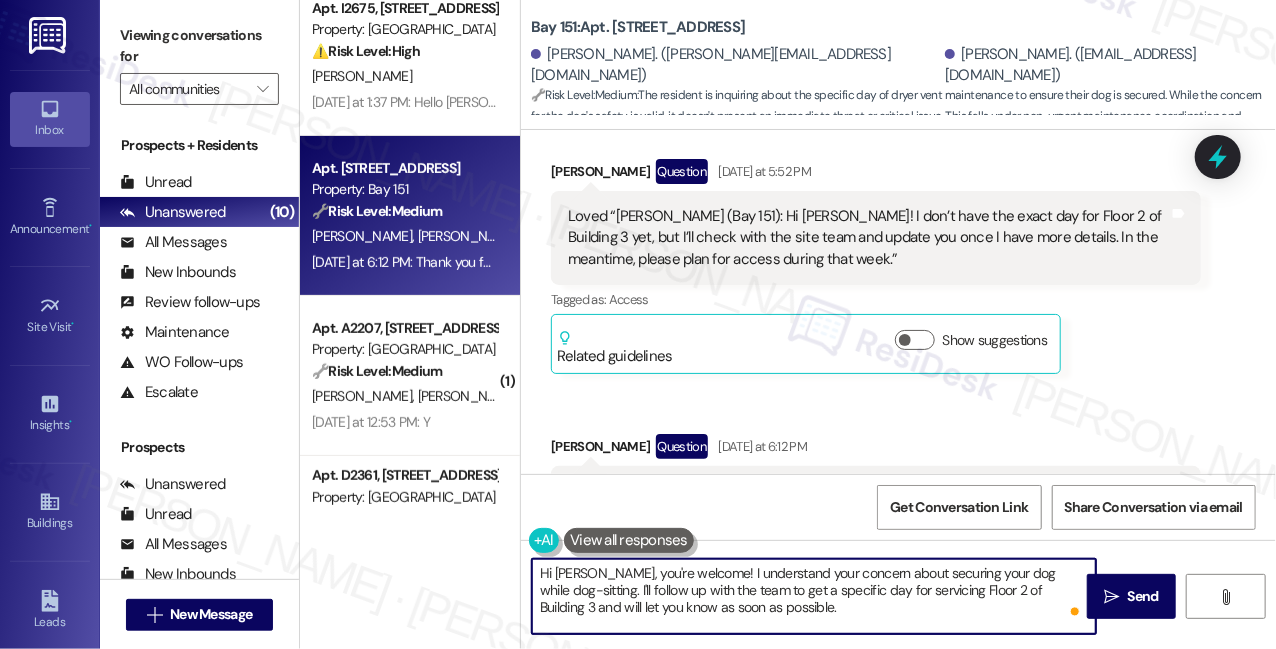 click on "Hi [PERSON_NAME], you're welcome! I understand your concern about securing your dog while dog-sitting. I'll follow up with the team to get a specific day for servicing Floor 2 of Building 3 and will let you know as soon as possible." at bounding box center [814, 596] 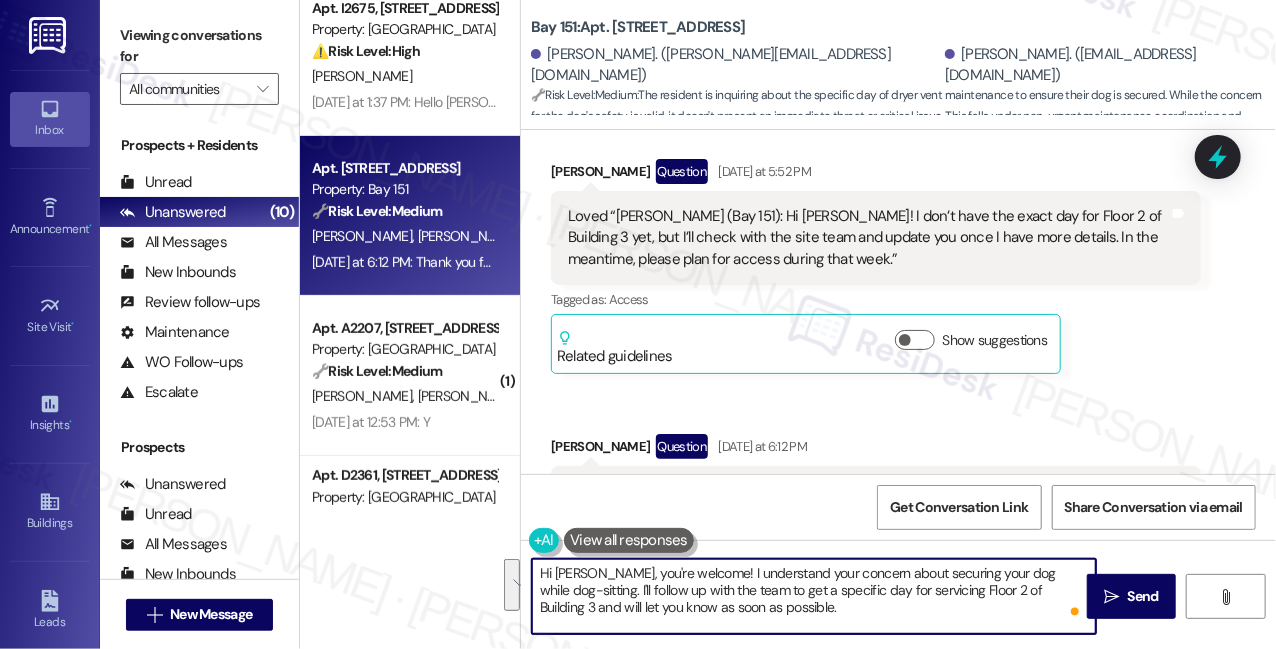 click on "Hi [PERSON_NAME], you're welcome! I understand your concern about securing your dog while dog-sitting. I'll follow up with the team to get a specific day for servicing Floor 2 of Building 3 and will let you know as soon as possible." at bounding box center (814, 596) 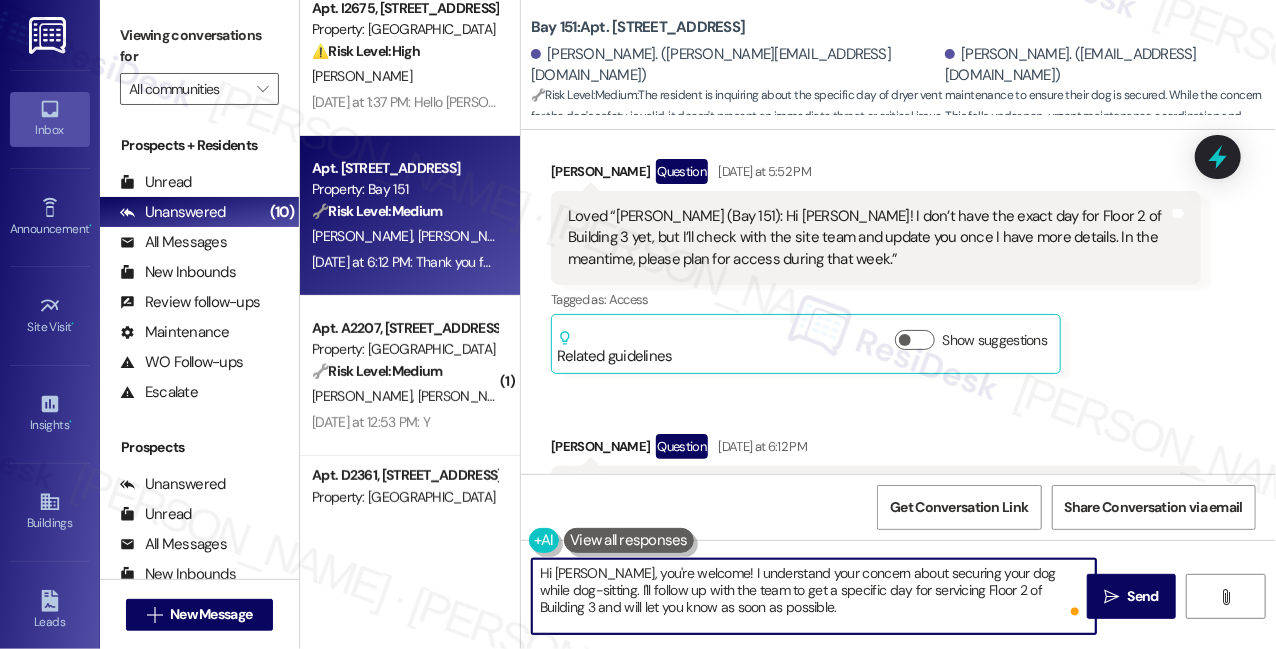 click on "Thank you for your prompt response. Main reason I was reaching out is because we are dog sitting for the week and wanted to make sure he was secured prior to them entering." at bounding box center [868, 502] 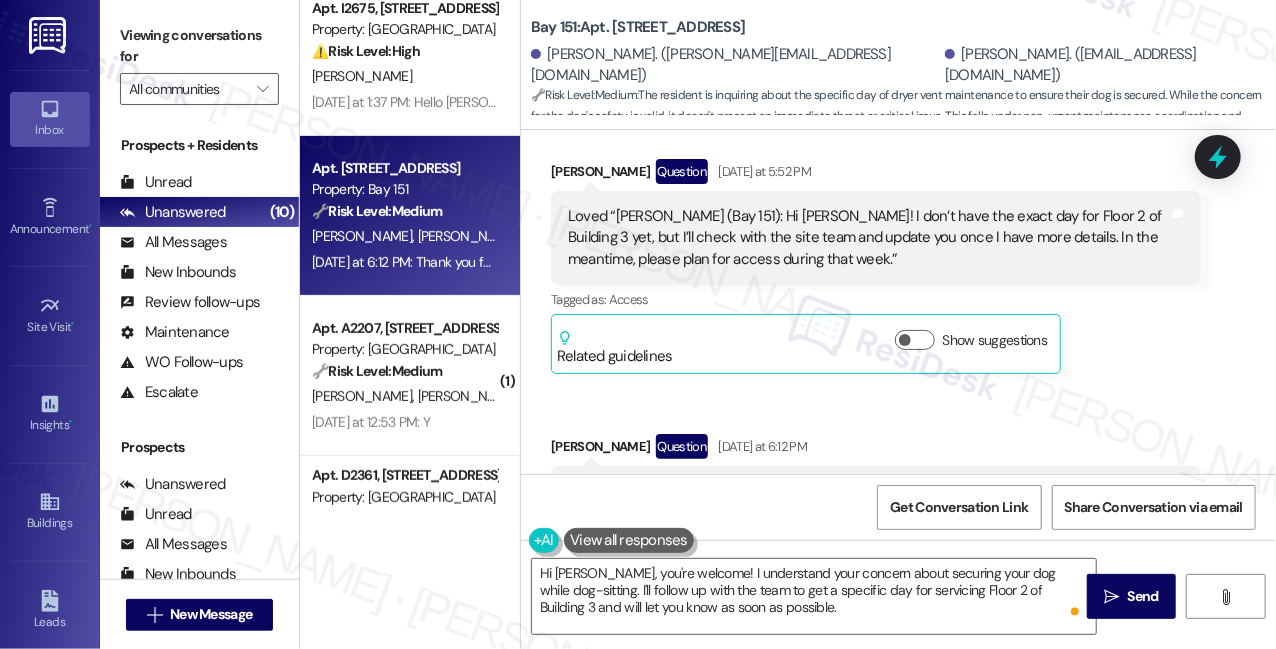 click on "Thank you for your prompt response. Main reason I was reaching out is because we are dog sitting for the week and wanted to make sure he was secured prior to them entering." at bounding box center (868, 502) 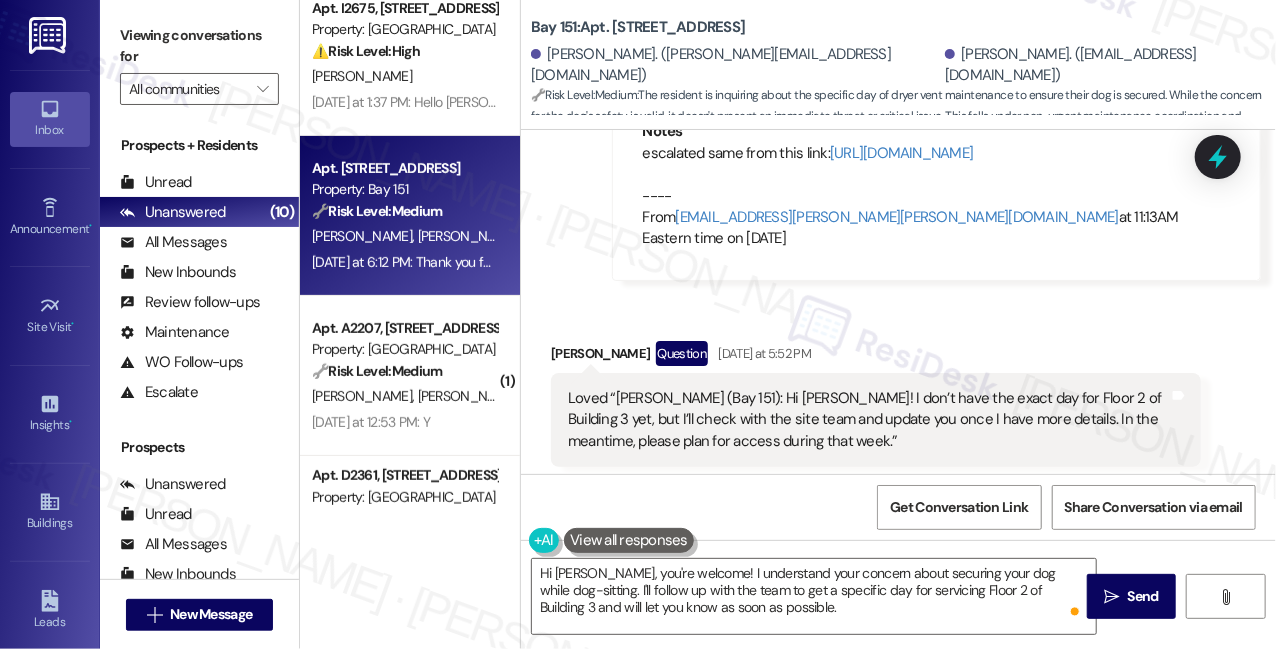 click on "Loved “[PERSON_NAME] (Bay 151): Hi [PERSON_NAME]! I don’t have the exact day for Floor 2 of Building 3 yet, but I’ll check with the site team and update you once I have more details. In the meantime, please plan for access during that week.”" at bounding box center (868, 420) 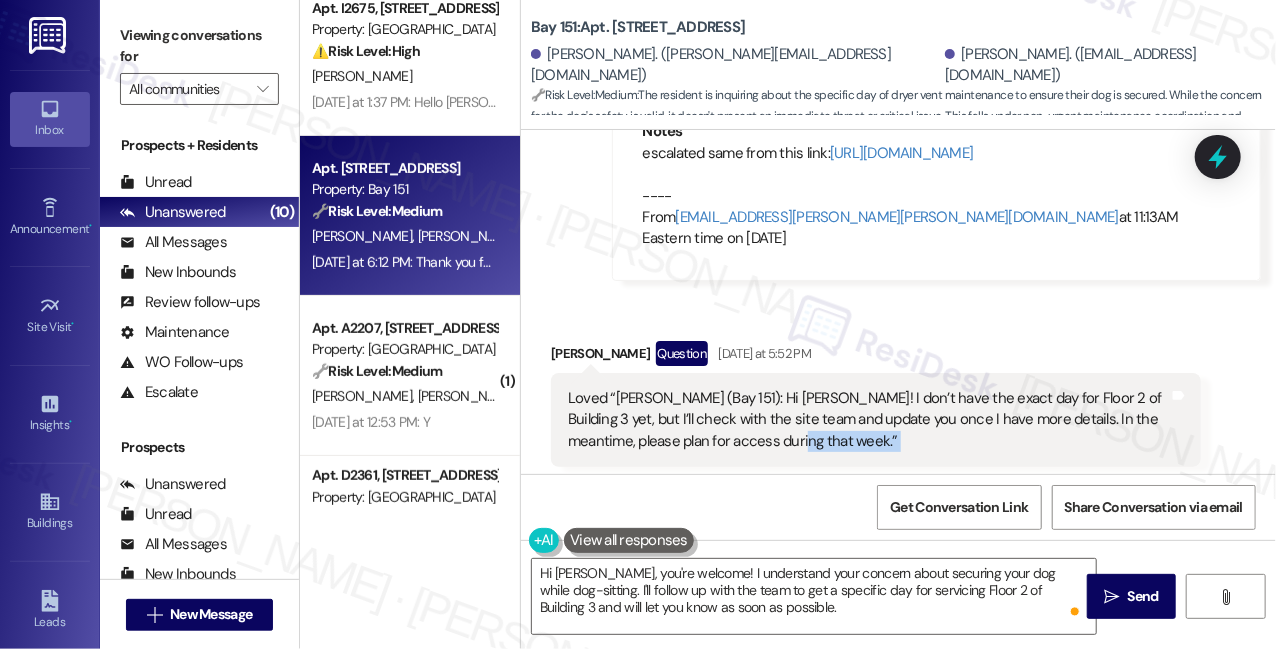 click on "Loved “[PERSON_NAME] (Bay 151): Hi [PERSON_NAME]! I don’t have the exact day for Floor 2 of Building 3 yet, but I’ll check with the site team and update you once I have more details. In the meantime, please plan for access during that week.”" at bounding box center [868, 420] 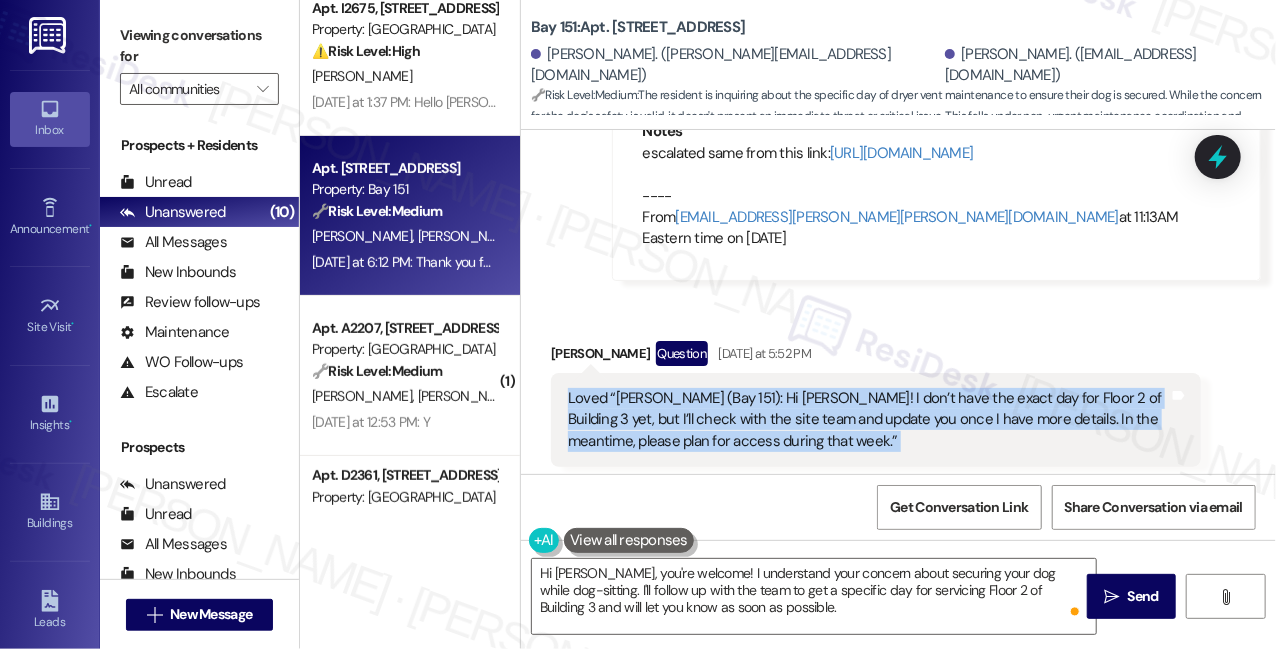 click on "Loved “[PERSON_NAME] (Bay 151): Hi [PERSON_NAME]! I don’t have the exact day for Floor 2 of Building 3 yet, but I’ll check with the site team and update you once I have more details. In the meantime, please plan for access during that week.”" at bounding box center [868, 420] 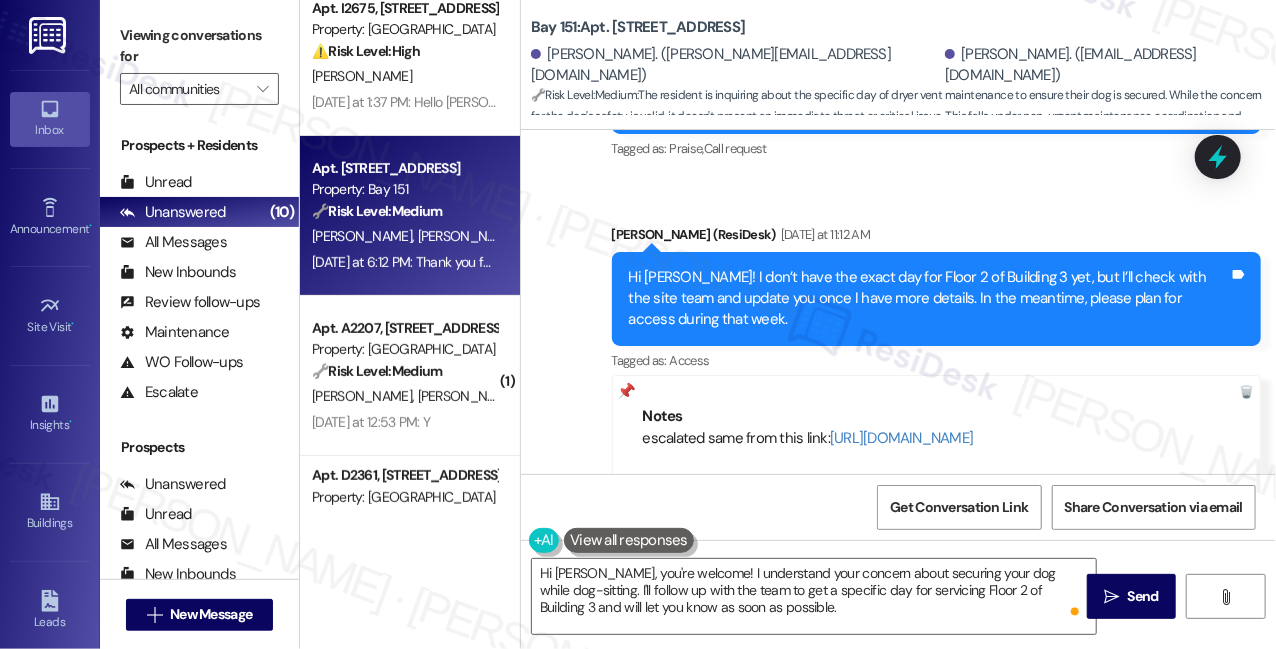 scroll, scrollTop: 26944, scrollLeft: 0, axis: vertical 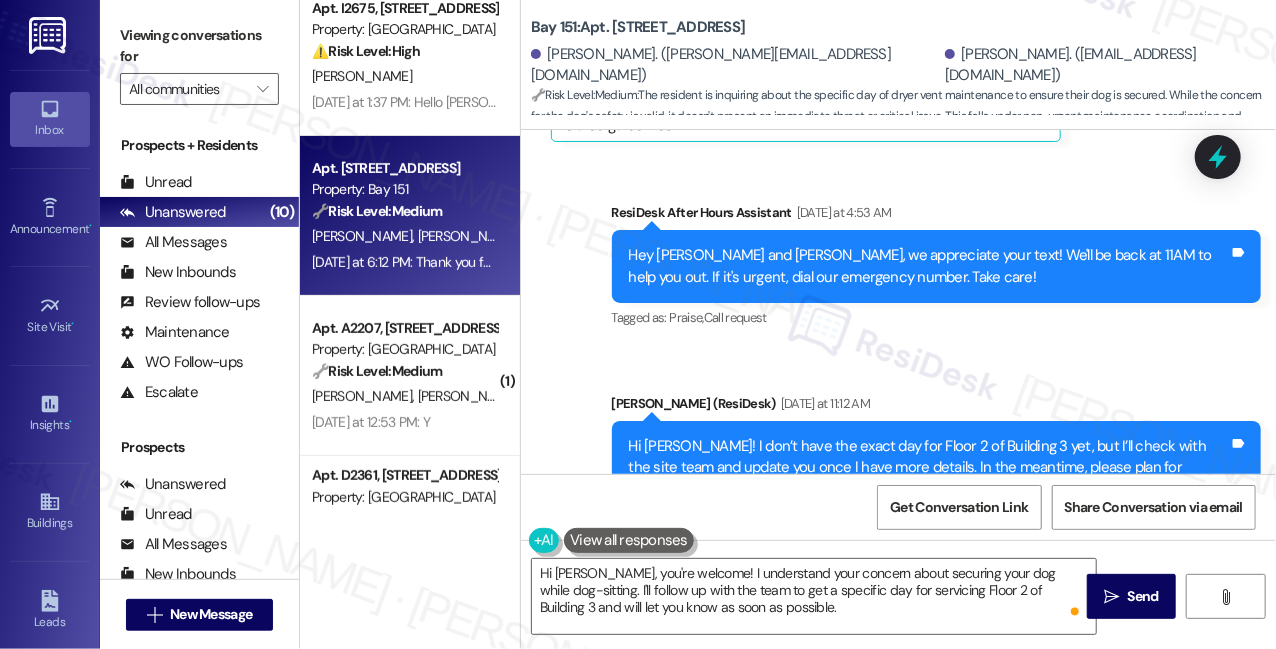 click on "Hi [PERSON_NAME]! I don’t have the exact day for Floor 2 of Building 3 yet, but I’ll check with the site team and update you once I have more details. In the meantime, please plan for access during that week." at bounding box center [929, 468] 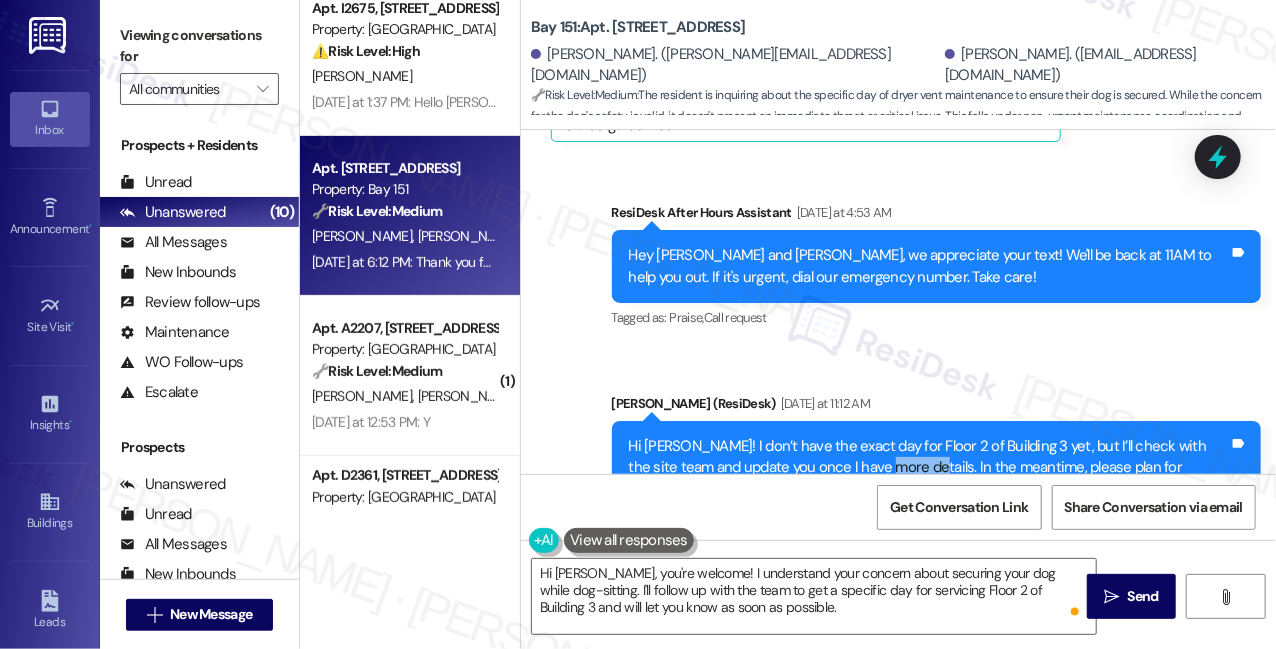 click on "Hi [PERSON_NAME]! I don’t have the exact day for Floor 2 of Building 3 yet, but I’ll check with the site team and update you once I have more details. In the meantime, please plan for access during that week." at bounding box center (929, 468) 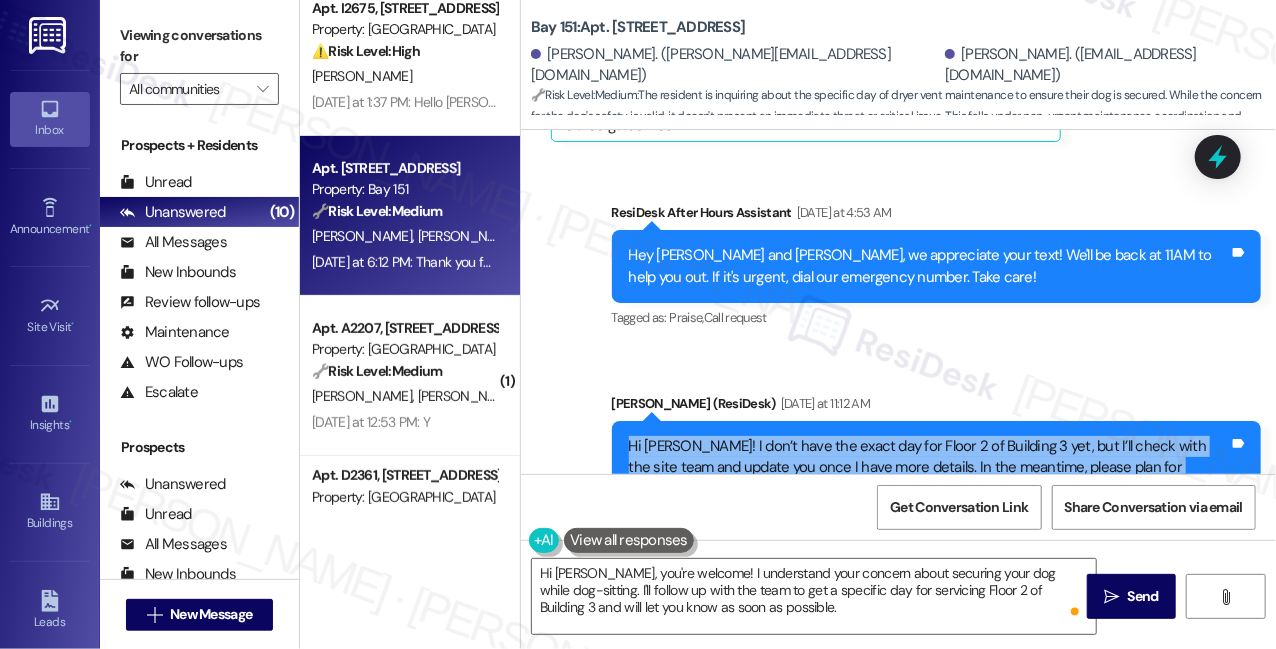 click on "Hi [PERSON_NAME]! I don’t have the exact day for Floor 2 of Building 3 yet, but I’ll check with the site team and update you once I have more details. In the meantime, please plan for access during that week." at bounding box center [929, 468] 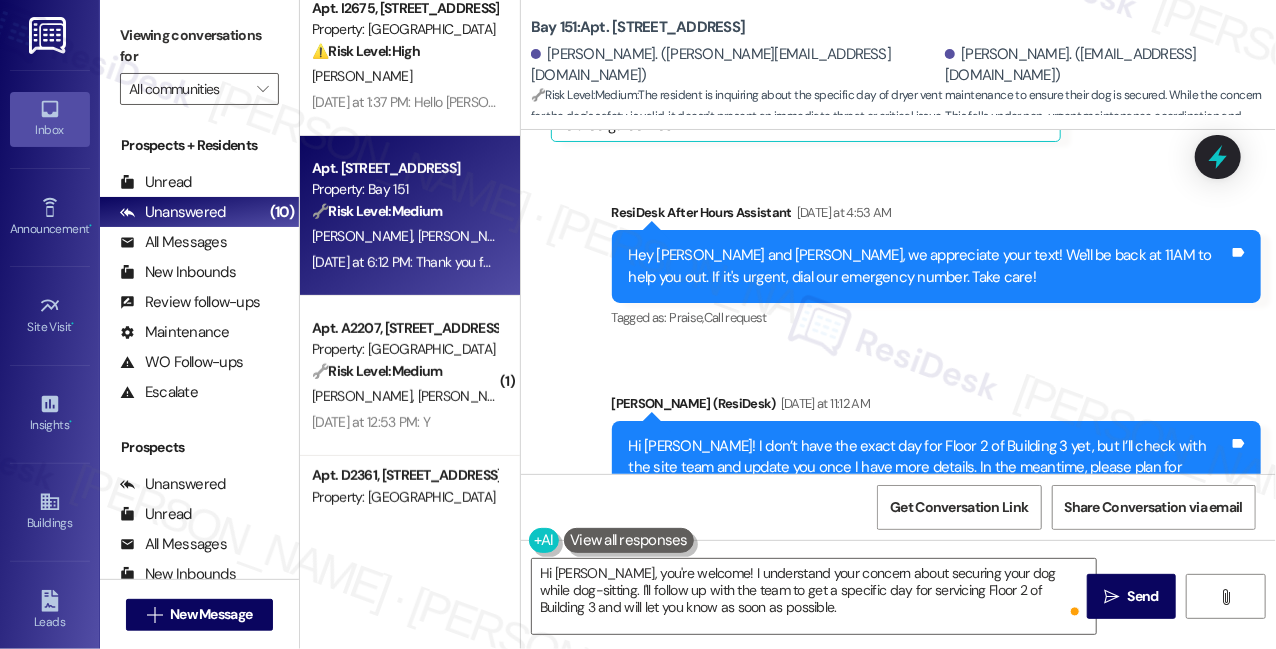 click on "Sent via SMS ResiDesk After Hours Assistant [DATE] at 4:53 AM Hey [PERSON_NAME] and [PERSON_NAME], we appreciate your text! We'll be back at 11AM to help you out. If it's urgent, dial our emergency number. Take care! Tags and notes Tagged as:   Praise ,  Click to highlight conversations about Praise Call request Click to highlight conversations about Call request Sent via SMS [PERSON_NAME]  (ResiDesk) [DATE] at 11:12 AM Hi [PERSON_NAME]! I don’t have the exact day for Floor 2 of Building 3 yet, but I’ll check with the site team and update you once I have more details. In the meantime, please plan for access during that week. Tags and notes Tagged as:   Access Click to highlight conversations about Access Notes escalated same from this link:  [URL][DOMAIN_NAME]
----
From  [EMAIL_ADDRESS][PERSON_NAME][PERSON_NAME][DOMAIN_NAME]  at 11:13AM Eastern time on [DATE]" at bounding box center (898, 453) 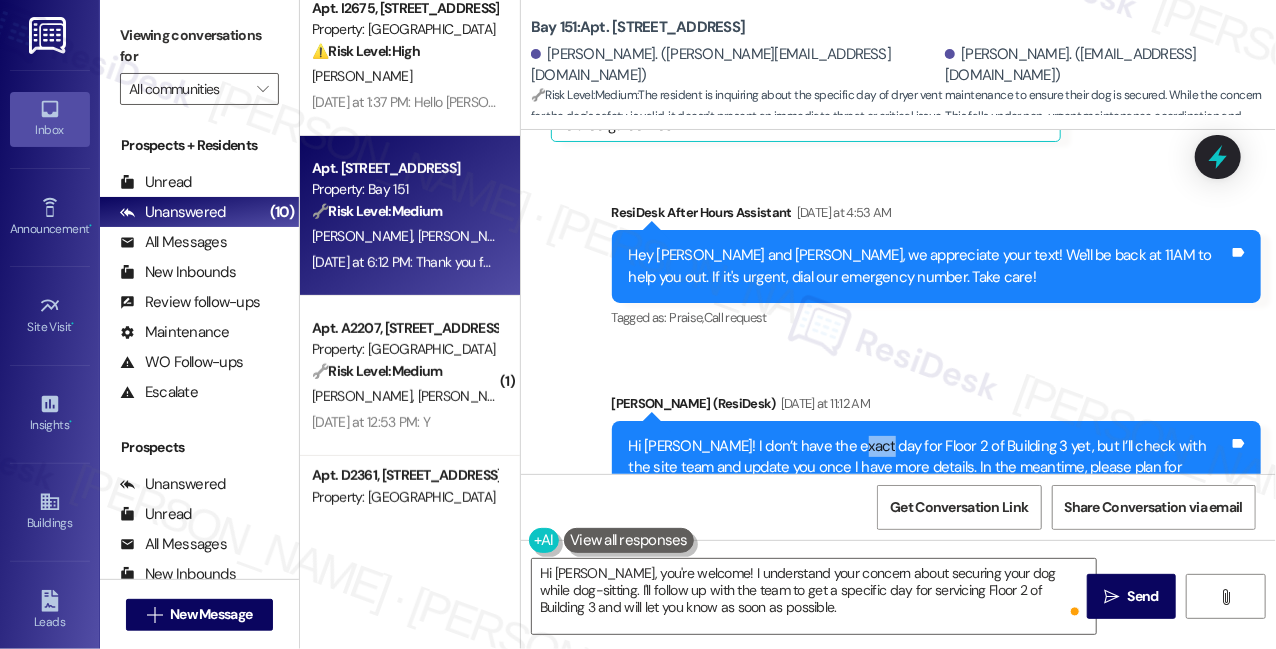 click on "Hi [PERSON_NAME]! I don’t have the exact day for Floor 2 of Building 3 yet, but I’ll check with the site team and update you once I have more details. In the meantime, please plan for access during that week." at bounding box center (929, 468) 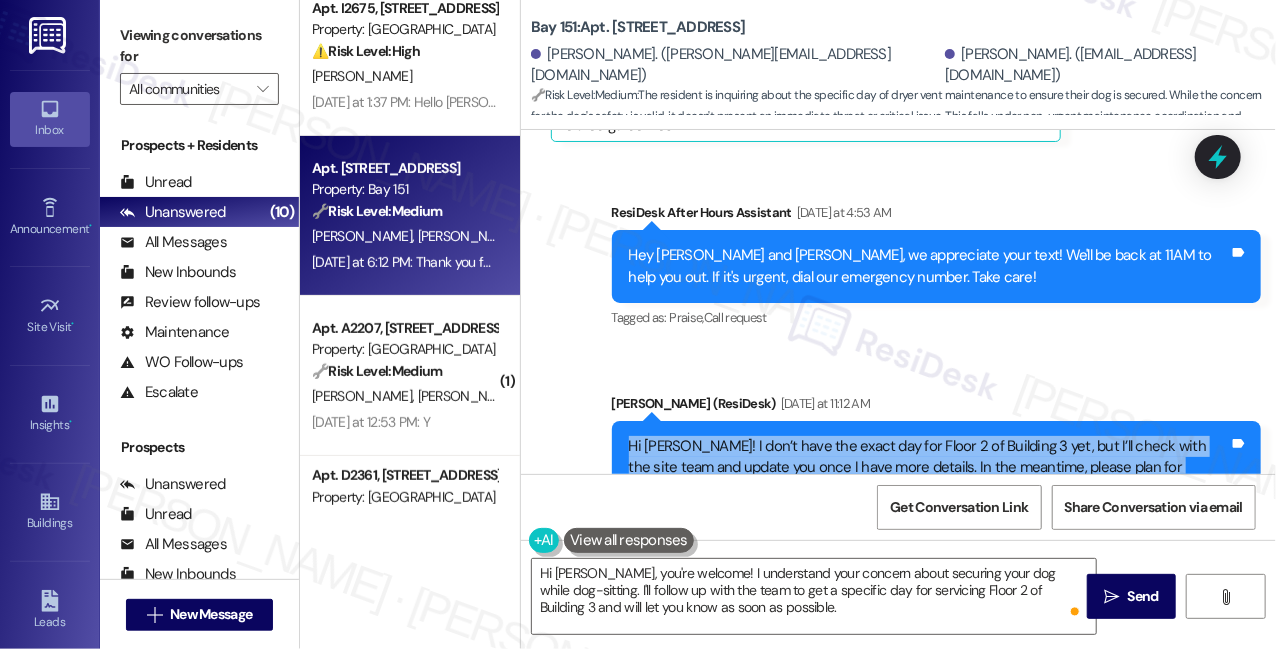 click on "Hi [PERSON_NAME]! I don’t have the exact day for Floor 2 of Building 3 yet, but I’ll check with the site team and update you once I have more details. In the meantime, please plan for access during that week." at bounding box center (929, 468) 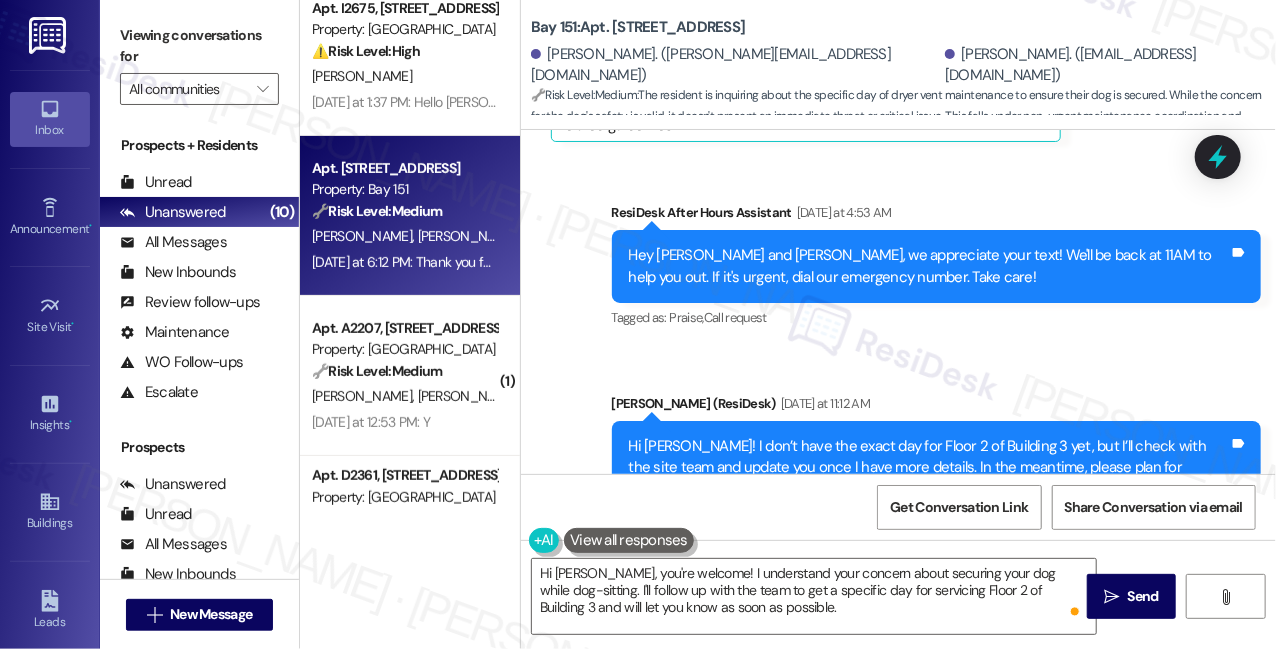 click on "Sent via SMS [PERSON_NAME]  (ResiDesk) [DATE] at 11:12 AM Hi [PERSON_NAME]! I don’t have the exact day for Floor 2 of Building 3 yet, but I’ll check with the site team and update you once I have more details. In the meantime, please plan for access during that week. Tags and notes Tagged as:   Access Click to highlight conversations about Access Notes escalated same from this link:  [URL][DOMAIN_NAME]
----
From  [EMAIL_ADDRESS][PERSON_NAME][PERSON_NAME][DOMAIN_NAME]  at 11:13AM Eastern time on [DATE]" at bounding box center (937, 564) 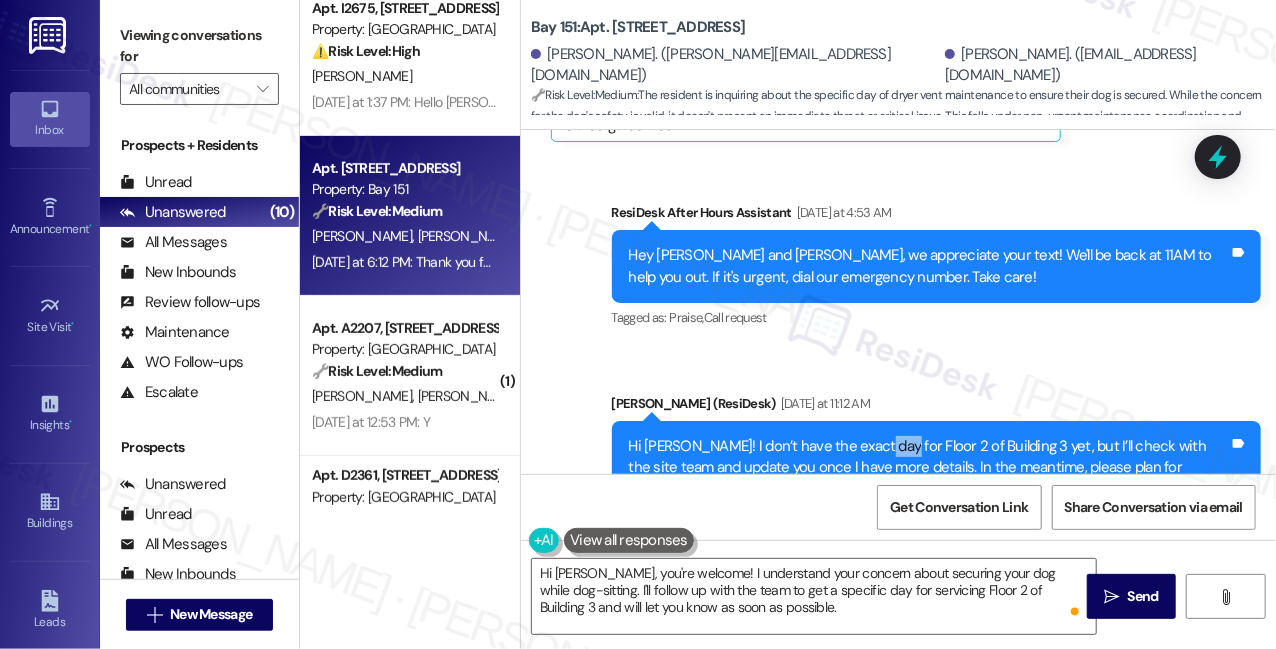 click on "Hi [PERSON_NAME]! I don’t have the exact day for Floor 2 of Building 3 yet, but I’ll check with the site team and update you once I have more details. In the meantime, please plan for access during that week." at bounding box center [929, 468] 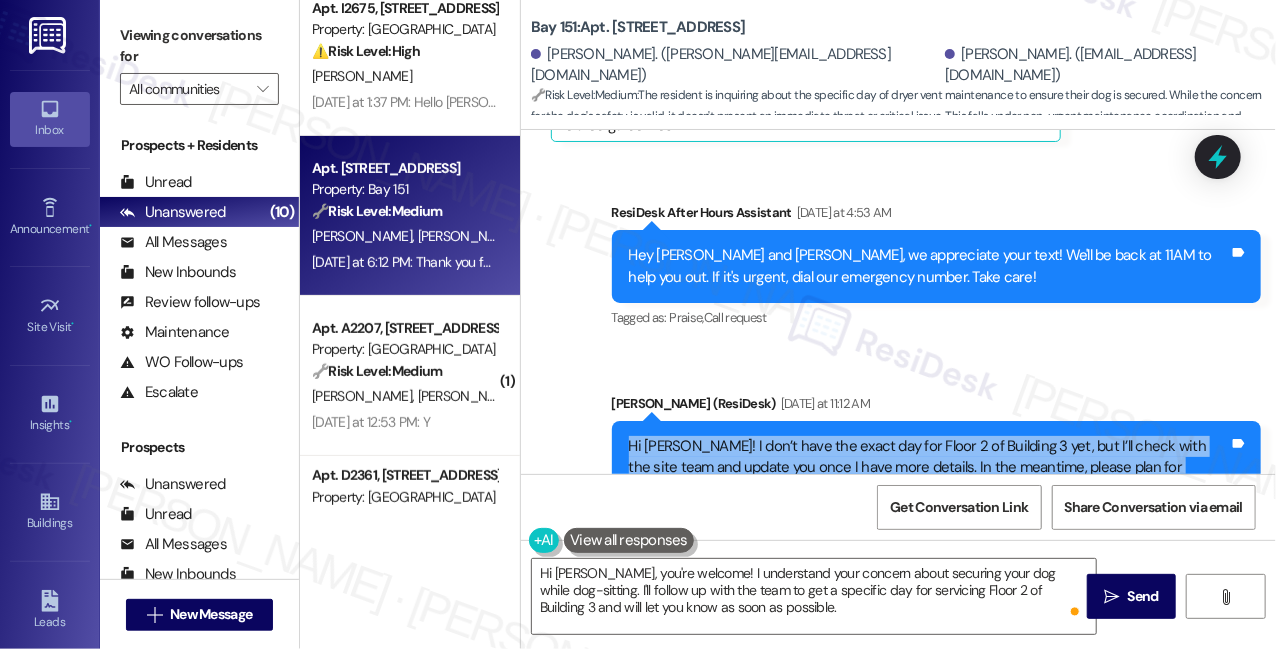 click on "Hi [PERSON_NAME]! I don’t have the exact day for Floor 2 of Building 3 yet, but I’ll check with the site team and update you once I have more details. In the meantime, please plan for access during that week." at bounding box center (929, 468) 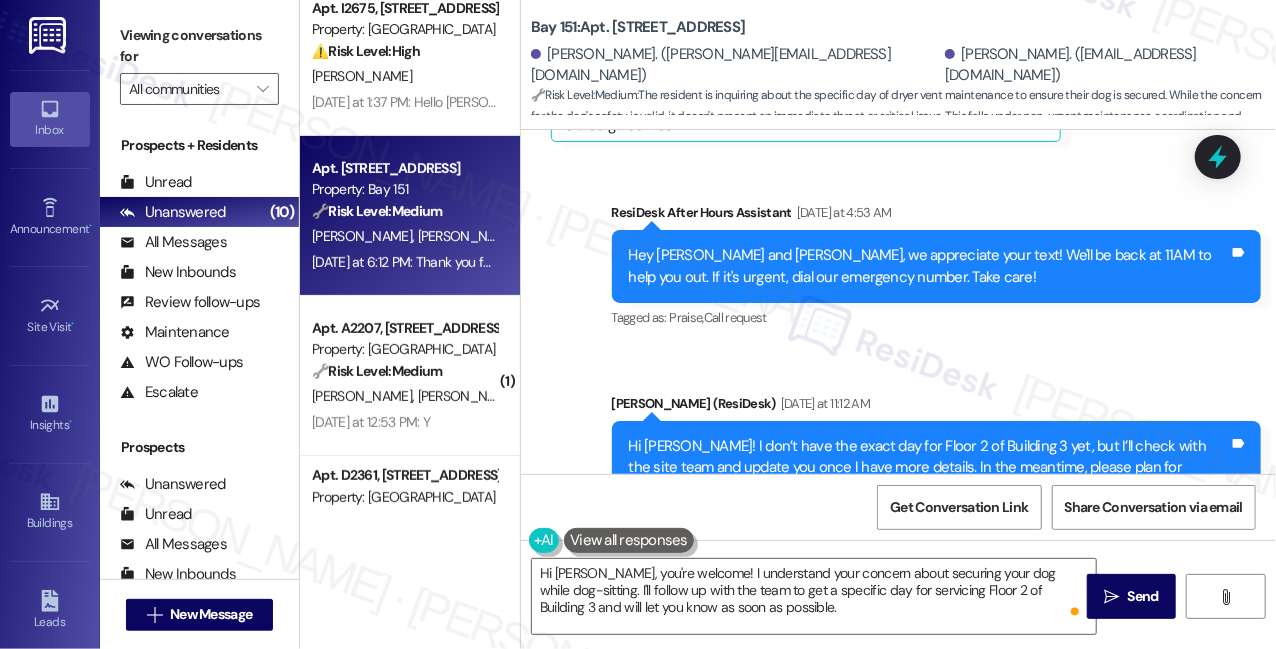 click on "Sent via SMS [PERSON_NAME]  (ResiDesk) [DATE] at 11:12 AM Hi [PERSON_NAME]! I don’t have the exact day for Floor 2 of Building 3 yet, but I’ll check with the site team and update you once I have more details. In the meantime, please plan for access during that week. Tags and notes Tagged as:   Access Click to highlight conversations about Access Notes escalated same from this link:  [URL][DOMAIN_NAME]
----
From  [EMAIL_ADDRESS][PERSON_NAME][PERSON_NAME][DOMAIN_NAME]  at 11:13AM Eastern time on [DATE]" at bounding box center [937, 564] 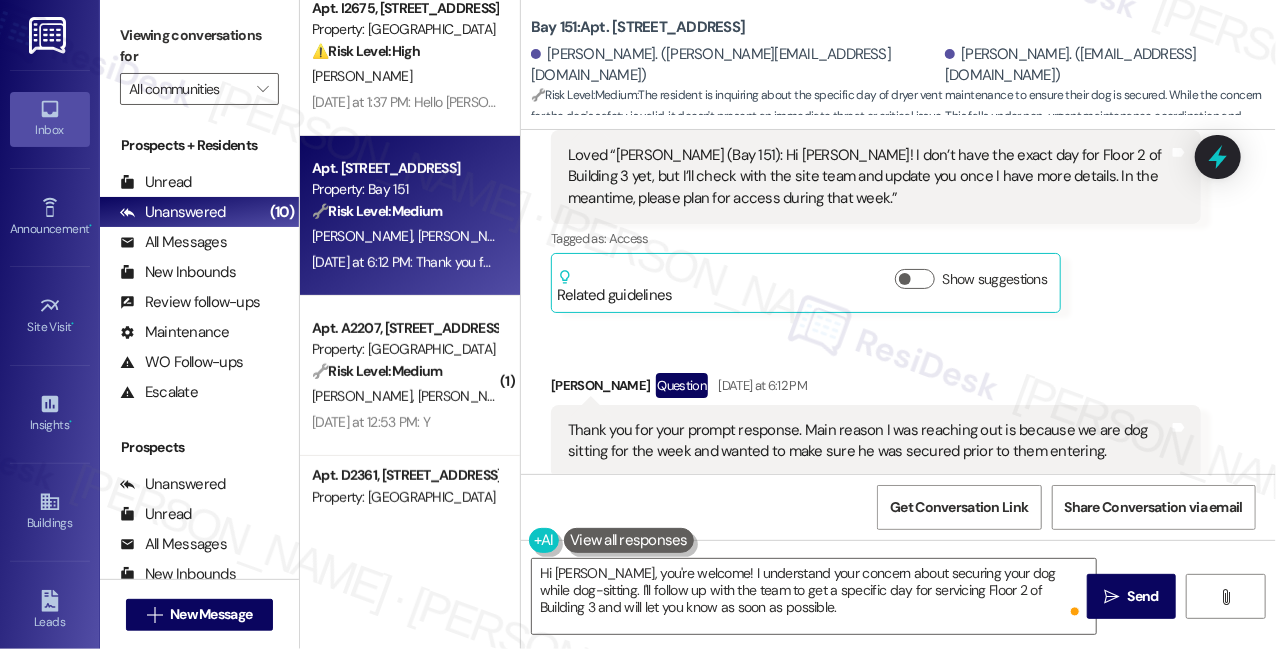 scroll, scrollTop: 27579, scrollLeft: 0, axis: vertical 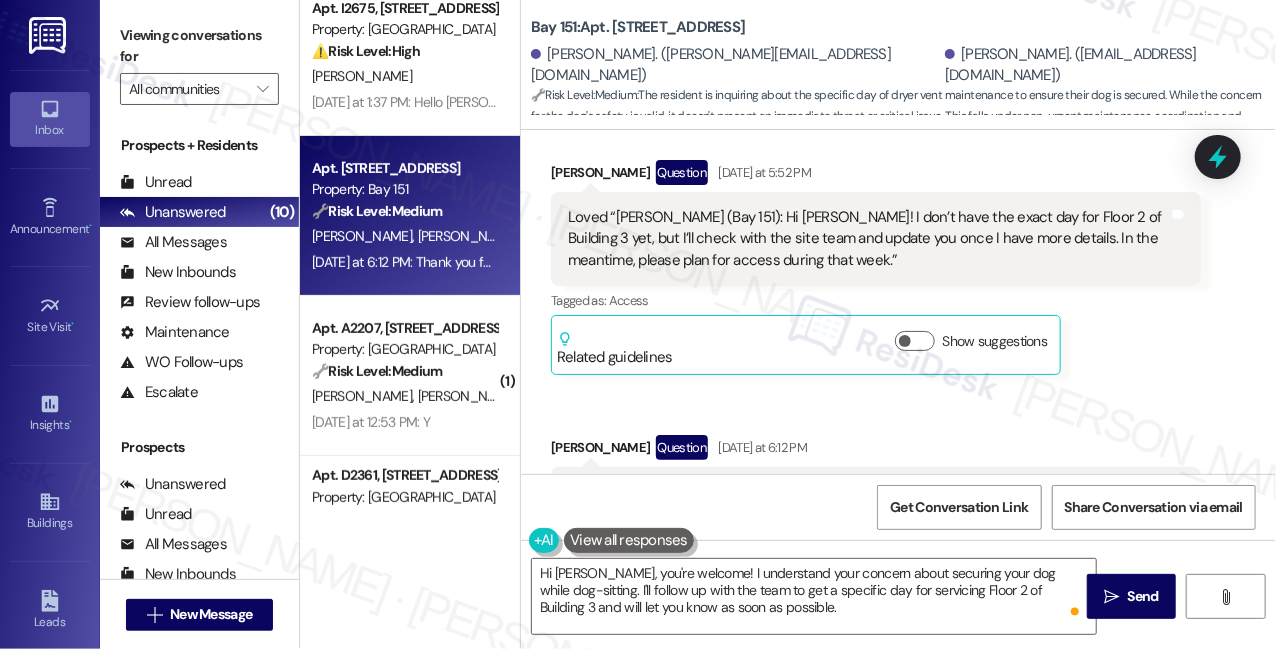 click on "Thank you for your prompt response. Main reason I was reaching out is because we are dog sitting for the week and wanted to make sure he was secured prior to them entering.  Tags and notes" at bounding box center (876, 503) 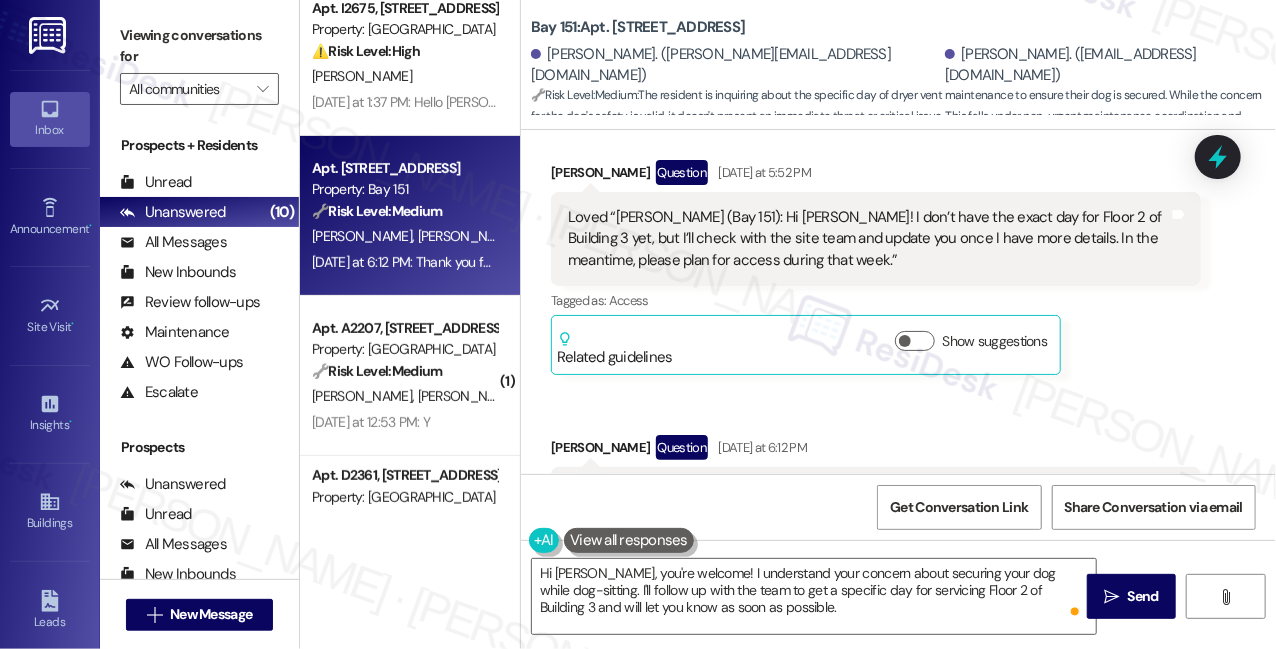 click on "Thank you for your prompt response. Main reason I was reaching out is because we are dog sitting for the week and wanted to make sure he was secured prior to them entering." at bounding box center [868, 503] 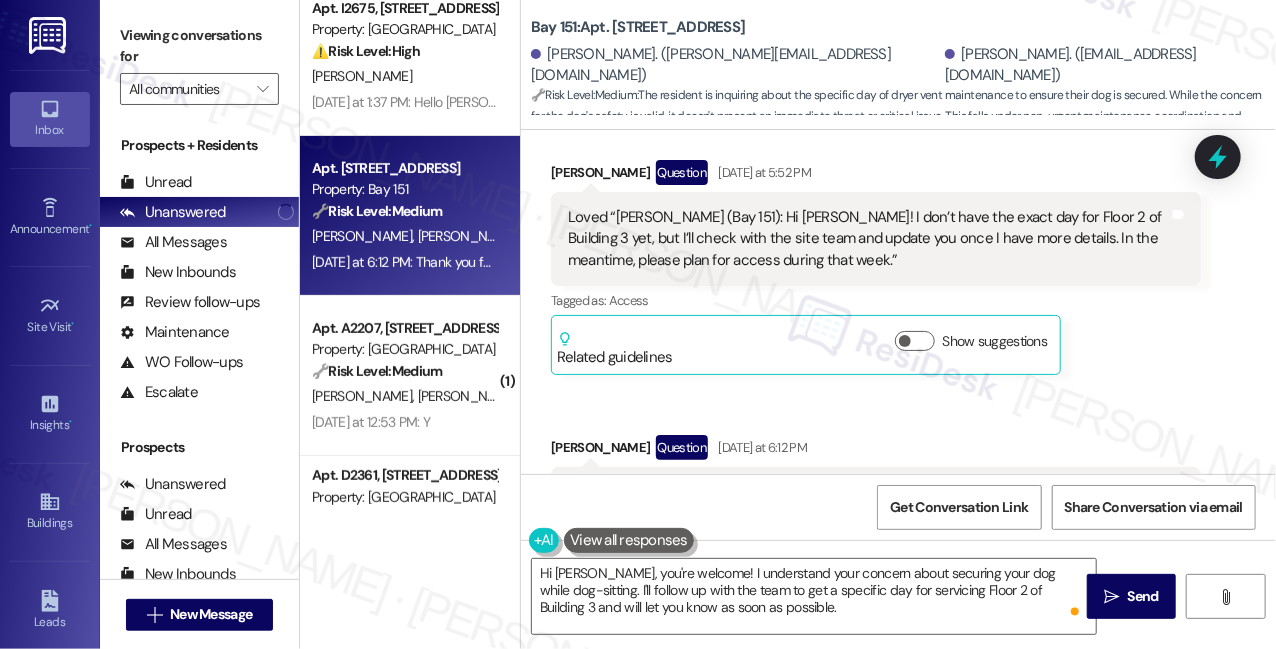 click on "Thank you for your prompt response. Main reason I was reaching out is because we are dog sitting for the week and wanted to make sure he was secured prior to them entering." at bounding box center [868, 503] 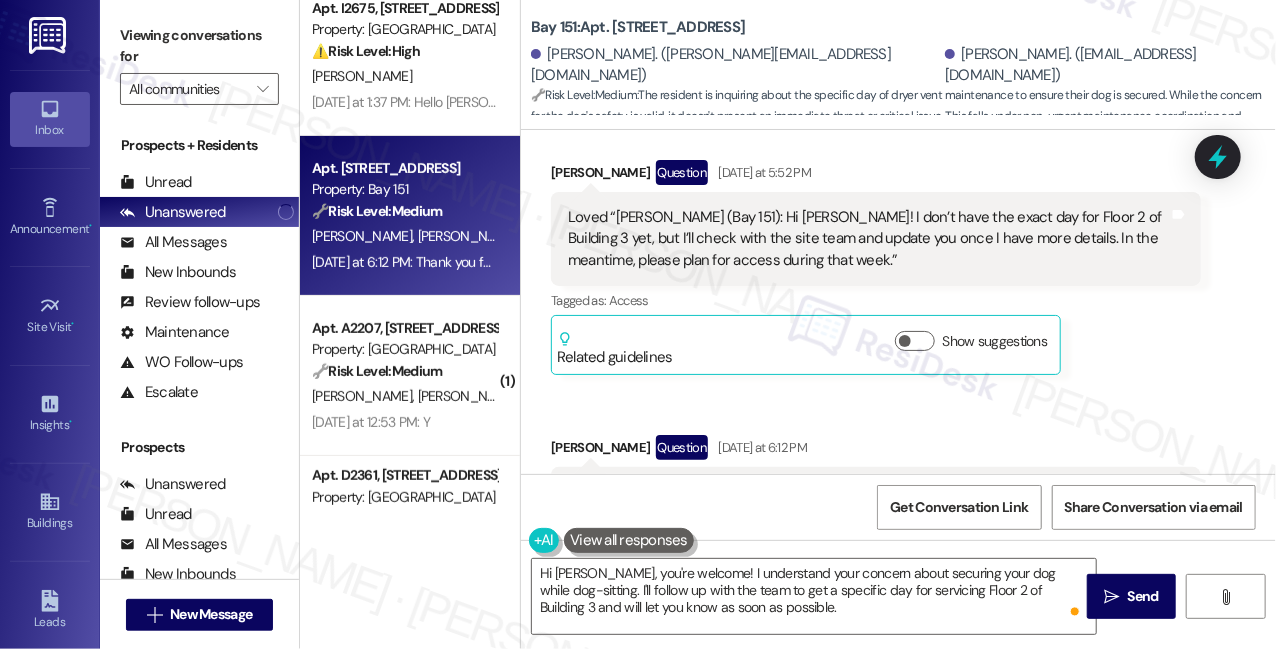 click on "Thank you for your prompt response. Main reason I was reaching out is because we are dog sitting for the week and wanted to make sure he was secured prior to them entering." at bounding box center [868, 503] 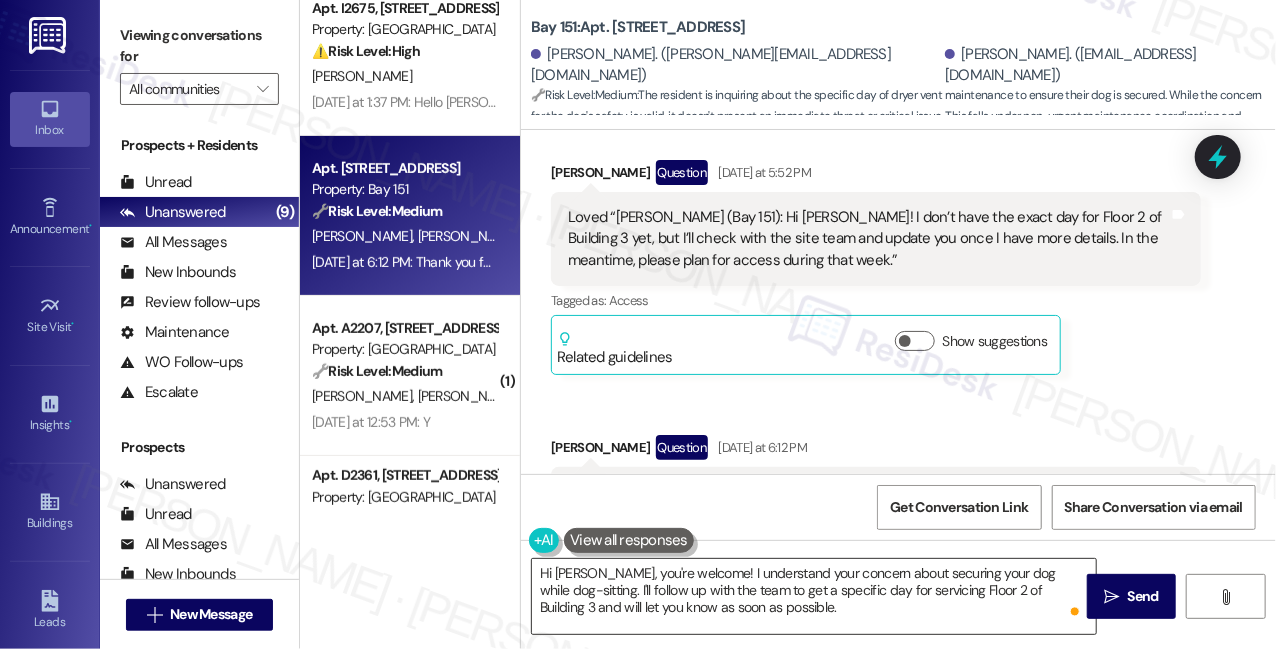 click on "Hi [PERSON_NAME], you're welcome! I understand your concern about securing your dog while dog-sitting. I'll follow up with the team to get a specific day for servicing Floor 2 of Building 3 and will let you know as soon as possible." at bounding box center (814, 596) 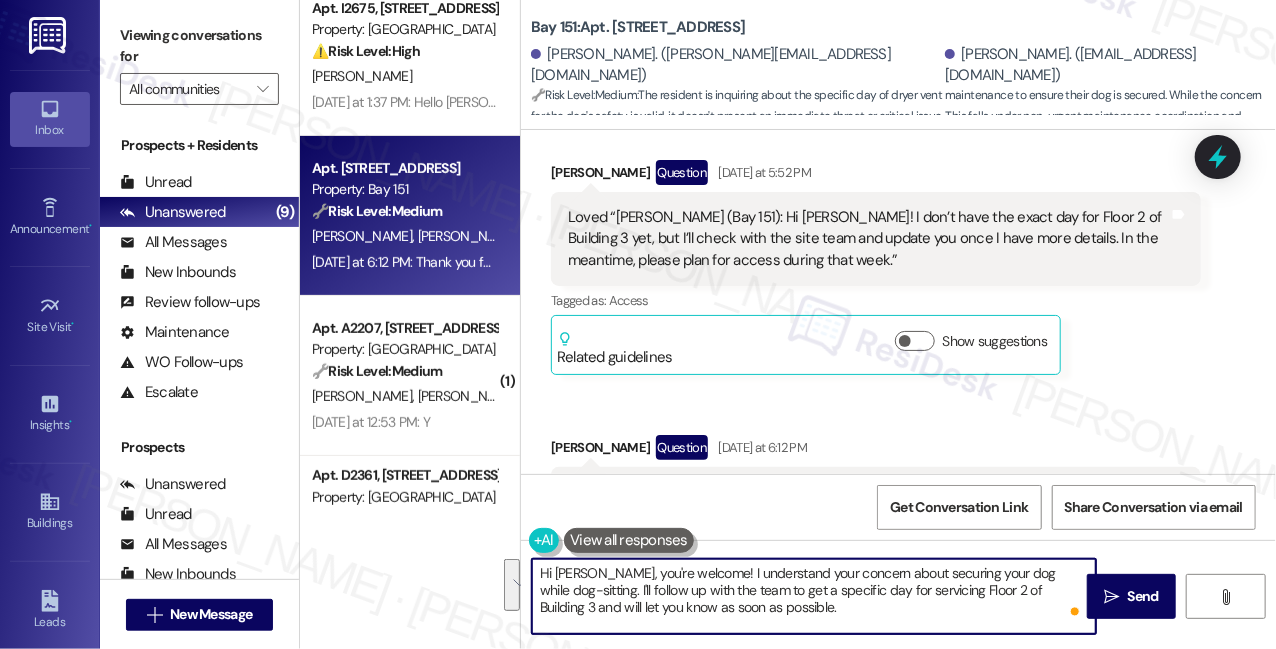 drag, startPoint x: 741, startPoint y: 606, endPoint x: 702, endPoint y: 576, distance: 49.20366 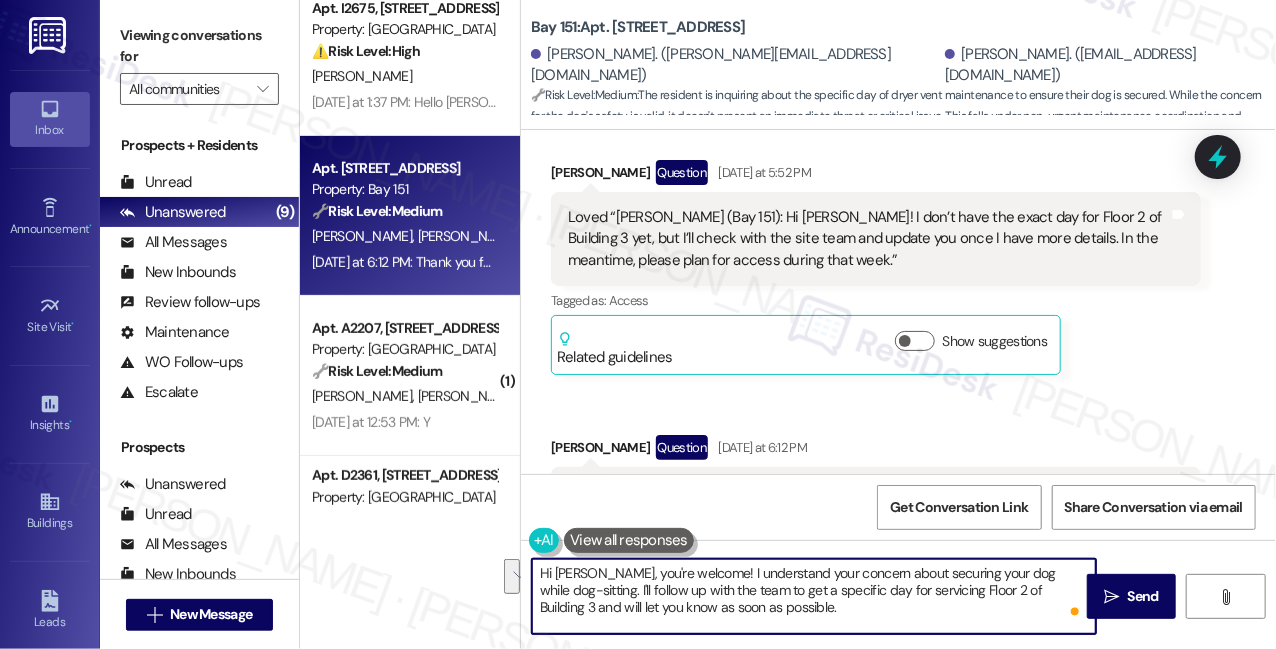 drag, startPoint x: 700, startPoint y: 574, endPoint x: 1040, endPoint y: 596, distance: 340.71103 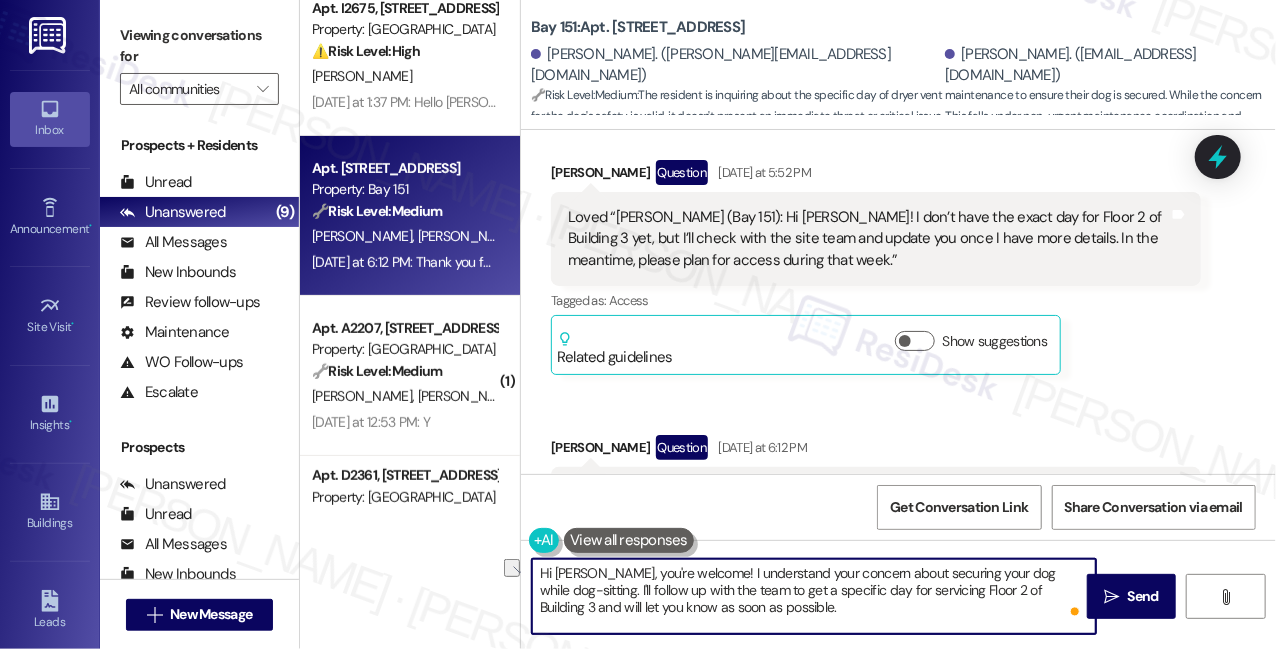 drag, startPoint x: 576, startPoint y: 589, endPoint x: 1080, endPoint y: 590, distance: 504.001 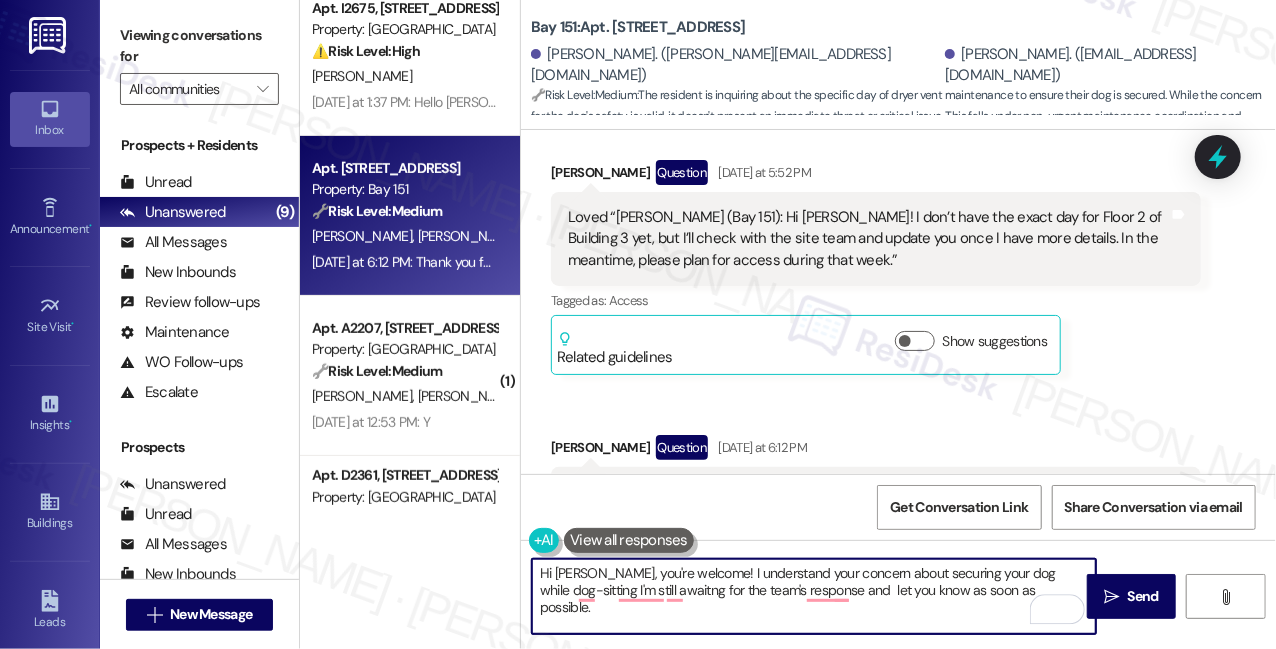 click on "Hi [PERSON_NAME], you're welcome! I understand your concern about securing your dog while dog-sitting I'm still awaitng for the team's response and  let you know as soon as possible." at bounding box center (814, 596) 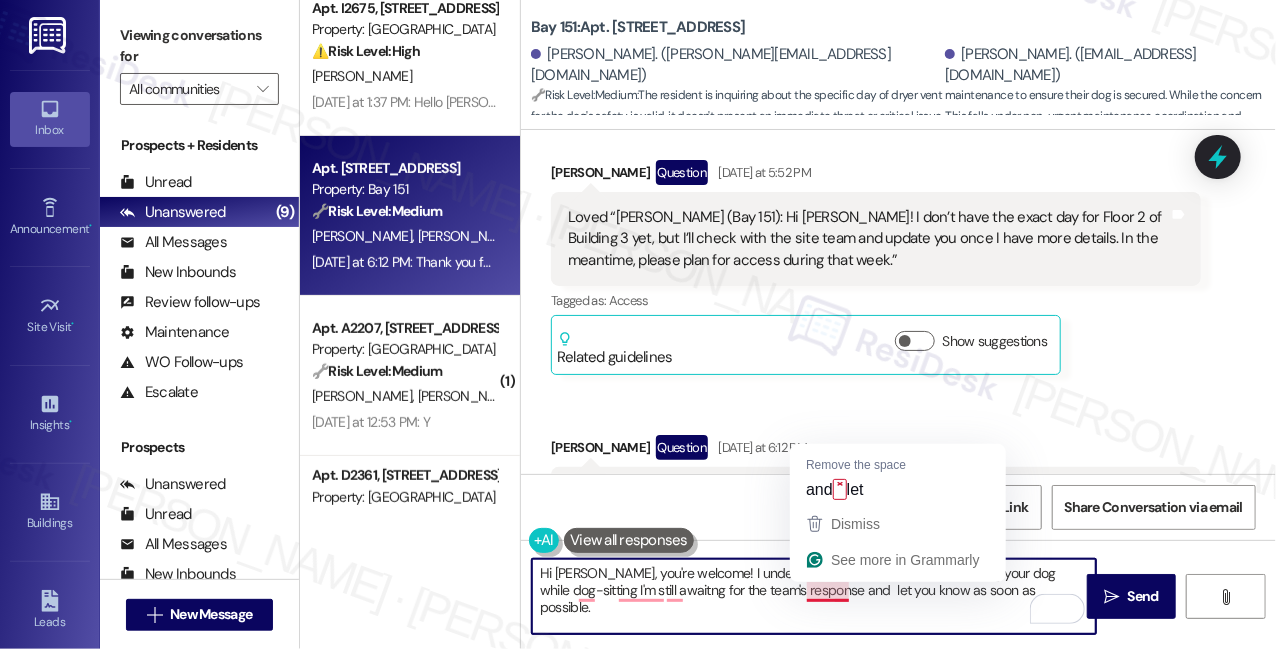 click on "Hi [PERSON_NAME], you're welcome! I understand your concern about securing your dog while dog-sitting I'm still awaitng for the team's response and  let you know as soon as possible." at bounding box center (814, 596) 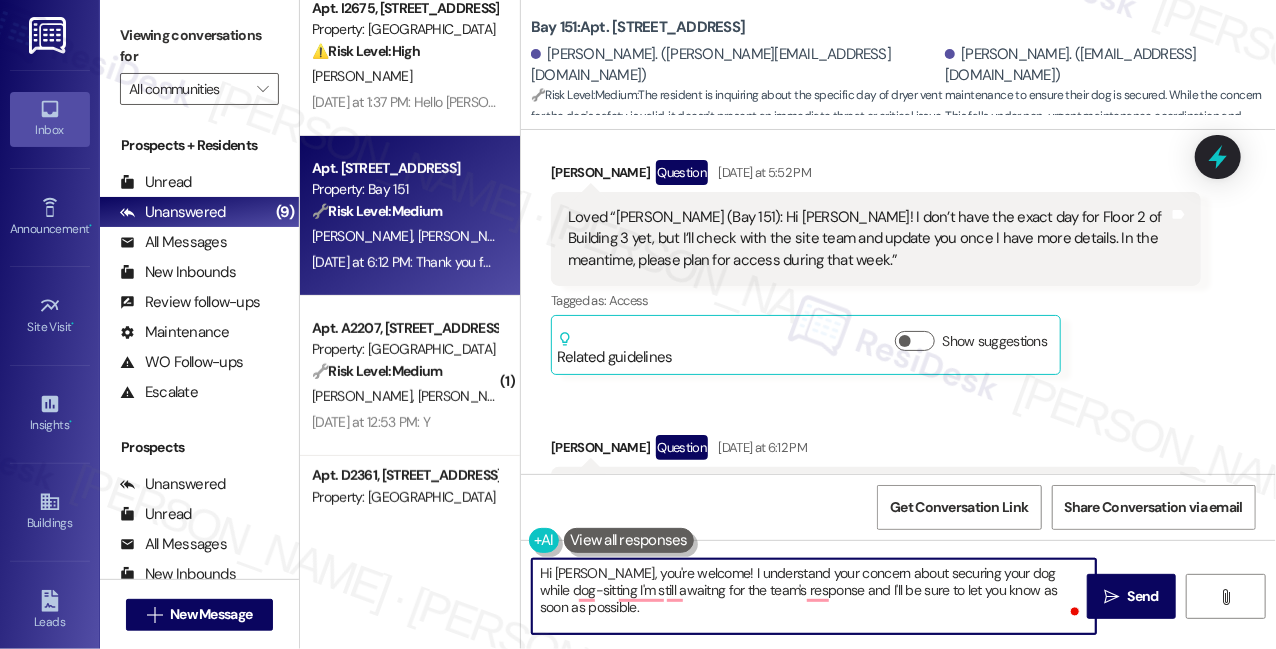 drag, startPoint x: 746, startPoint y: 602, endPoint x: 542, endPoint y: 617, distance: 204.55072 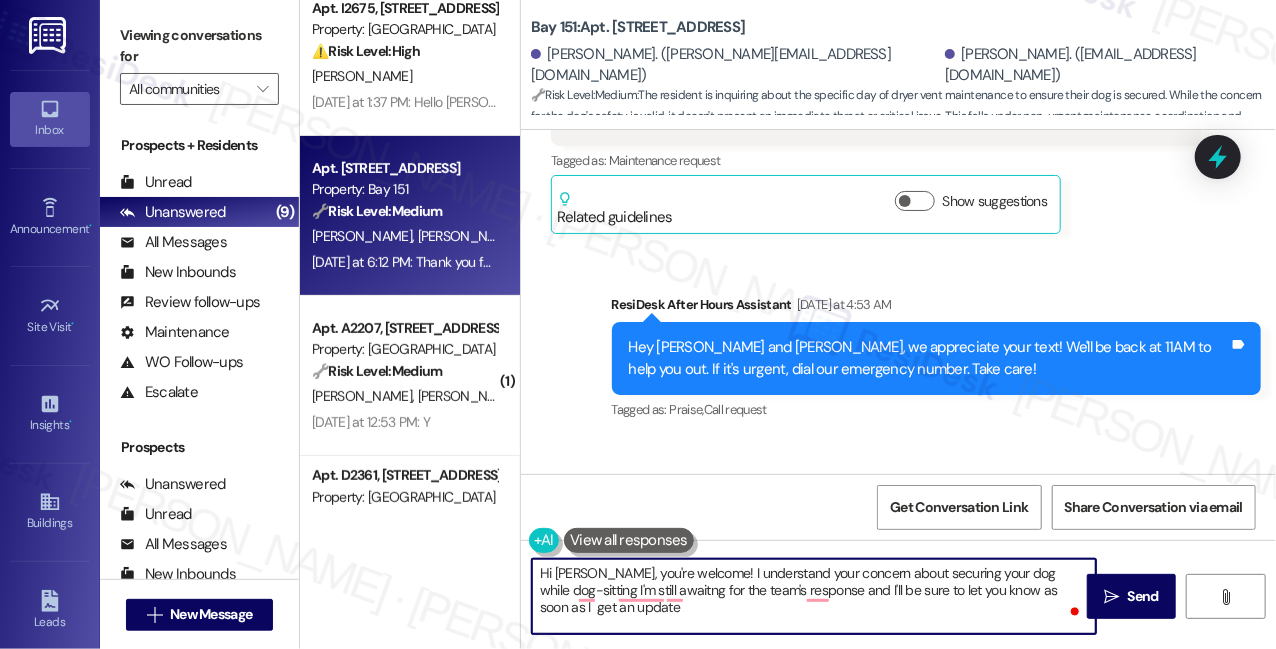 scroll, scrollTop: 26670, scrollLeft: 0, axis: vertical 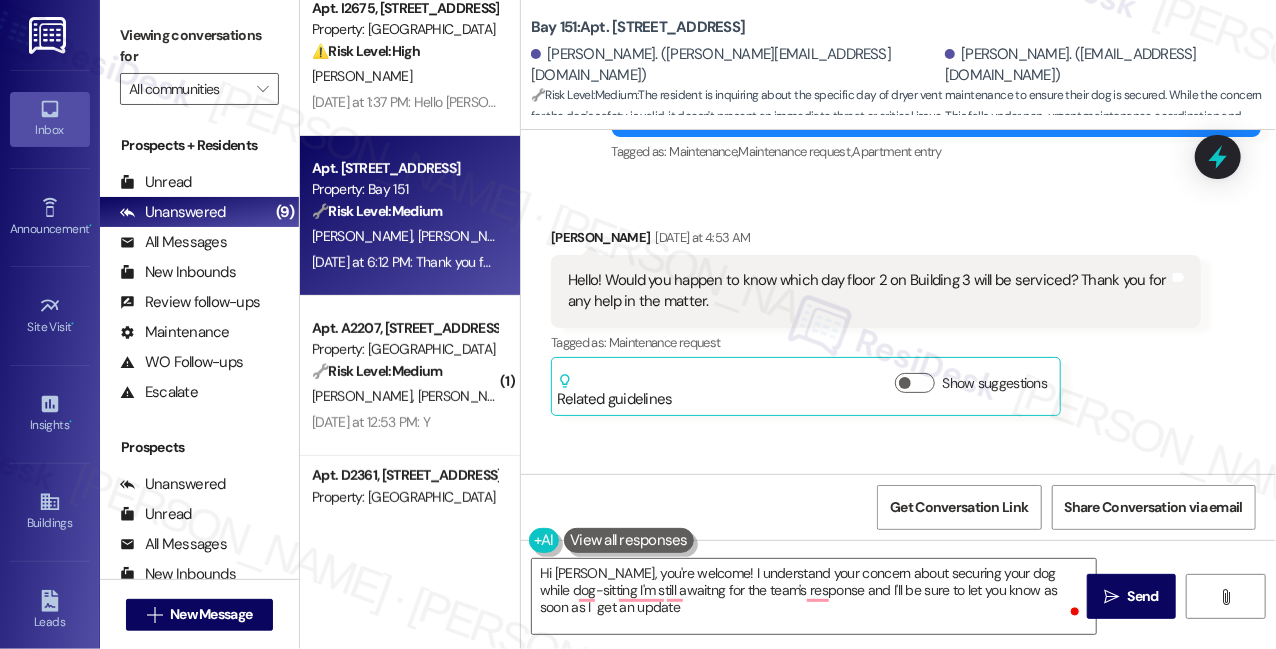 click on "Hey [PERSON_NAME] and [PERSON_NAME], we appreciate your text! We'll be back at 11AM to help you out. If it's urgent, dial our emergency number. Take care!" at bounding box center [929, 540] 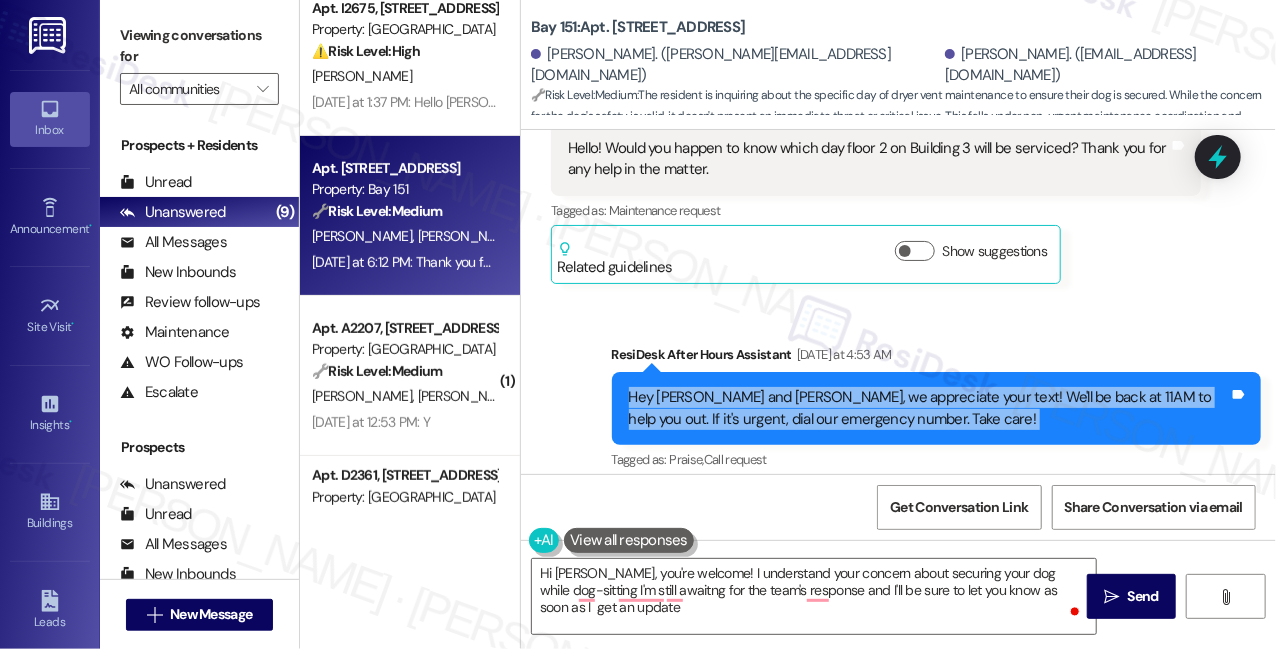 scroll, scrollTop: 26943, scrollLeft: 0, axis: vertical 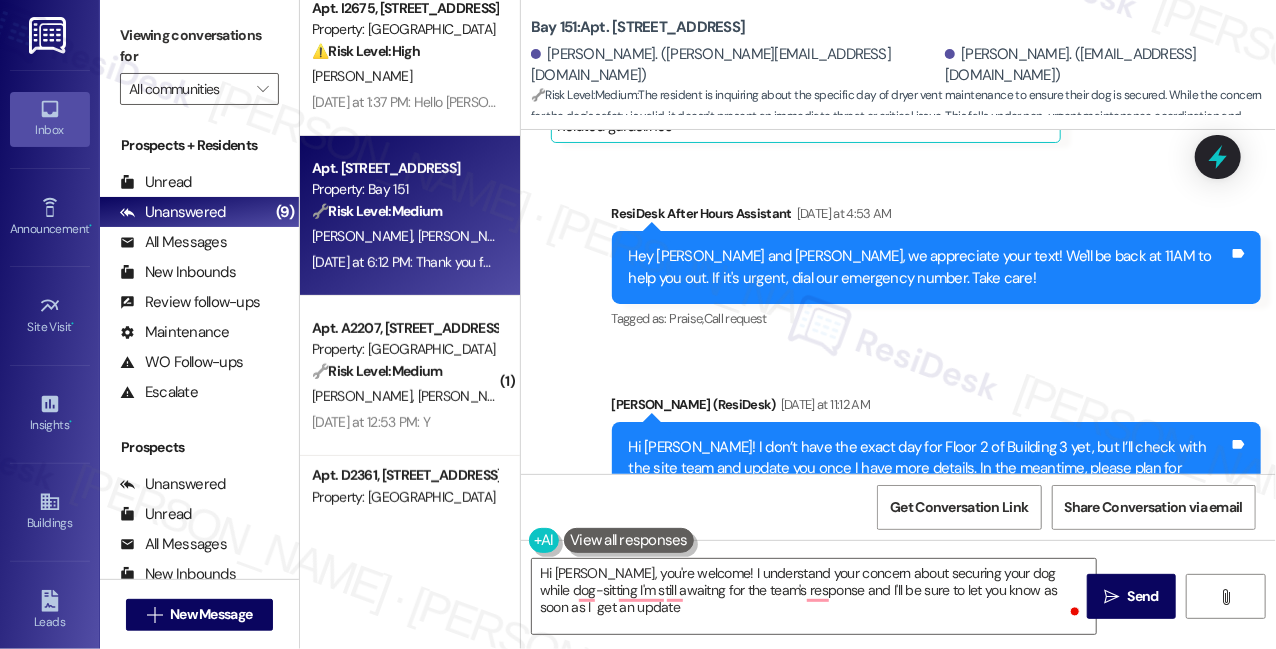 click on "Hi [PERSON_NAME]! I don’t have the exact day for Floor 2 of Building 3 yet, but I’ll check with the site team and update you once I have more details. In the meantime, please plan for access during that week." at bounding box center (929, 469) 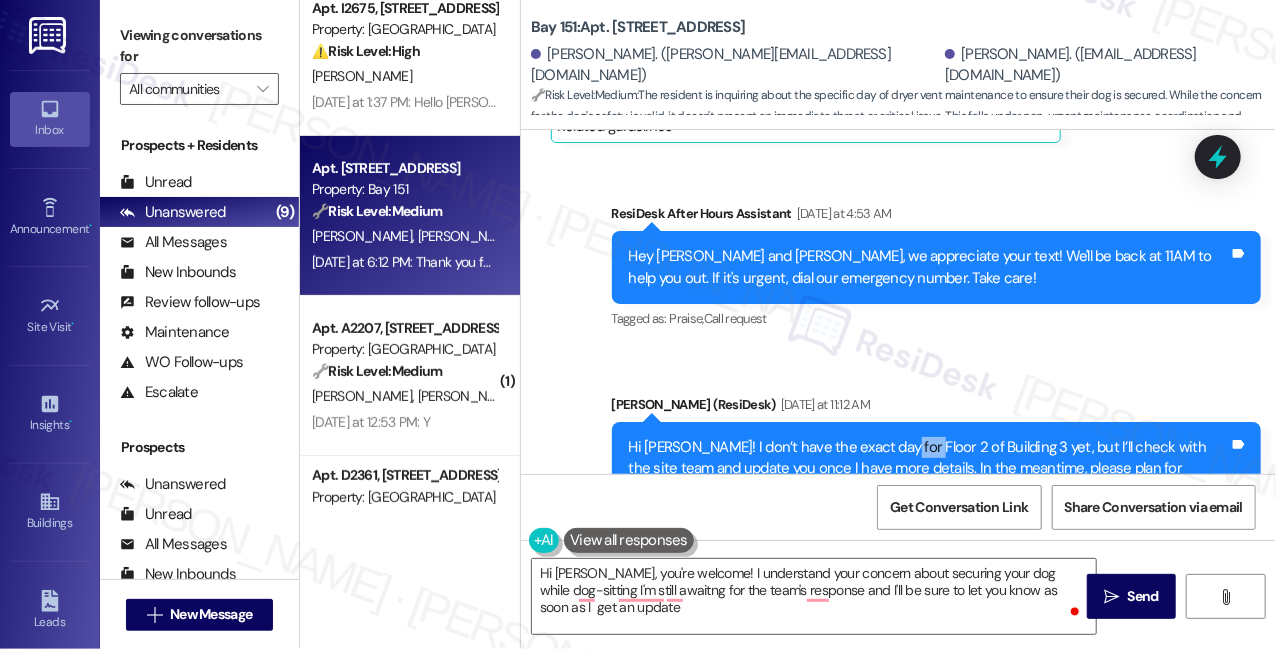 click on "Hi [PERSON_NAME]! I don’t have the exact day for Floor 2 of Building 3 yet, but I’ll check with the site team and update you once I have more details. In the meantime, please plan for access during that week." at bounding box center [929, 469] 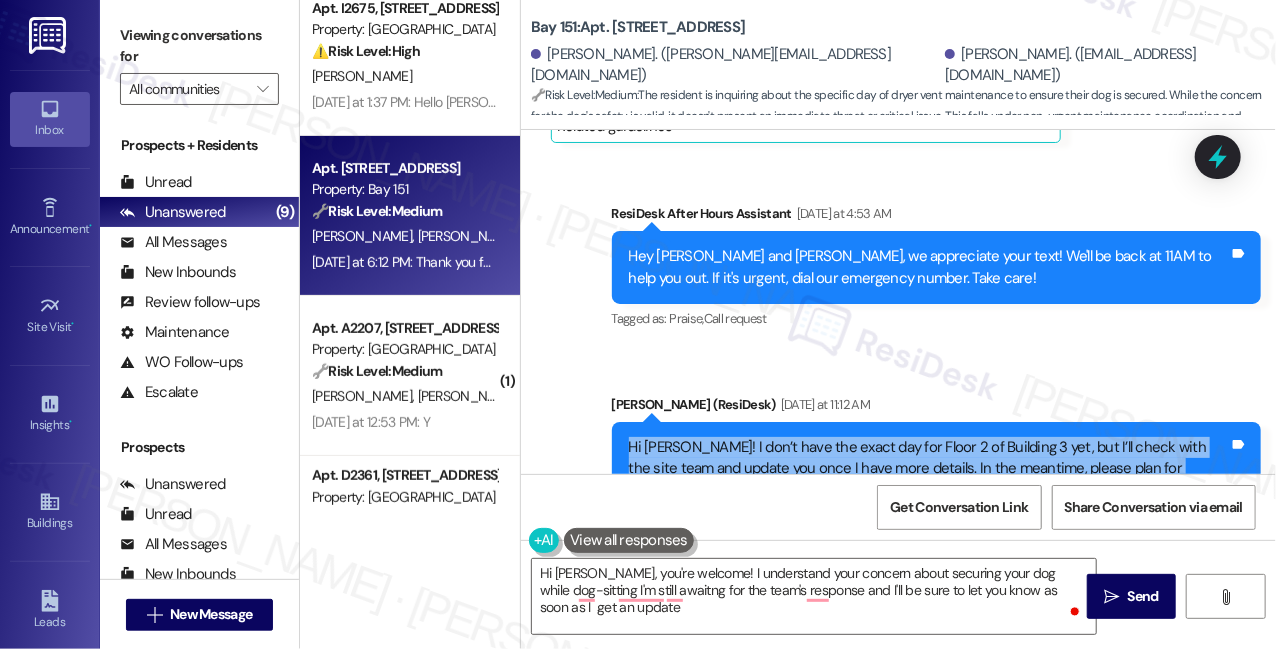 click on "Hi [PERSON_NAME]! I don’t have the exact day for Floor 2 of Building 3 yet, but I’ll check with the site team and update you once I have more details. In the meantime, please plan for access during that week." at bounding box center (929, 469) 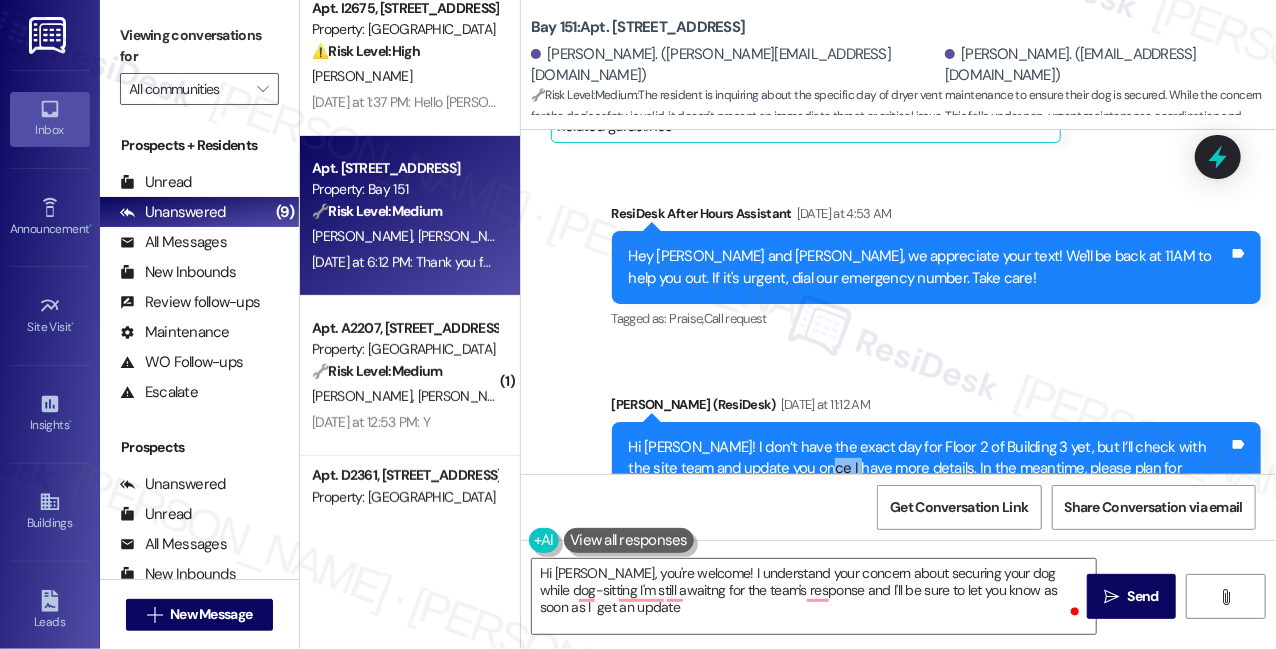 click on "Hi [PERSON_NAME]! I don’t have the exact day for Floor 2 of Building 3 yet, but I’ll check with the site team and update you once I have more details. In the meantime, please plan for access during that week." at bounding box center [929, 469] 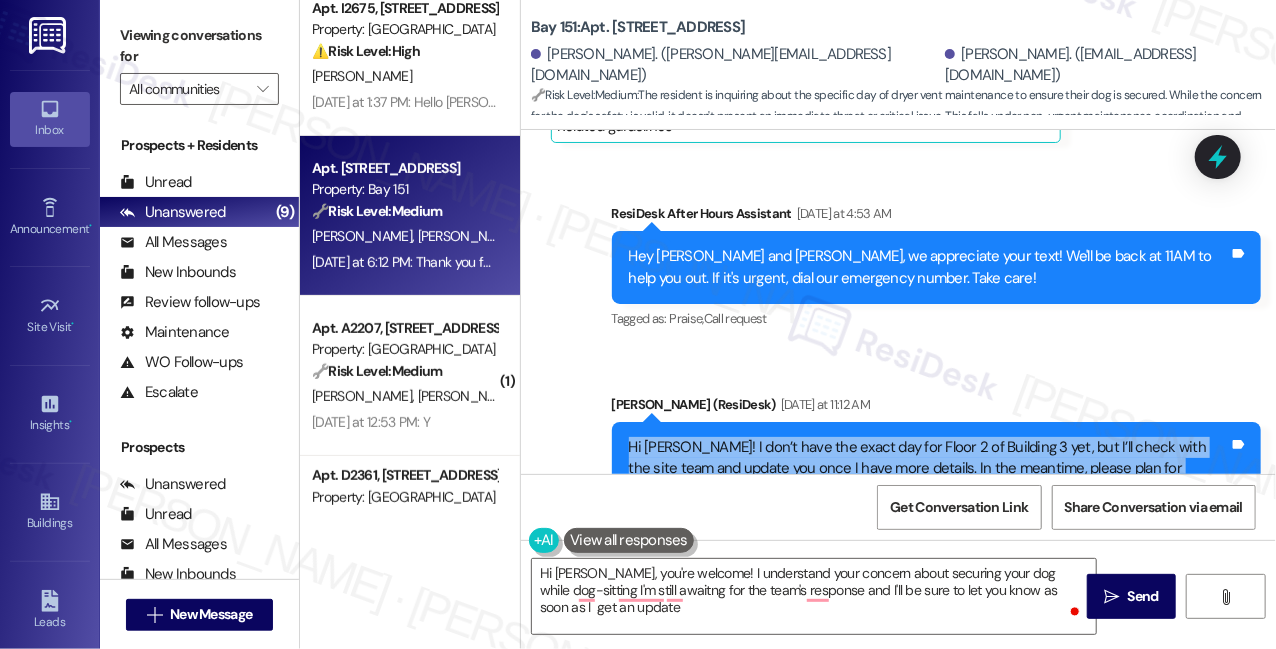click on "Hi [PERSON_NAME]! I don’t have the exact day for Floor 2 of Building 3 yet, but I’ll check with the site team and update you once I have more details. In the meantime, please plan for access during that week." at bounding box center [929, 469] 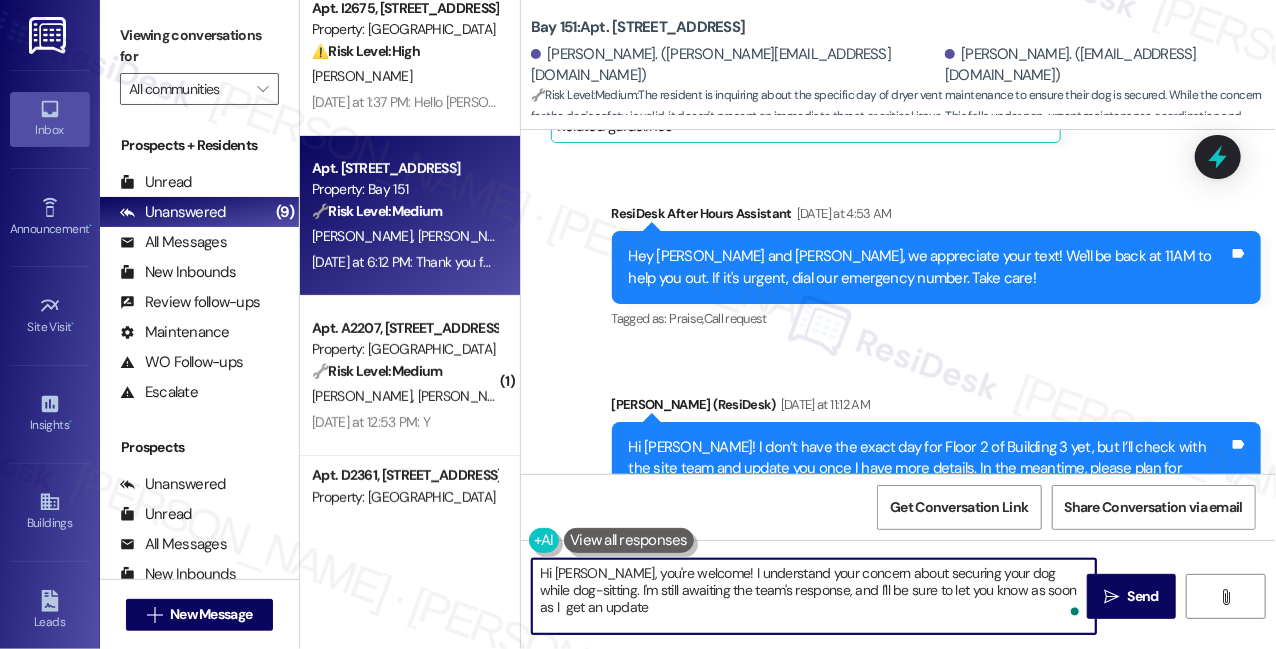 click on "Hi [PERSON_NAME], you're welcome! I understand your concern about securing your dog while dog-sitting. I'm still awaiting the team's response, and I'll be sure to let you know as soon as I  get an update" at bounding box center [814, 596] 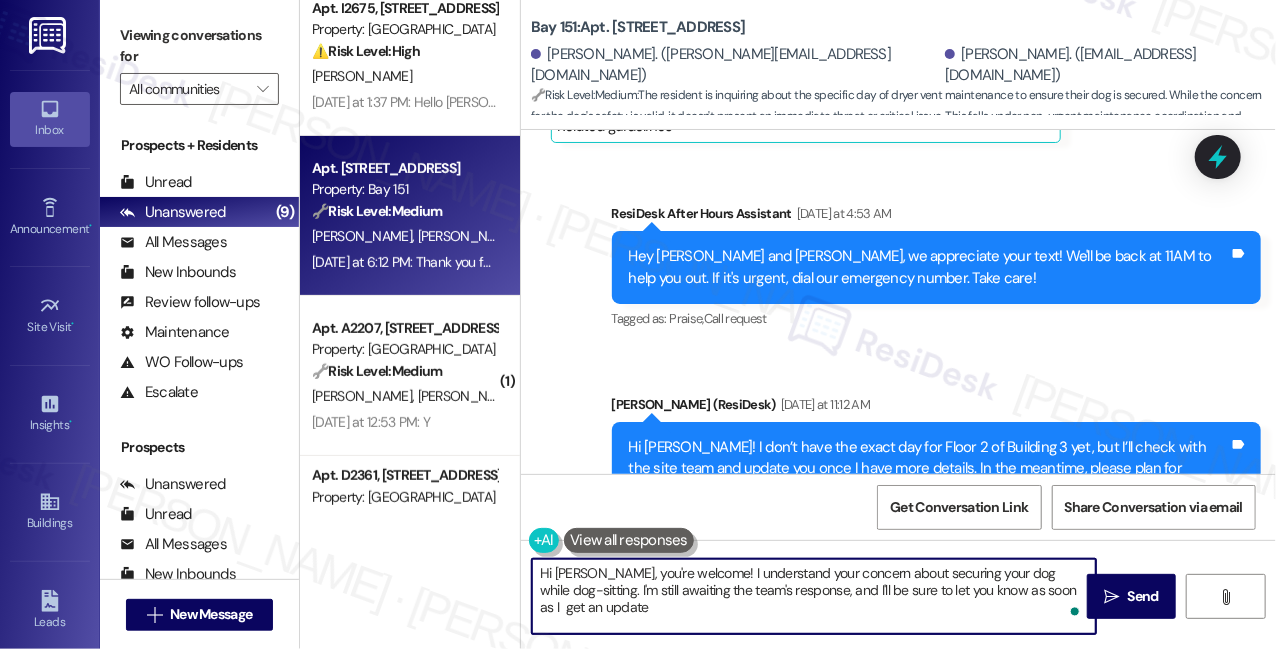click on "Hi [PERSON_NAME], you're welcome! I understand your concern about securing your dog while dog-sitting. I'm still awaiting the team's response, and I'll be sure to let you know as soon as I  get an update" at bounding box center [814, 596] 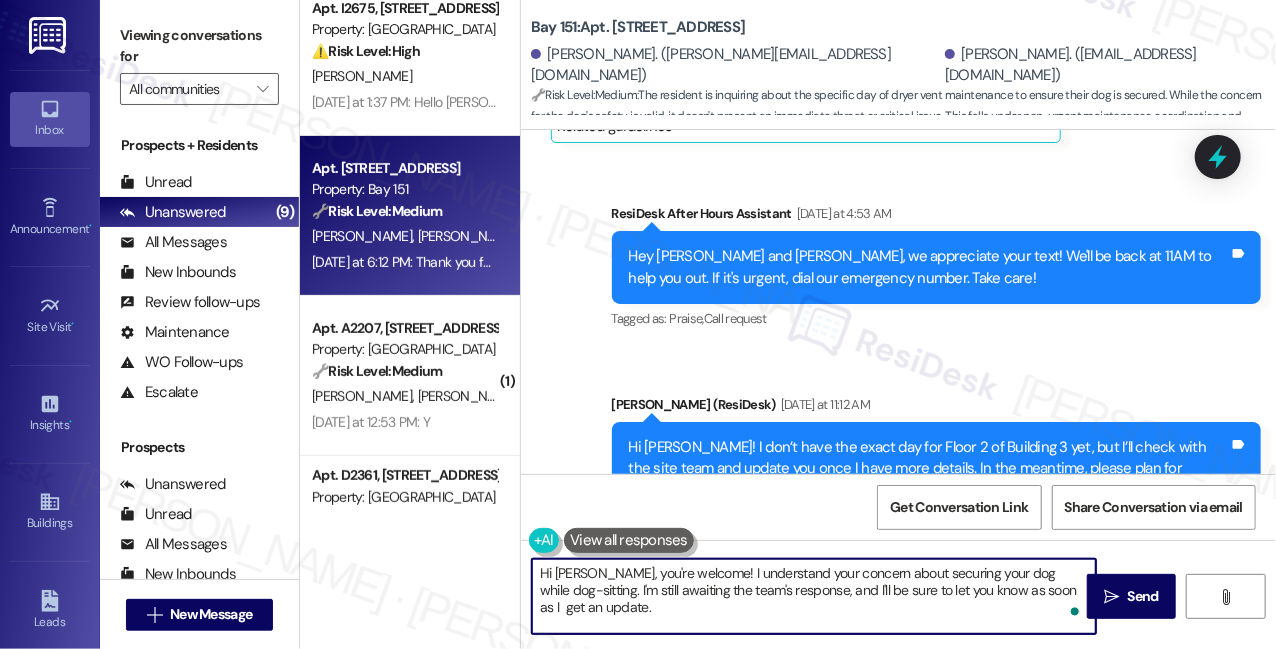 click on "Hi [PERSON_NAME], you're welcome! I understand your concern about securing your dog while dog-sitting. I'm still awaiting the team's response, and I'll be sure to let you know as soon as I  get an update." at bounding box center (814, 596) 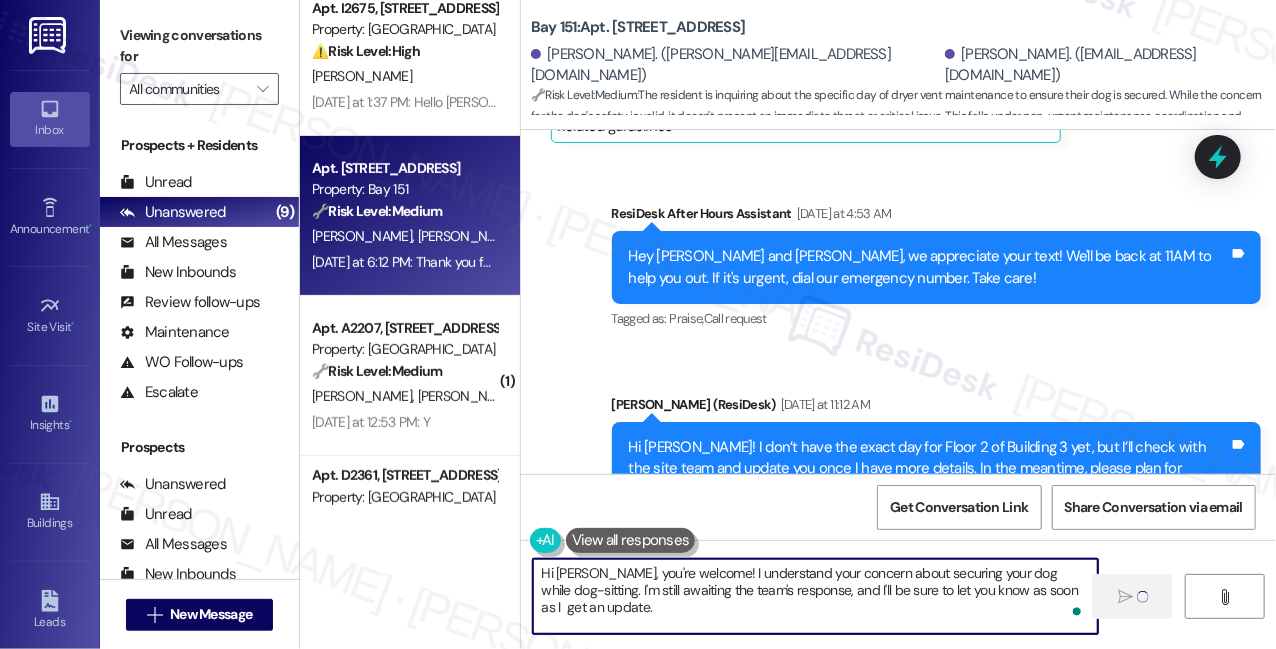 type on "Hi [PERSON_NAME], you're welcome! I understand your concern about securing your dog while dog-sitting. I'm still awaiting the team's response, and I'll be sure to let you know as soon as I  get an update." 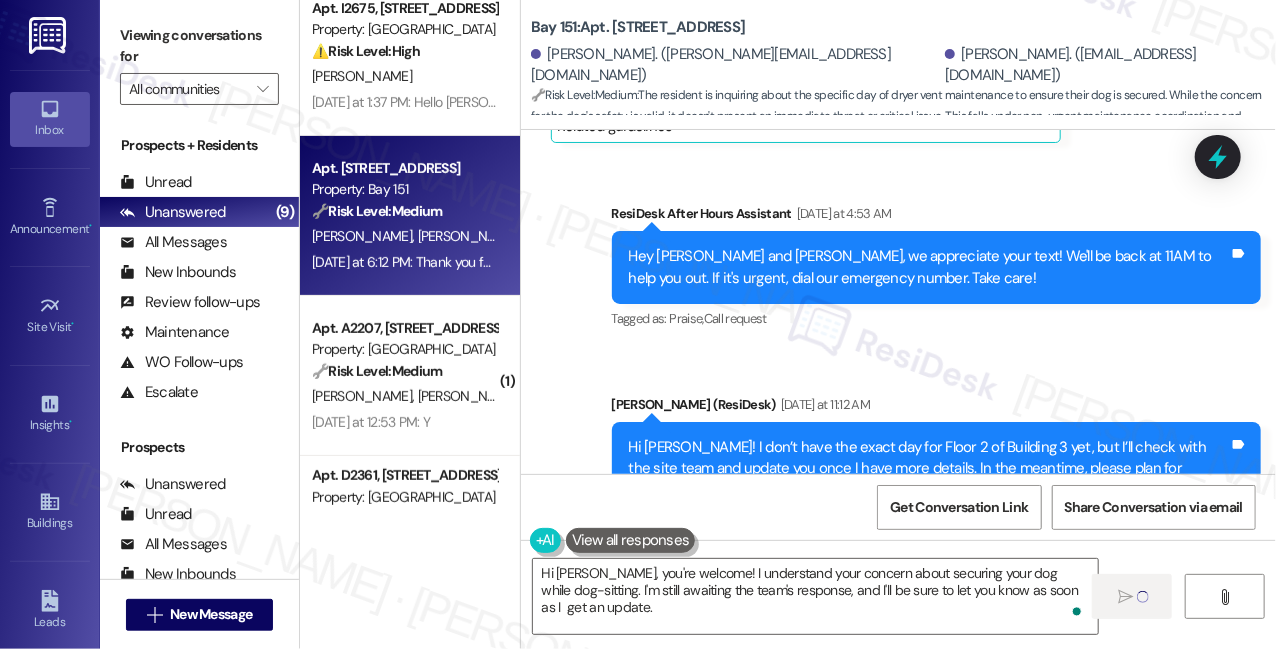 type 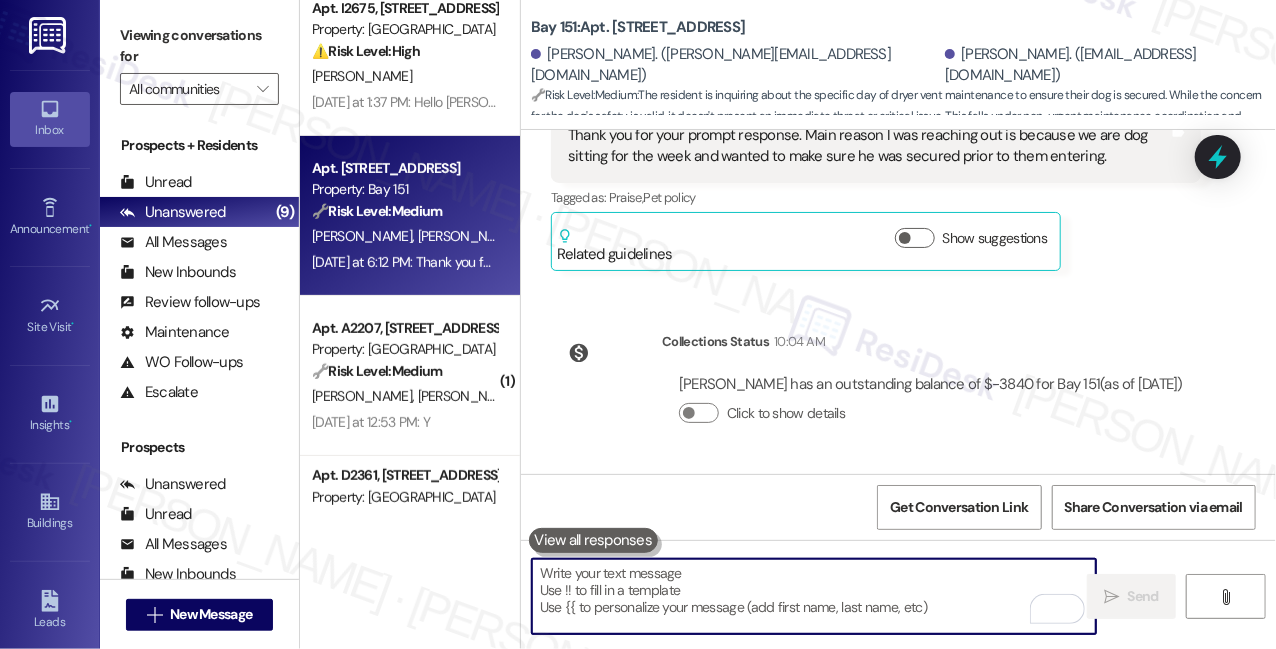 scroll, scrollTop: 27944, scrollLeft: 0, axis: vertical 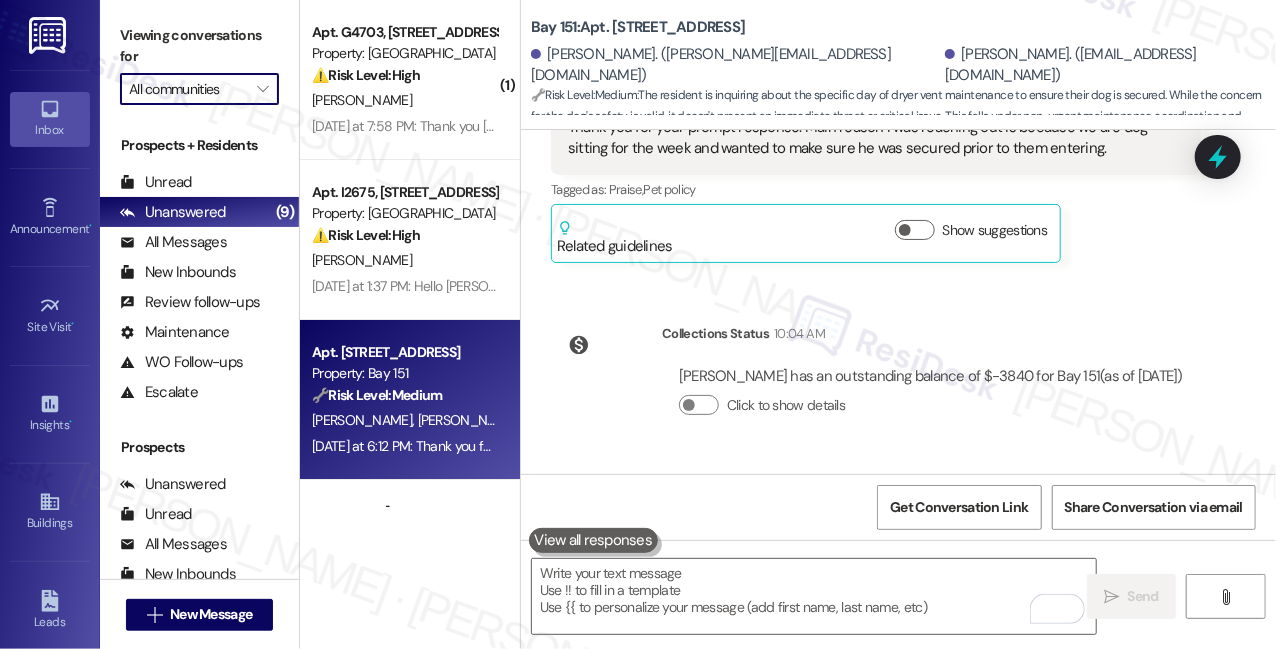 click on "All communities" at bounding box center [188, 89] 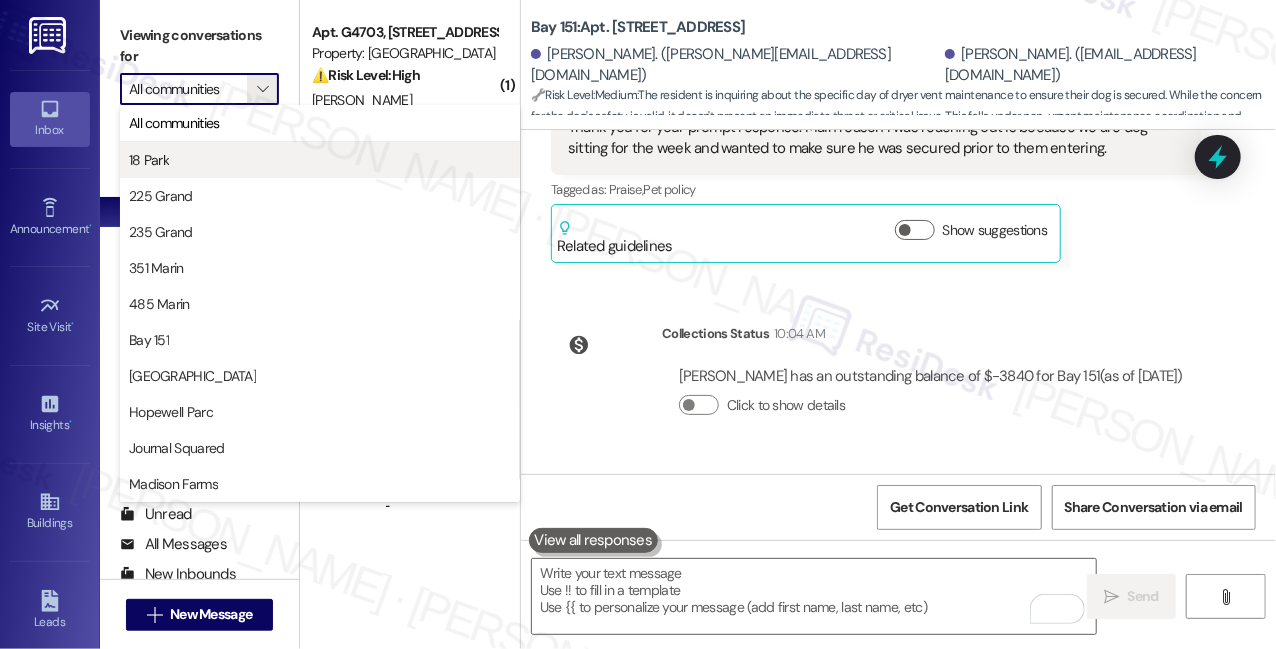 click on "18 Park" at bounding box center [320, 160] 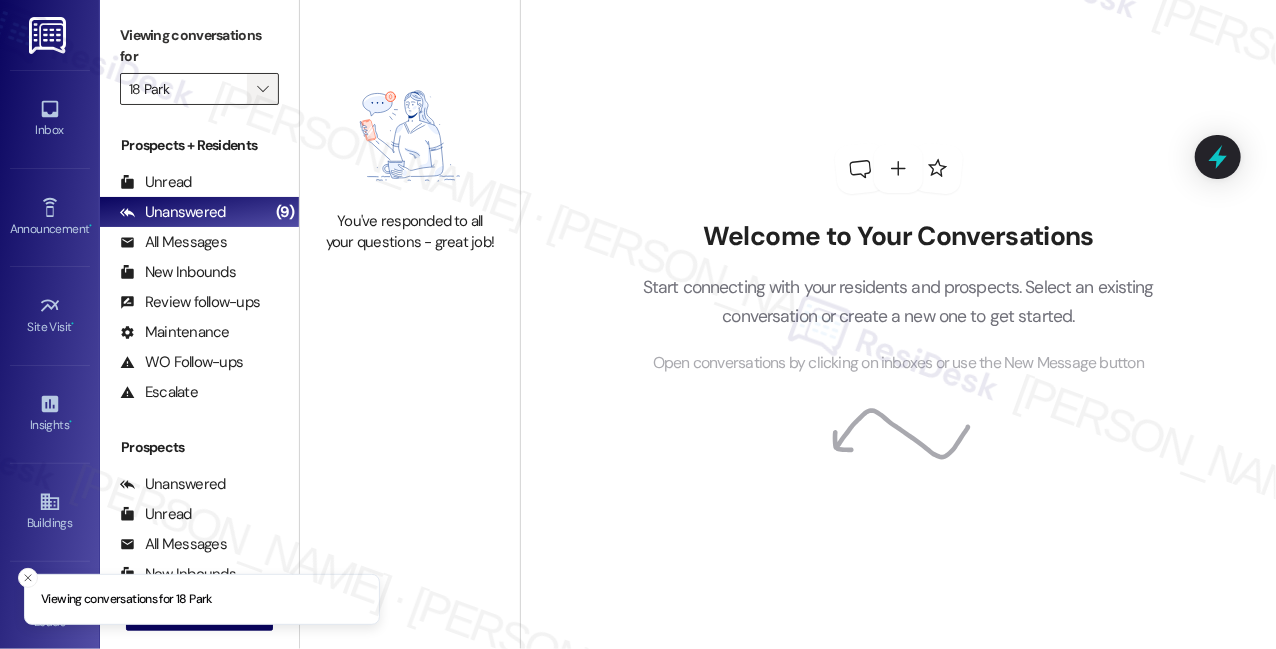 click on "" at bounding box center (262, 89) 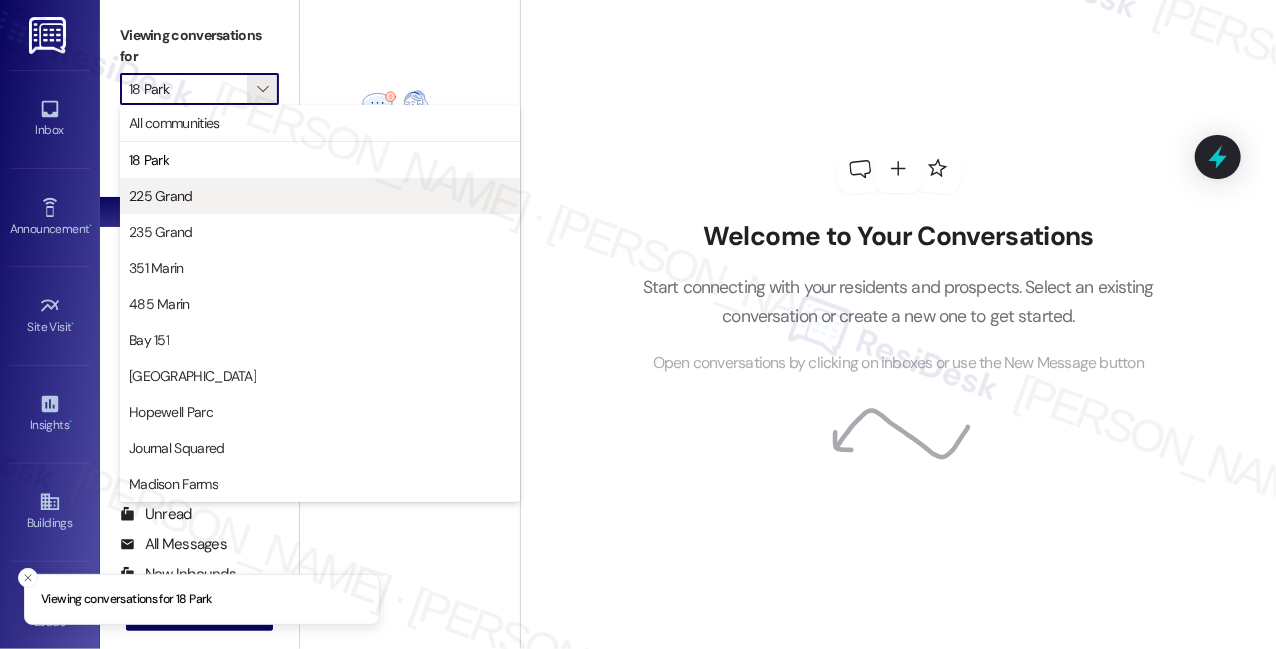 click on "225 Grand" at bounding box center [320, 196] 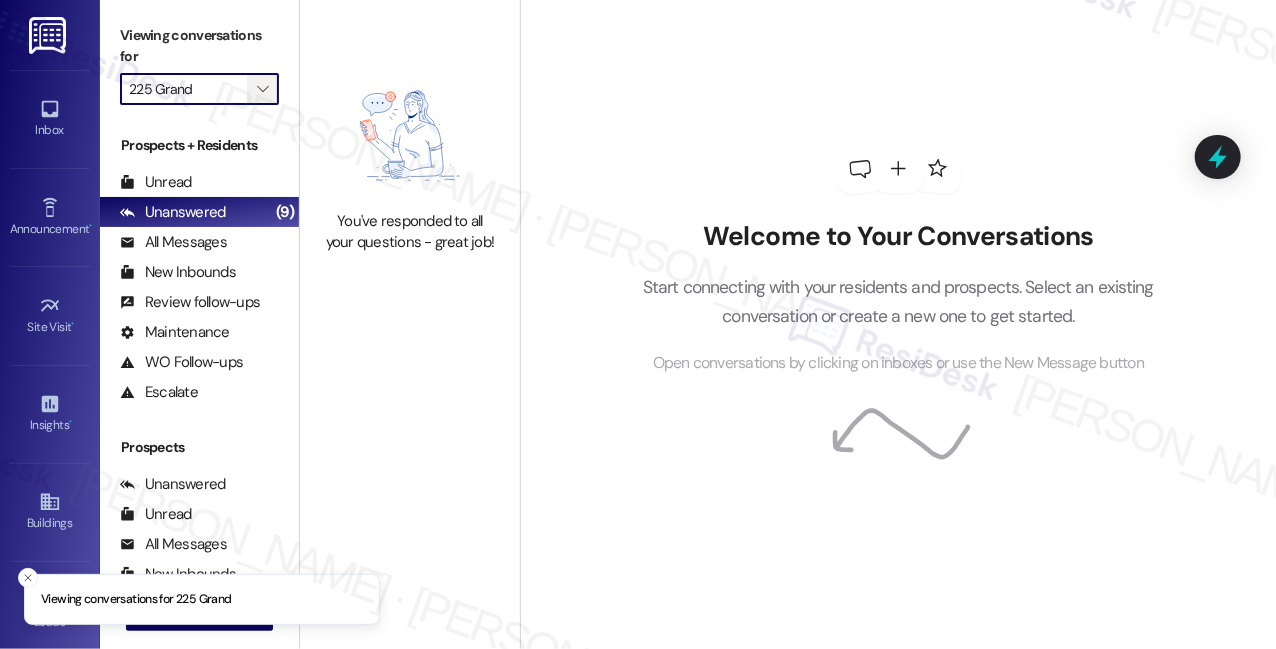 click on "" at bounding box center [262, 89] 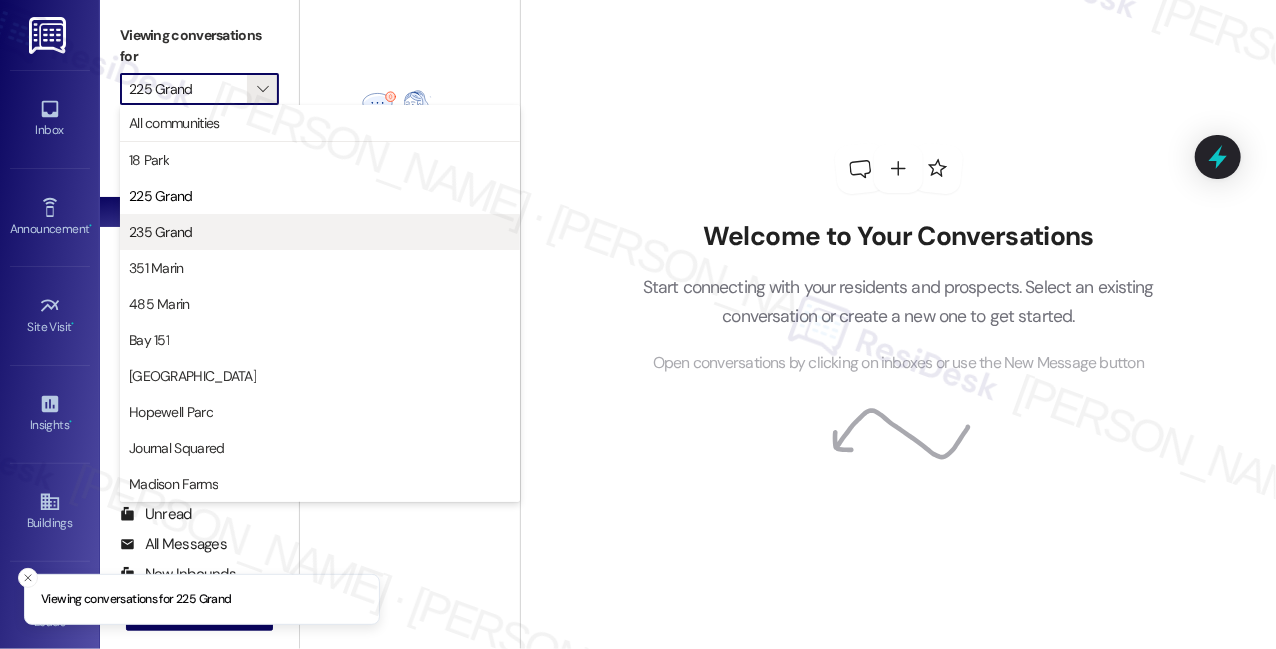 click on "235 Grand" at bounding box center (320, 232) 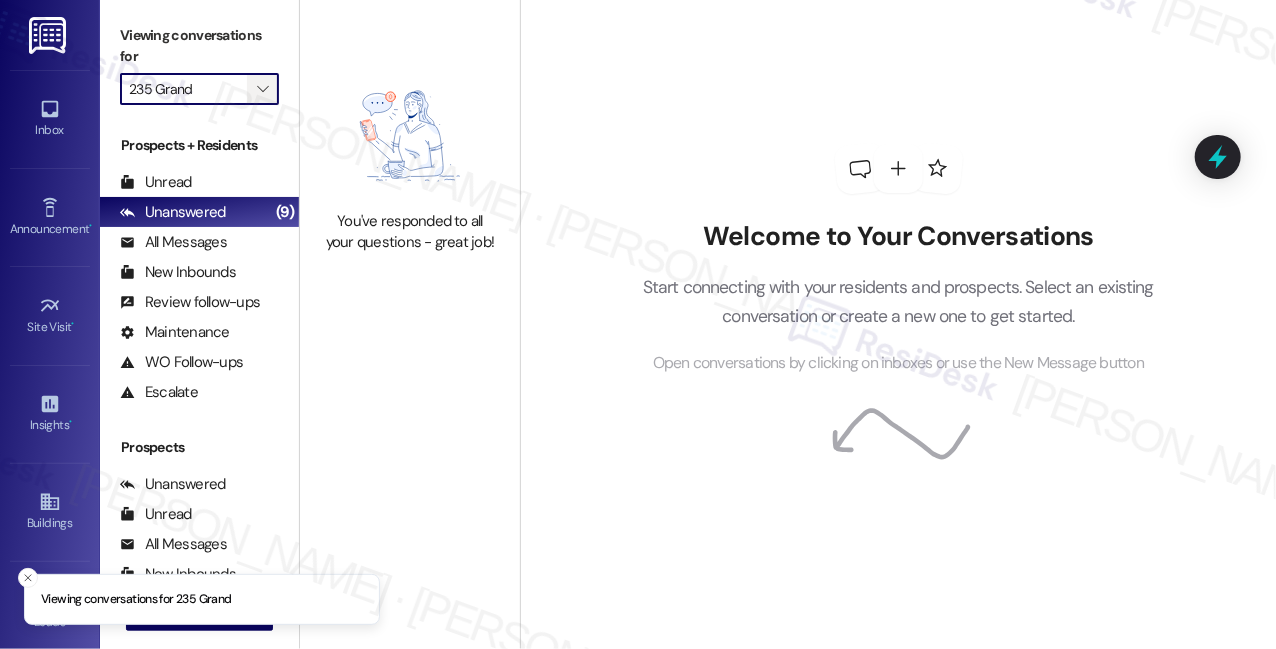click on "" at bounding box center (262, 89) 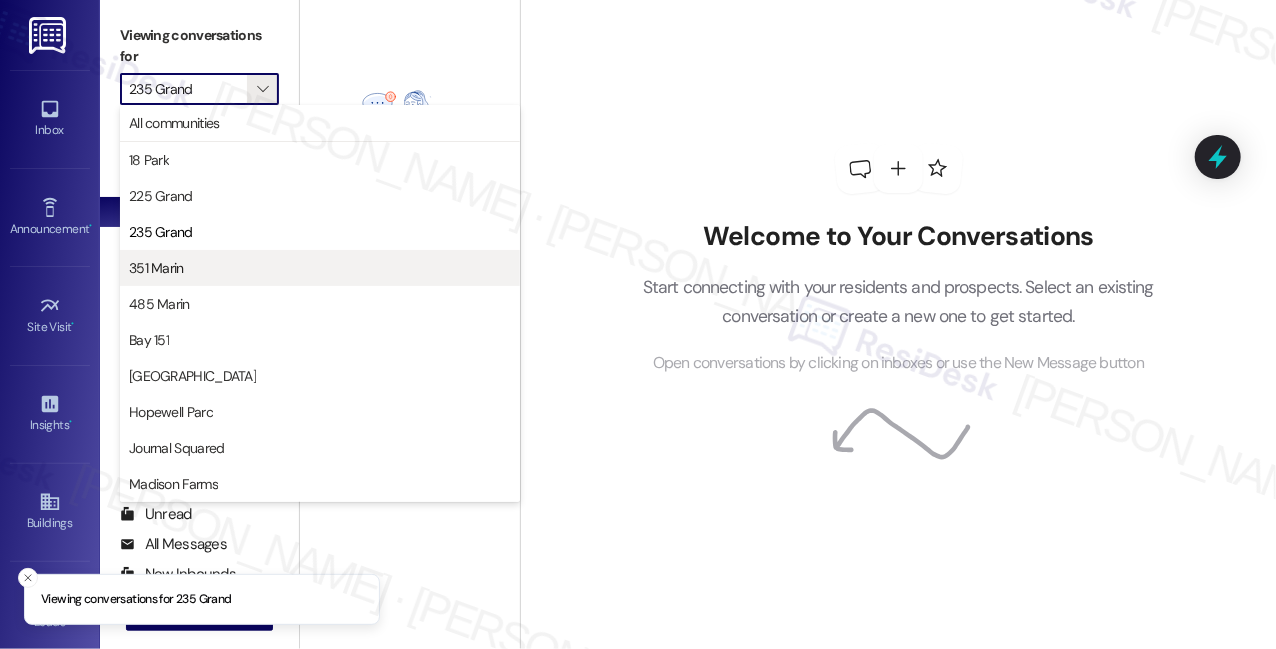 click on "351 Marin" at bounding box center [320, 268] 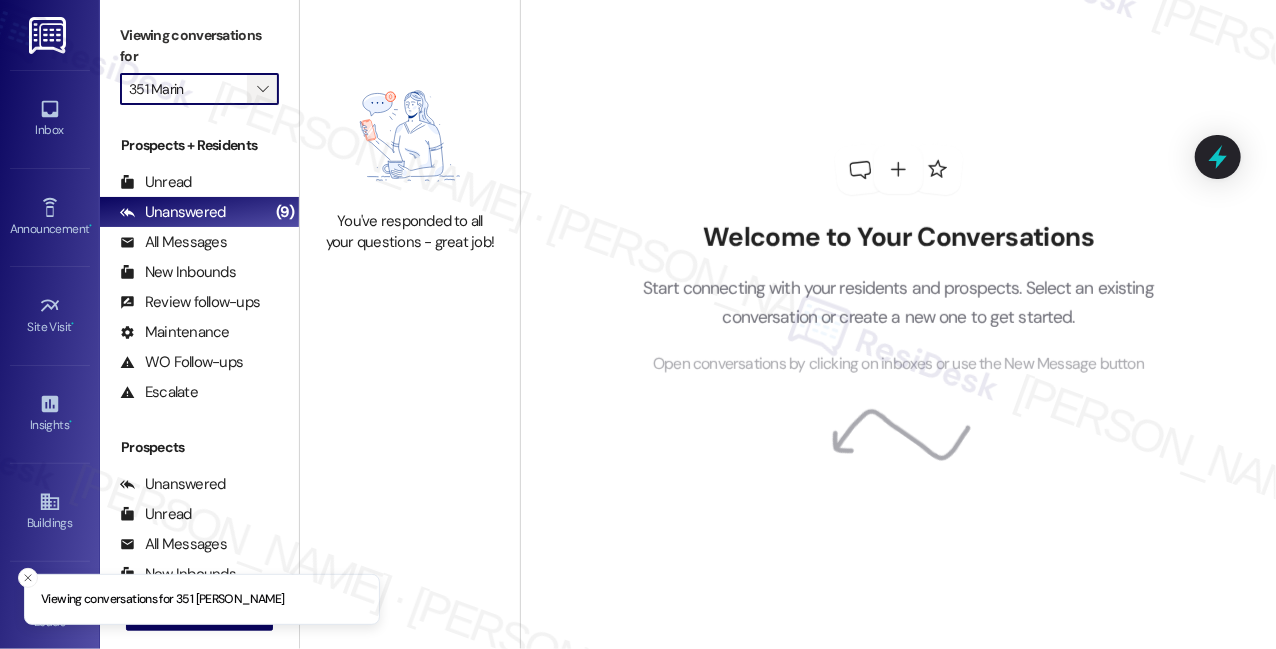 click on "" at bounding box center [263, 89] 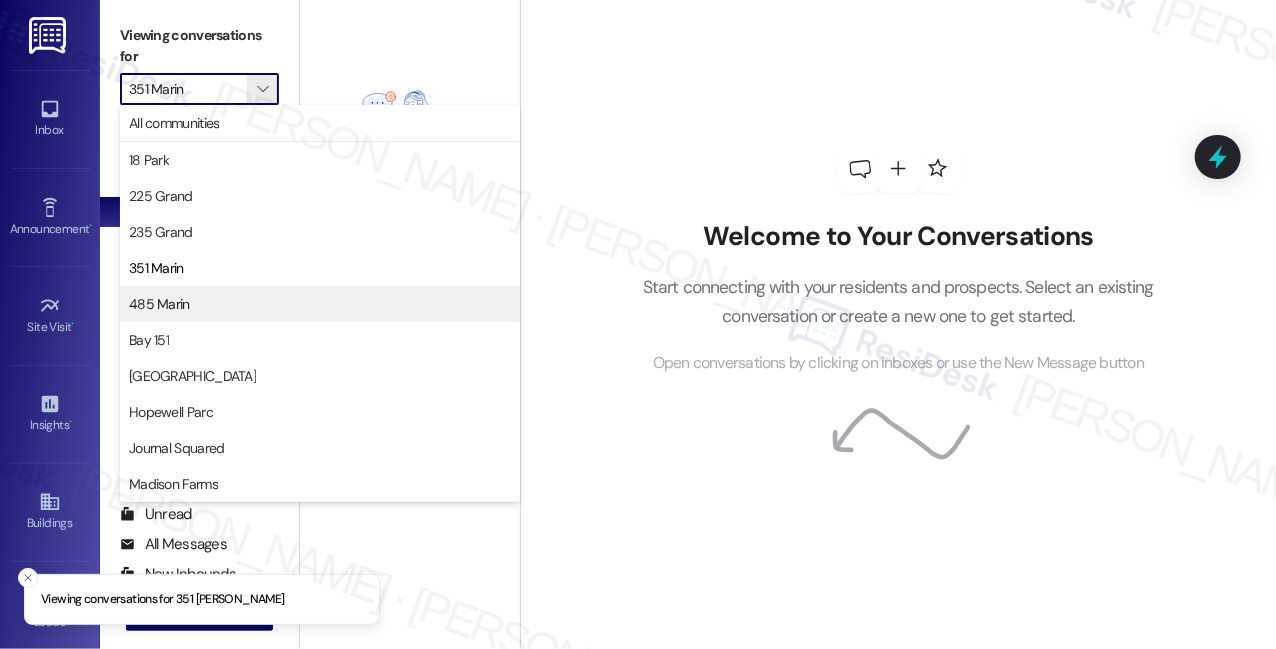 click on "485 Marin" at bounding box center [320, 304] 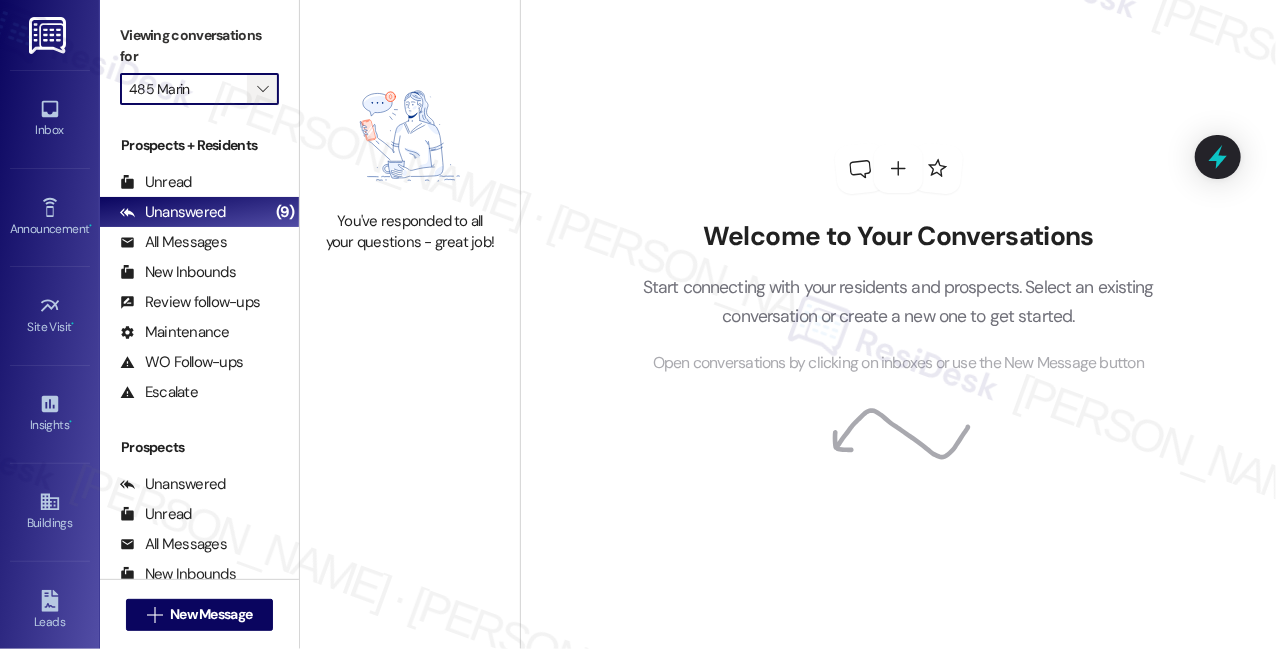 click on "" at bounding box center [262, 89] 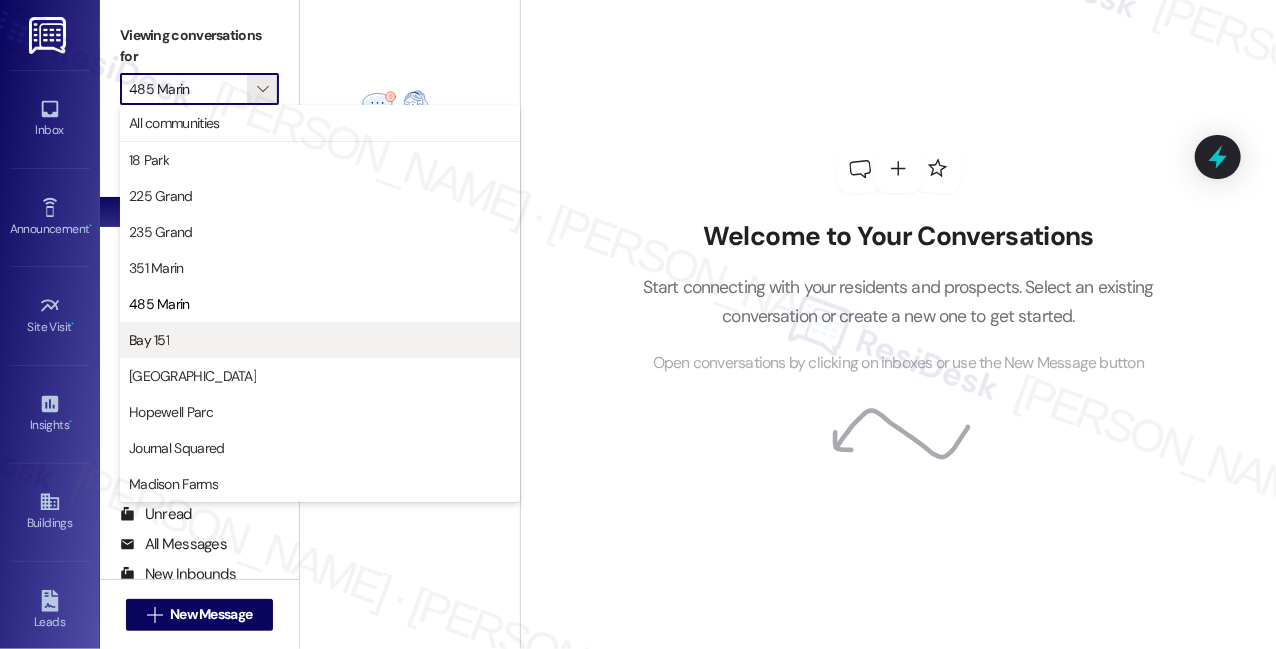 click on "Bay 151" at bounding box center [320, 340] 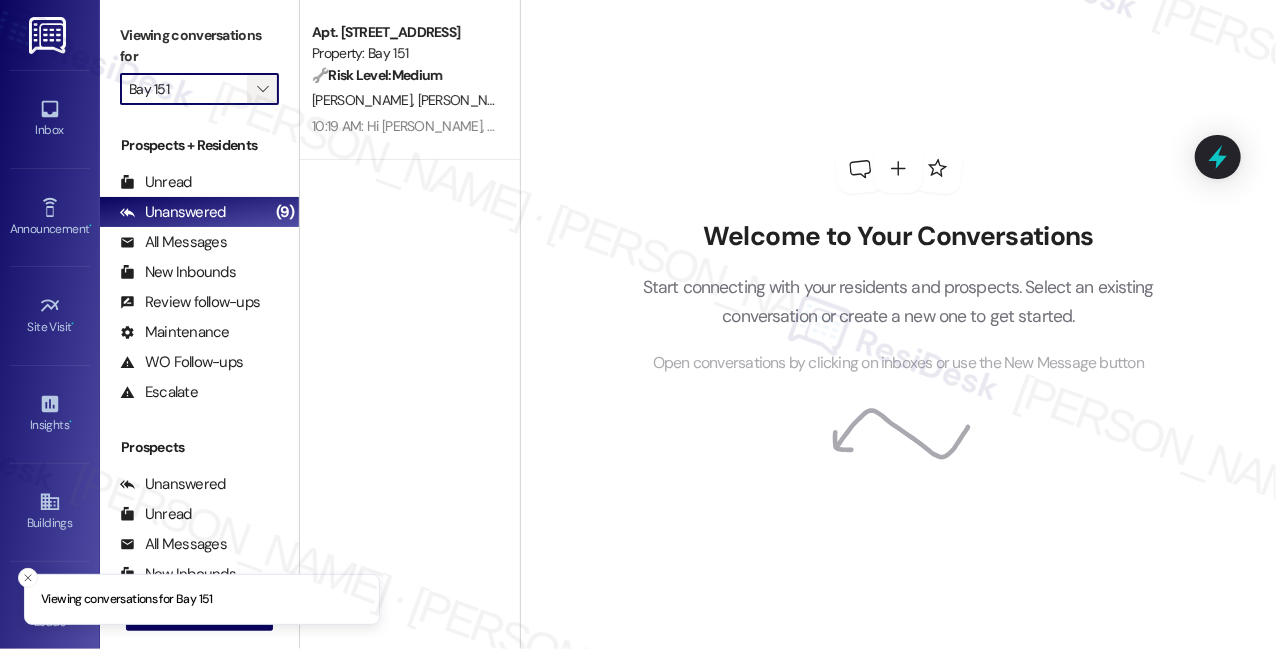 click on "" at bounding box center (262, 89) 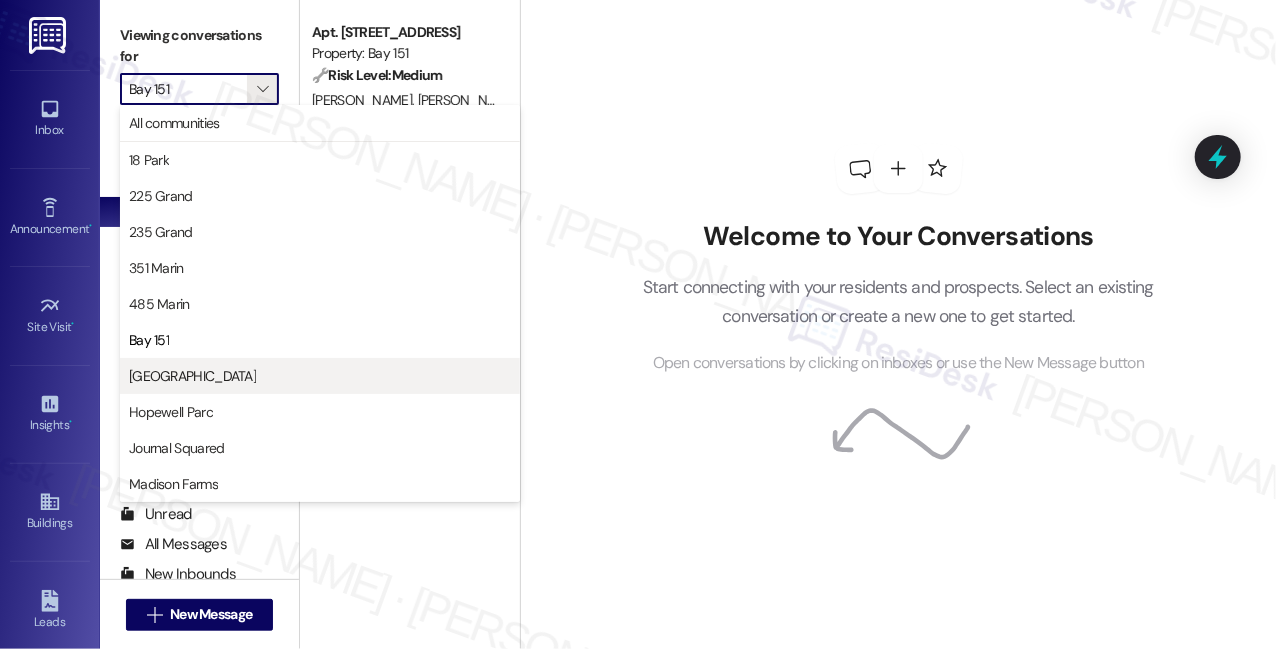 click on "[GEOGRAPHIC_DATA]" at bounding box center (320, 376) 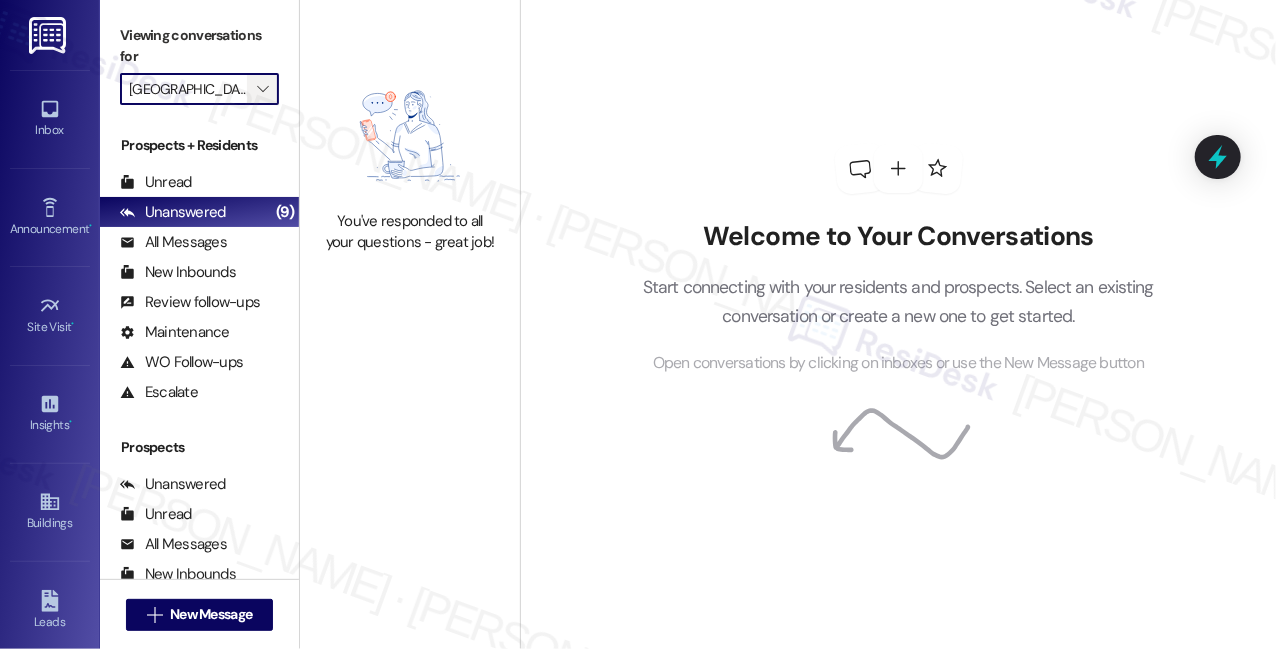 click on "" at bounding box center (262, 89) 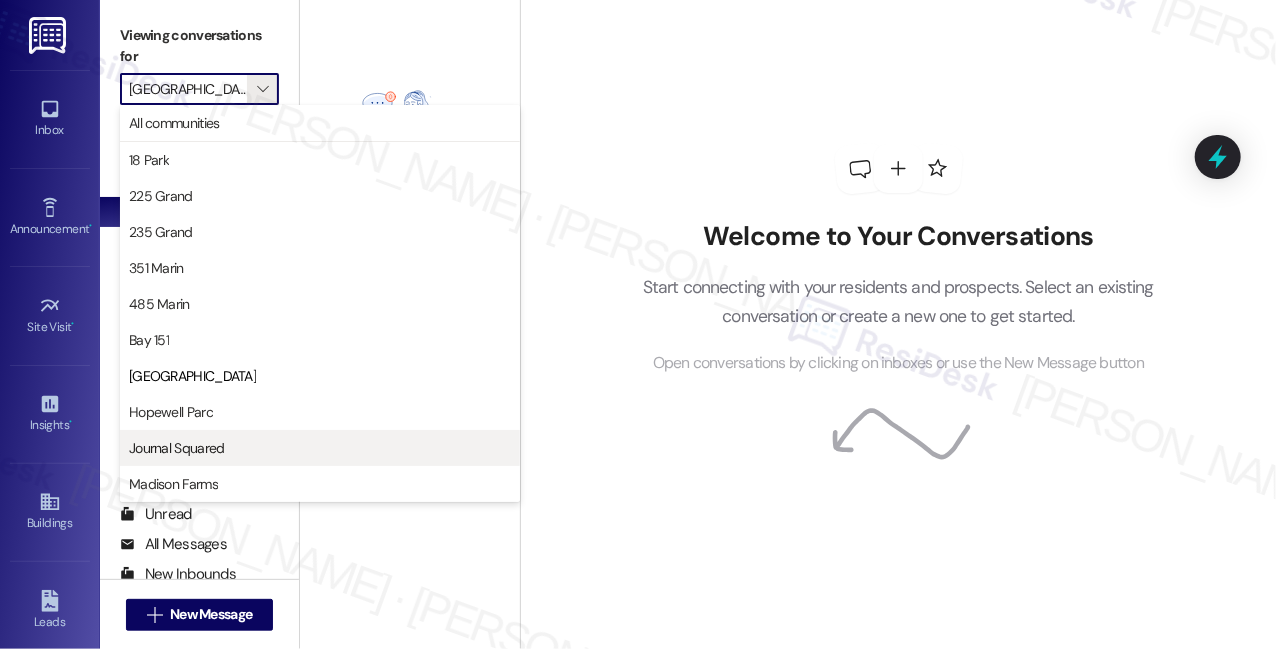 click on "Journal Squared" at bounding box center [320, 448] 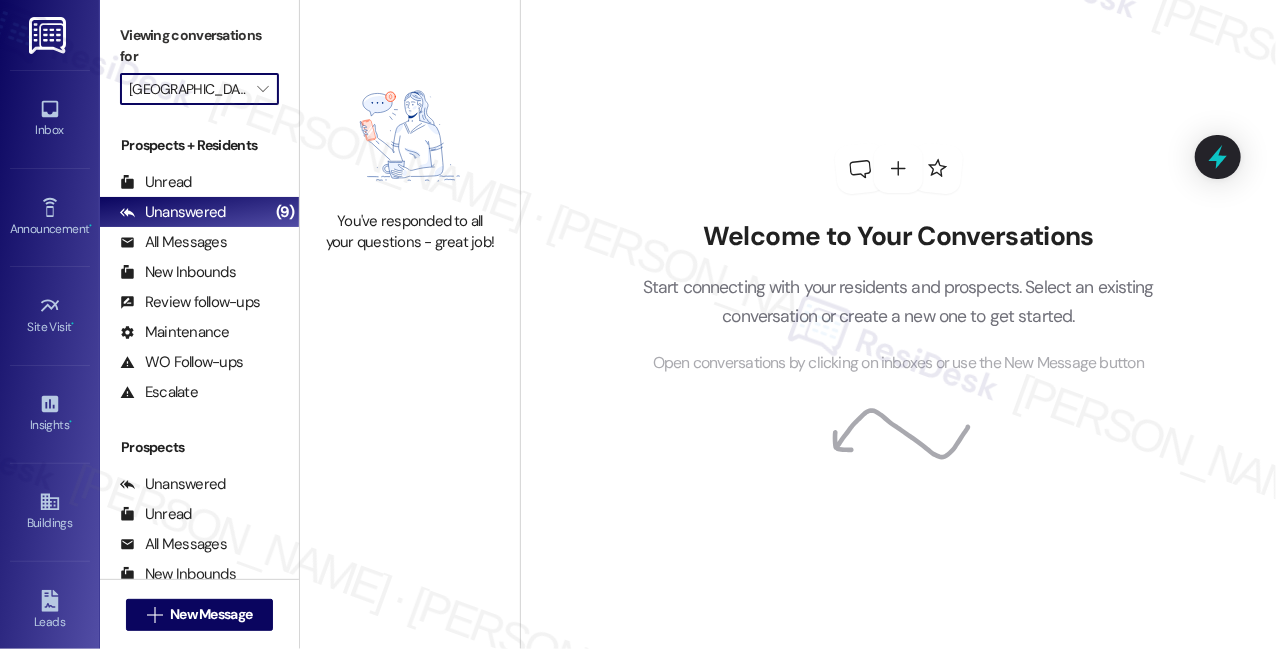 type on "Journal Squared" 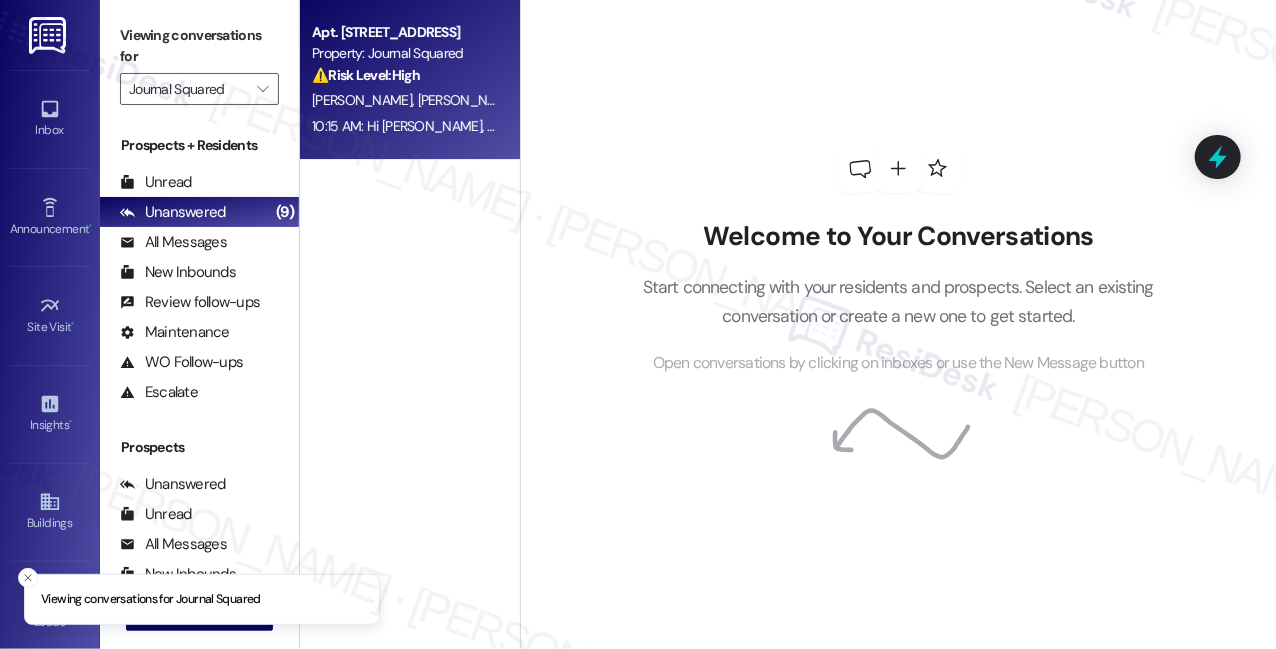 click on "[PERSON_NAME]" at bounding box center [468, 100] 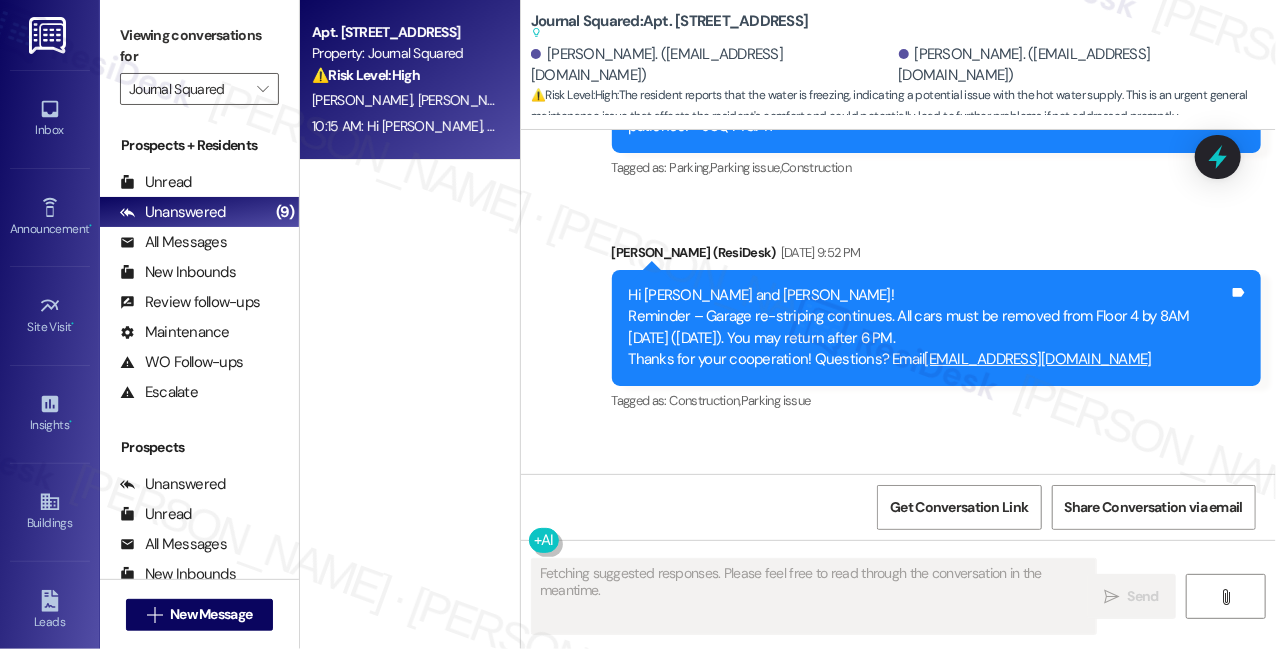 scroll, scrollTop: 53966, scrollLeft: 0, axis: vertical 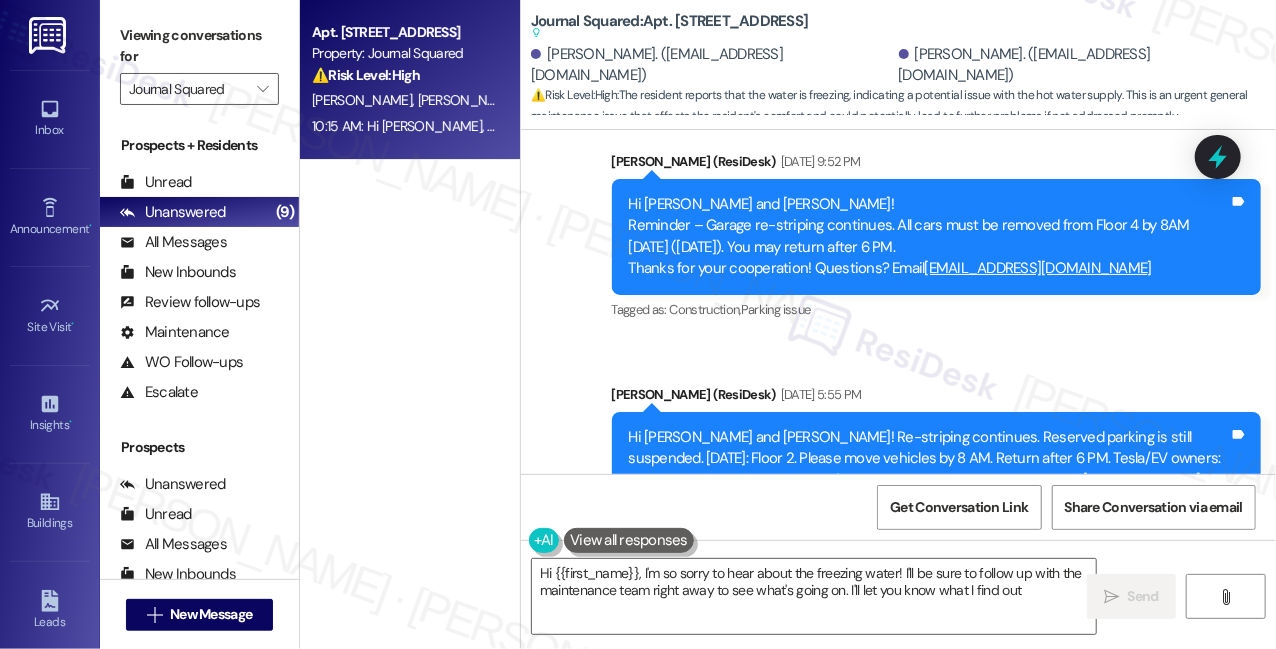 type on "Hi {{first_name}}, I'm so sorry to hear about the freezing water! I'll be sure to follow up with the maintenance team right away to see what's going on. I'll let you know what I find out!" 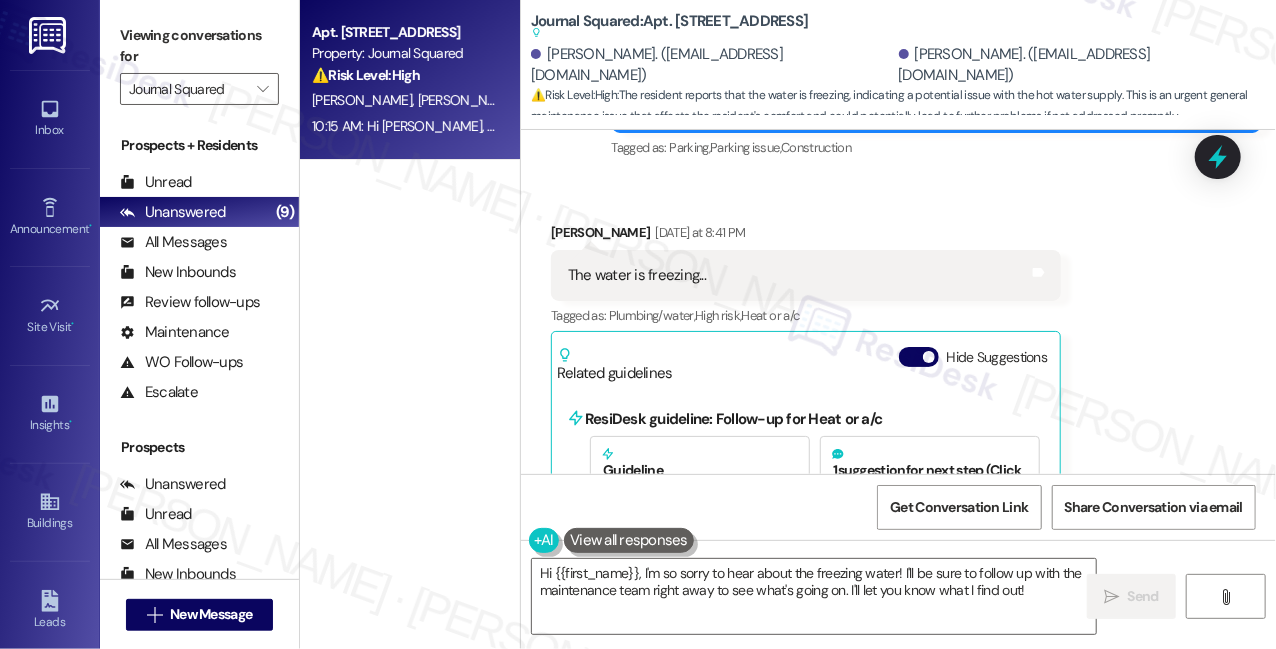 scroll, scrollTop: 54529, scrollLeft: 0, axis: vertical 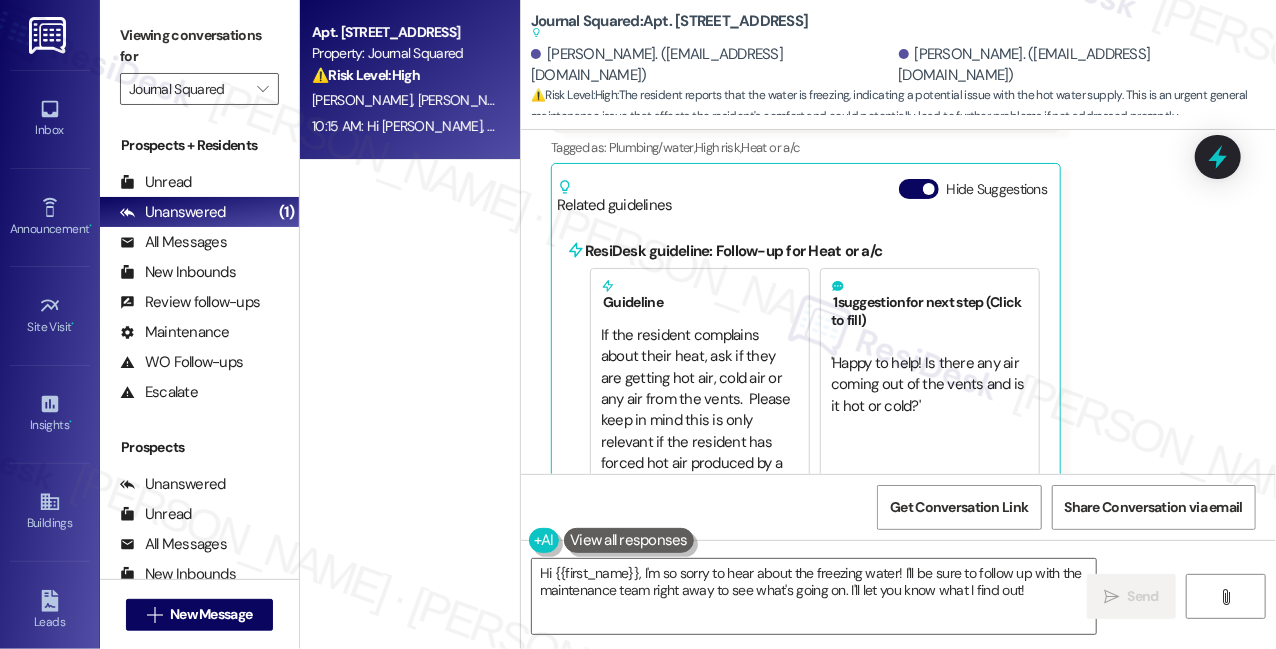 click on "Hi [PERSON_NAME], I’m sorry to hear about the freezing water. Is it happening at all faucets, or just certain ones like the shower or kitchen sink? And is your hot water not working as well?" at bounding box center [929, 796] 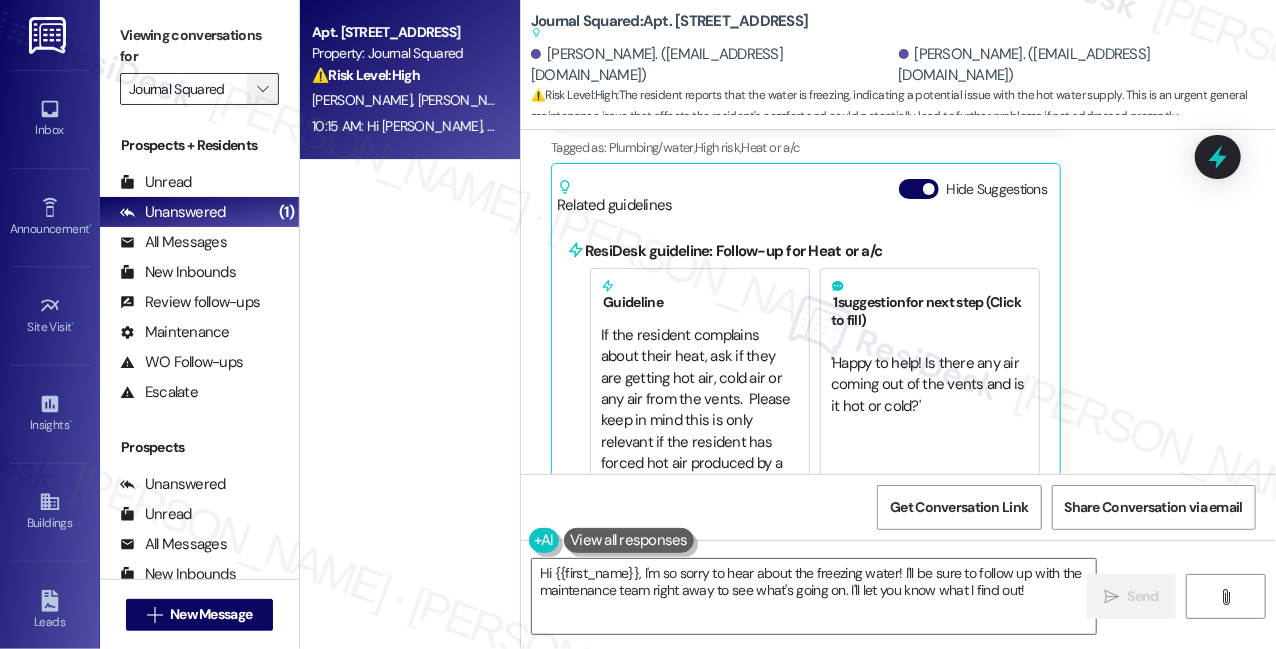 click on "" at bounding box center (262, 89) 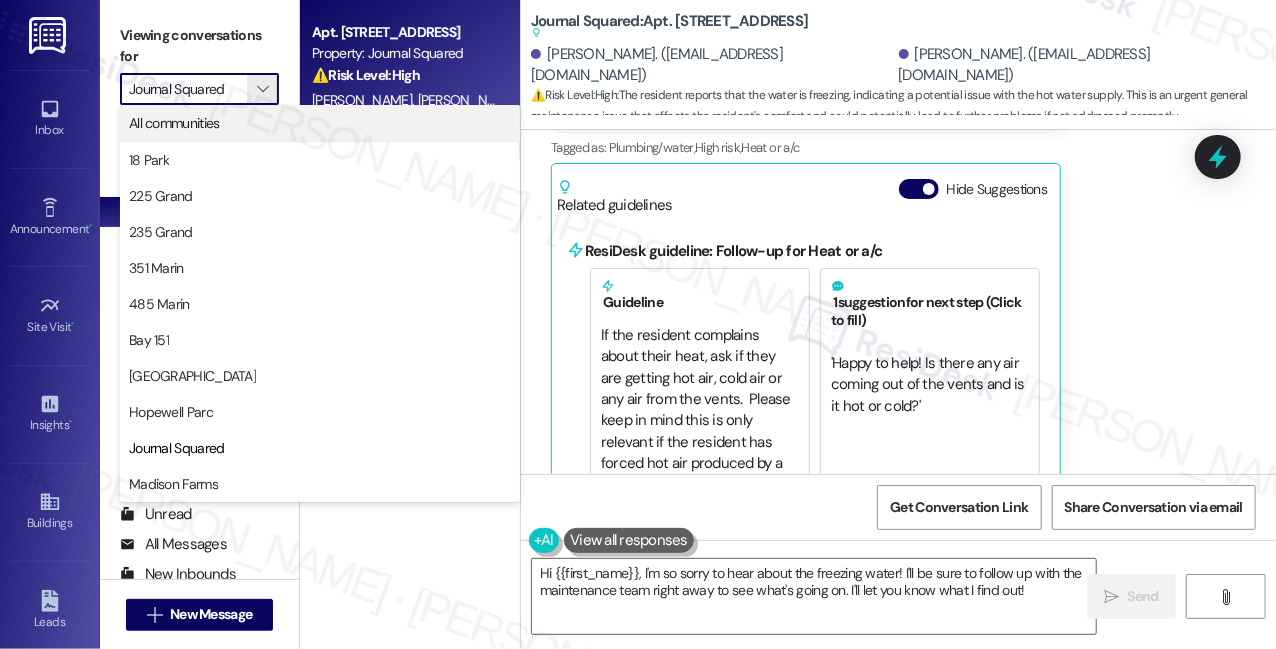 click on "All communities" at bounding box center [320, 123] 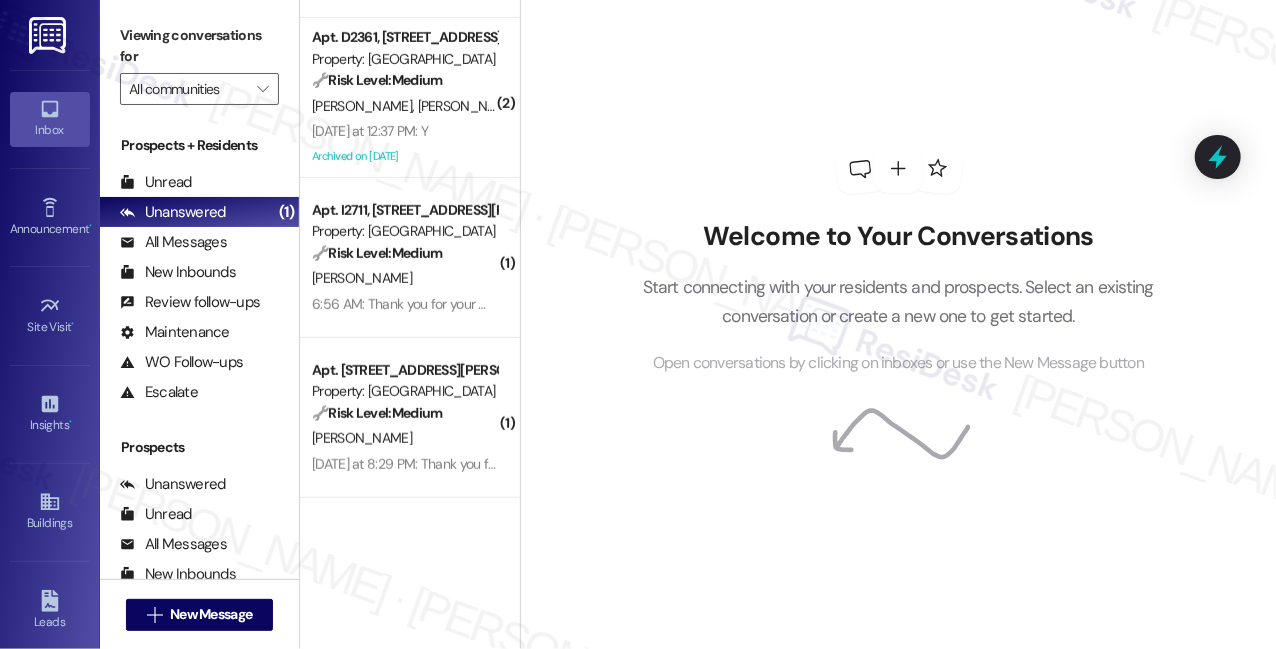 scroll, scrollTop: 613, scrollLeft: 0, axis: vertical 